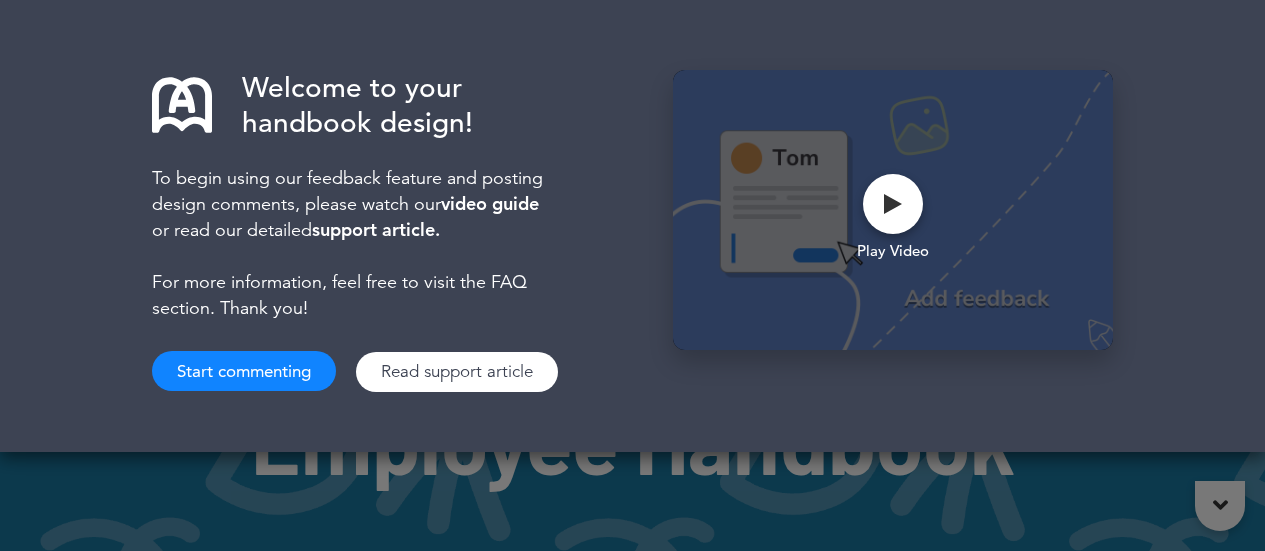 scroll, scrollTop: 0, scrollLeft: 0, axis: both 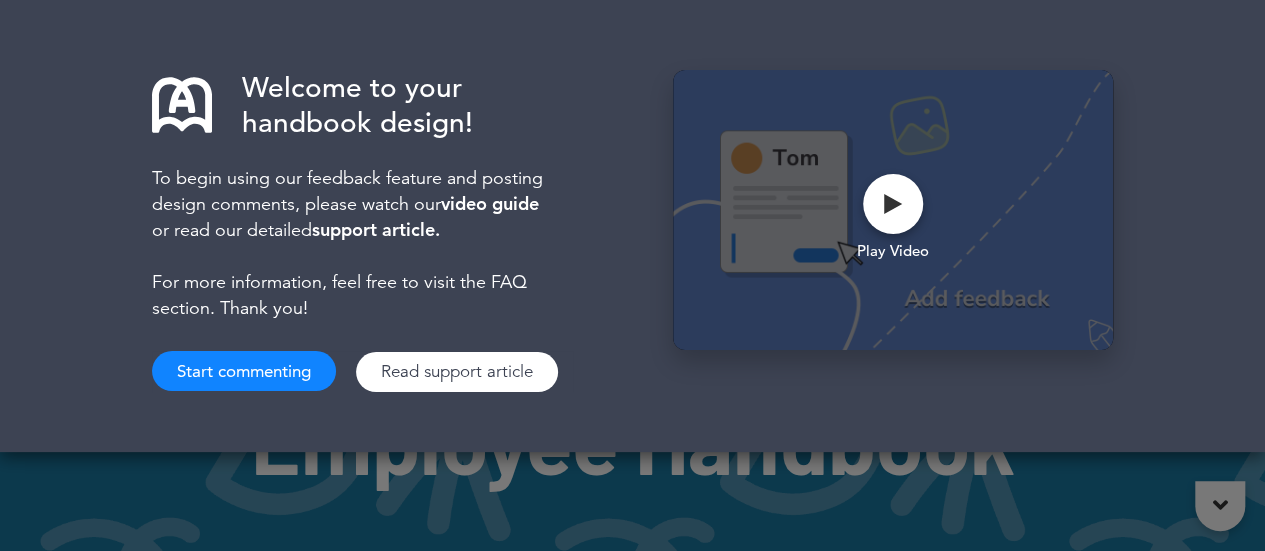 drag, startPoint x: 0, startPoint y: 0, endPoint x: 238, endPoint y: 362, distance: 433.22974 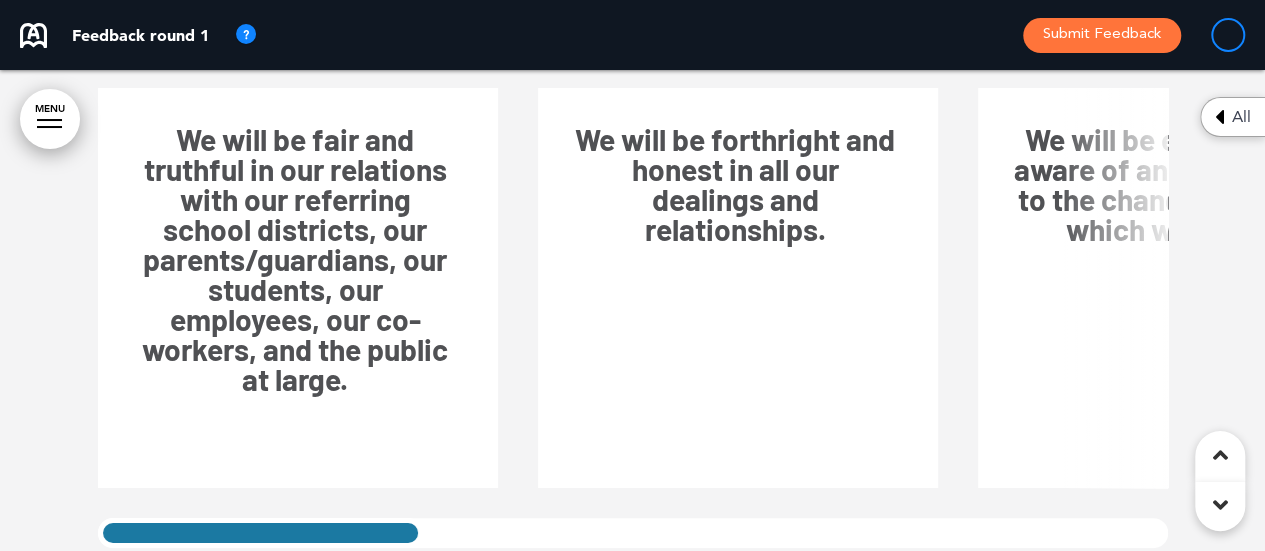 scroll, scrollTop: 10900, scrollLeft: 0, axis: vertical 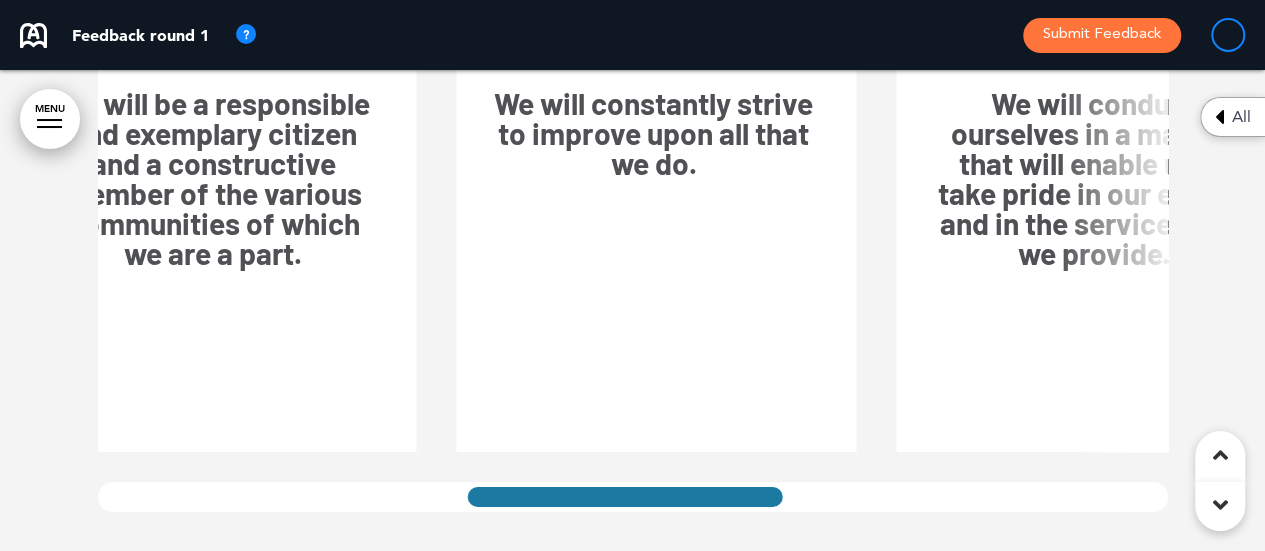 click at bounding box center [625, 497] 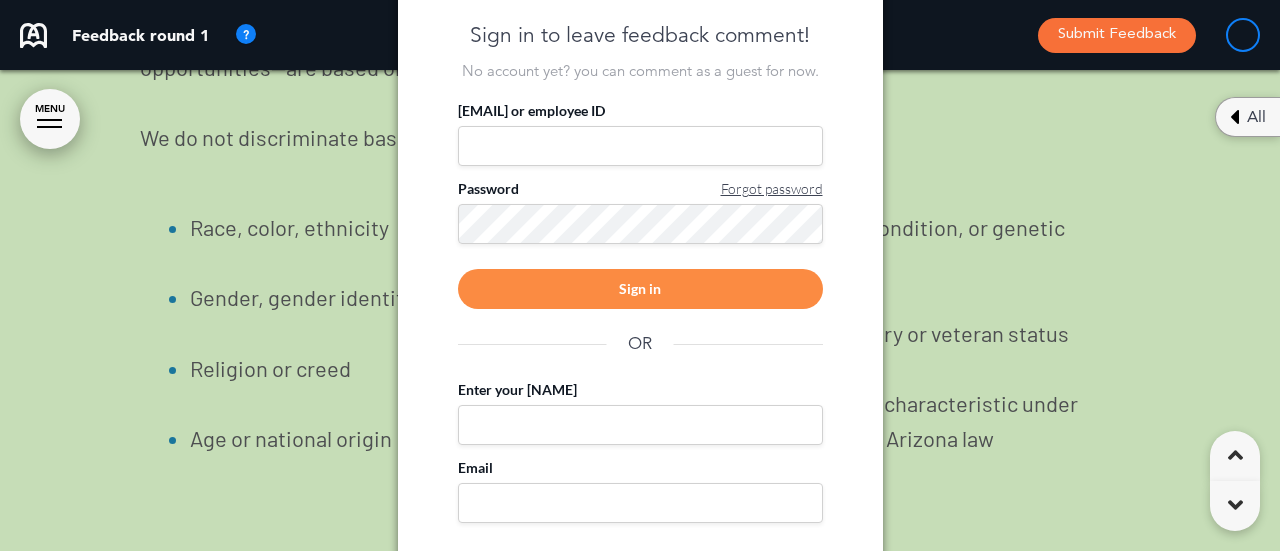 scroll, scrollTop: 0, scrollLeft: 1320, axis: horizontal 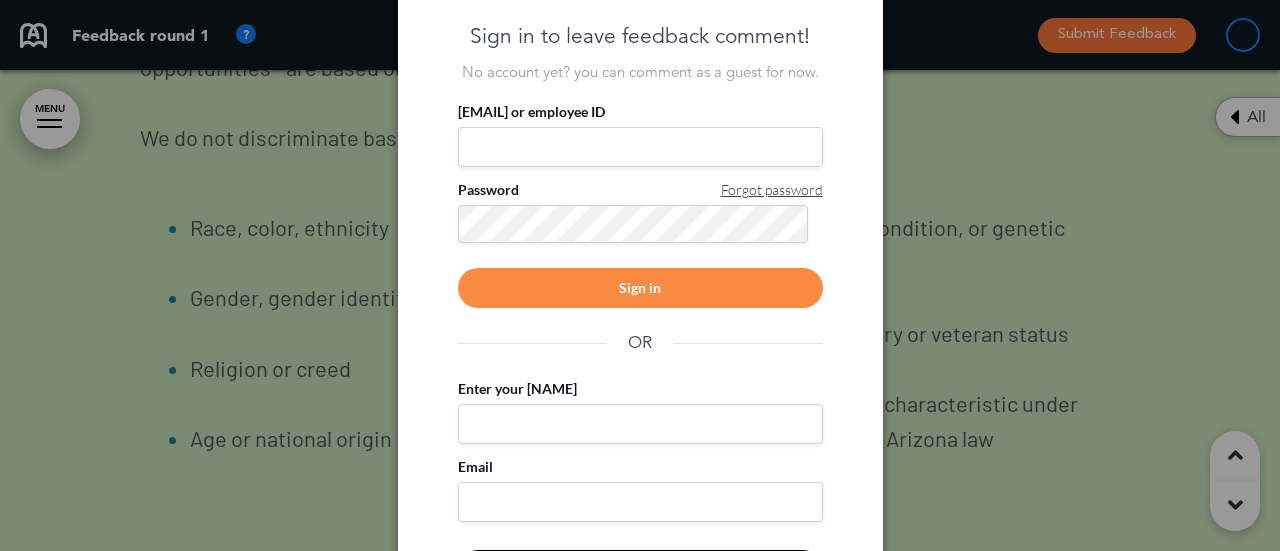 click on "Email or employee ID" at bounding box center [640, 147] 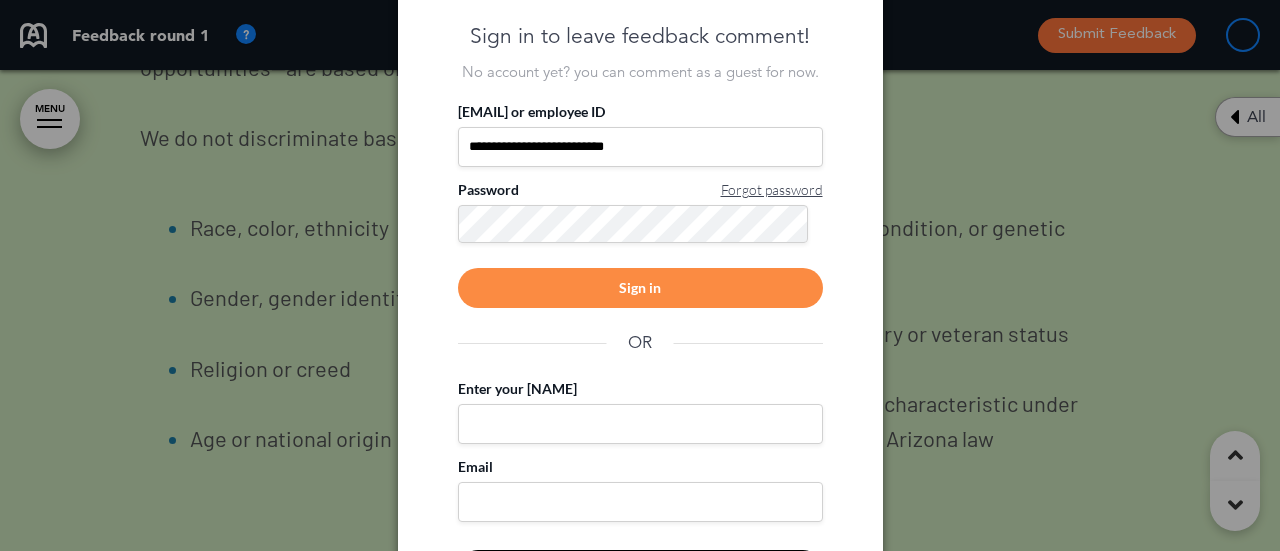 type on "**********" 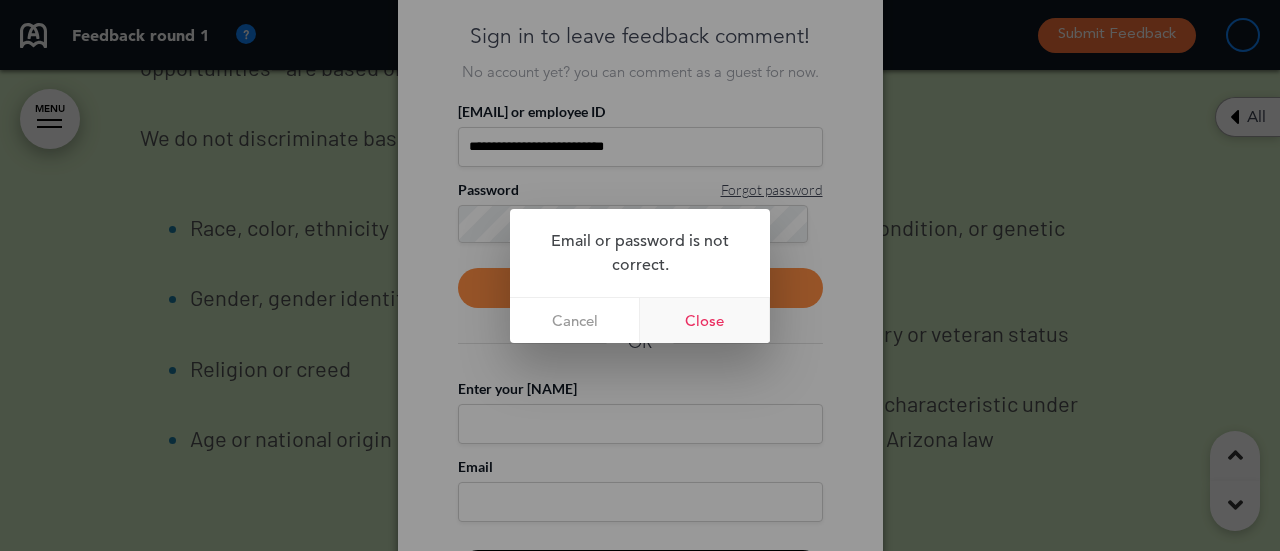click on "Close" at bounding box center [705, 320] 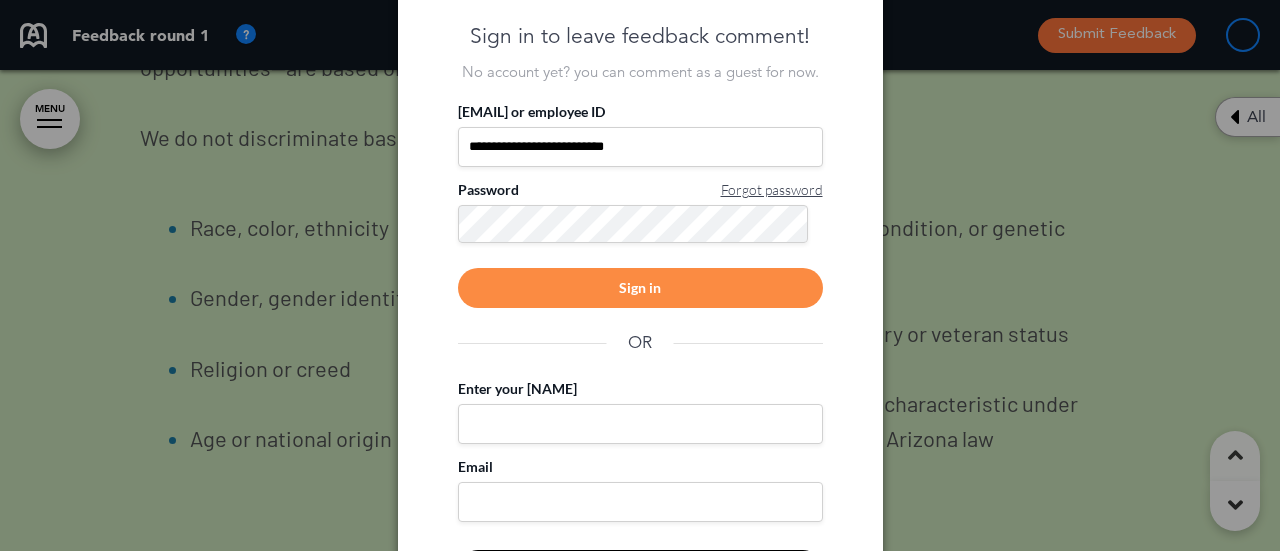 scroll, scrollTop: 0, scrollLeft: 0, axis: both 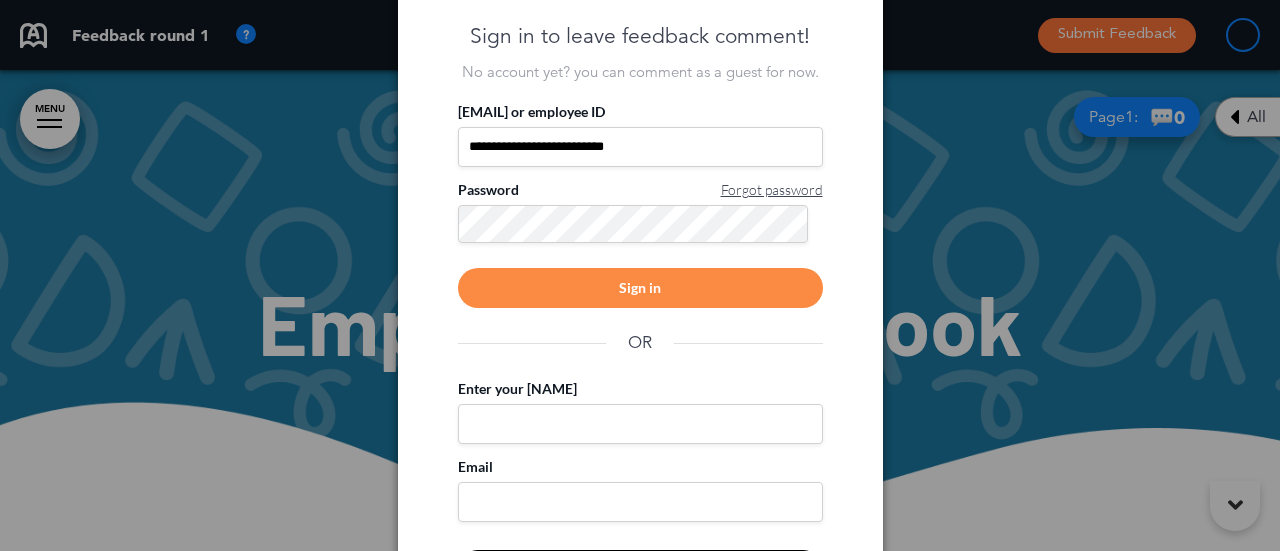 click on "**********" at bounding box center (640, 275) 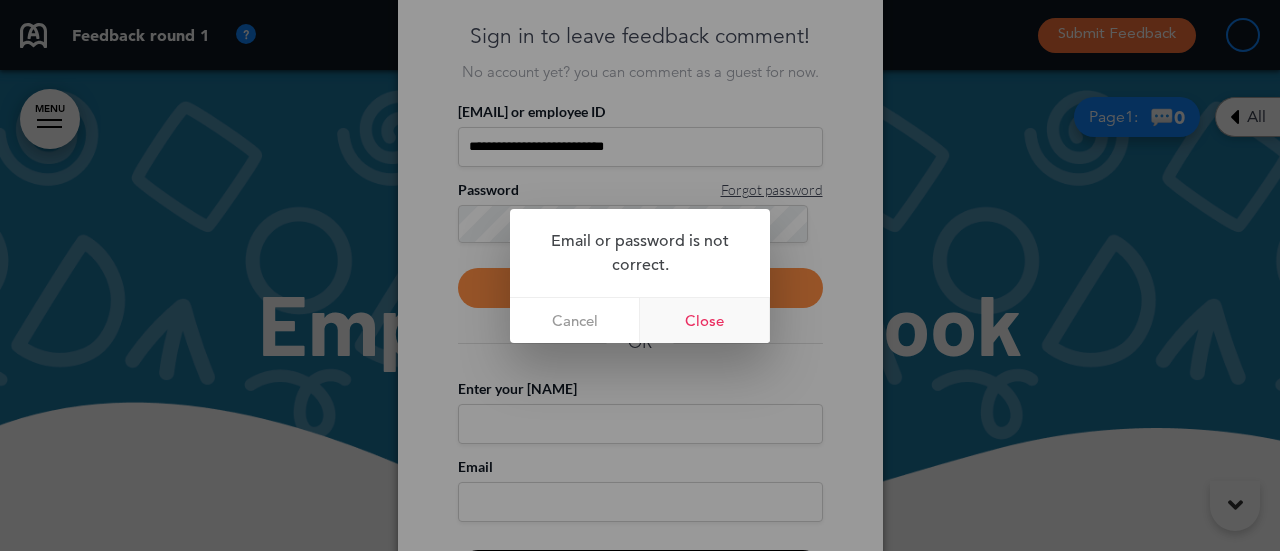 click on "Close" at bounding box center (705, 320) 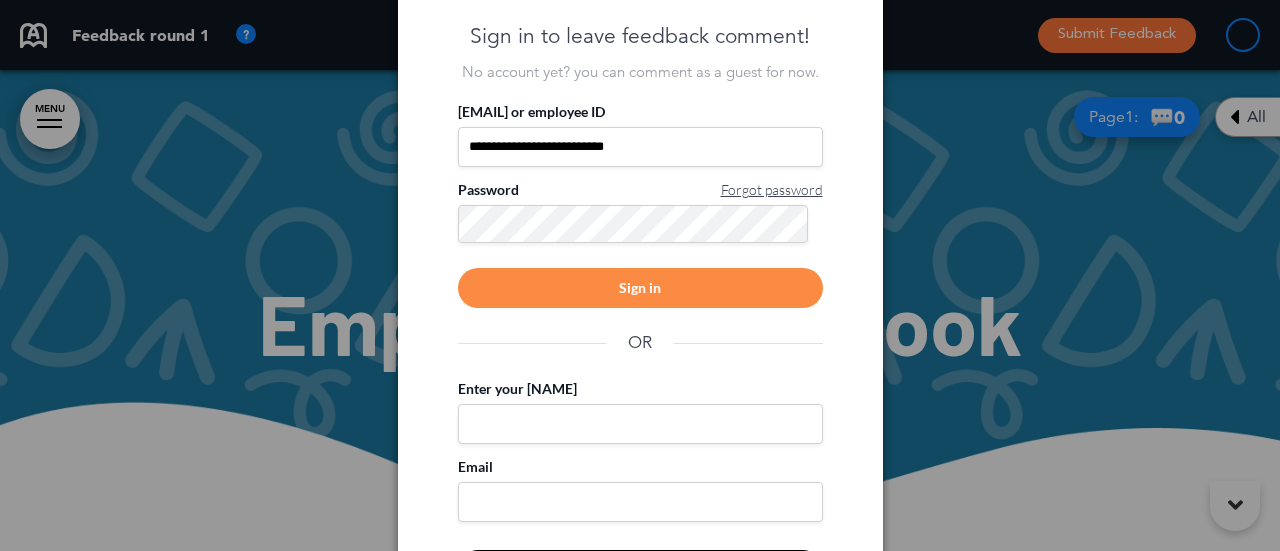 click on "Forgot password" at bounding box center (772, 190) 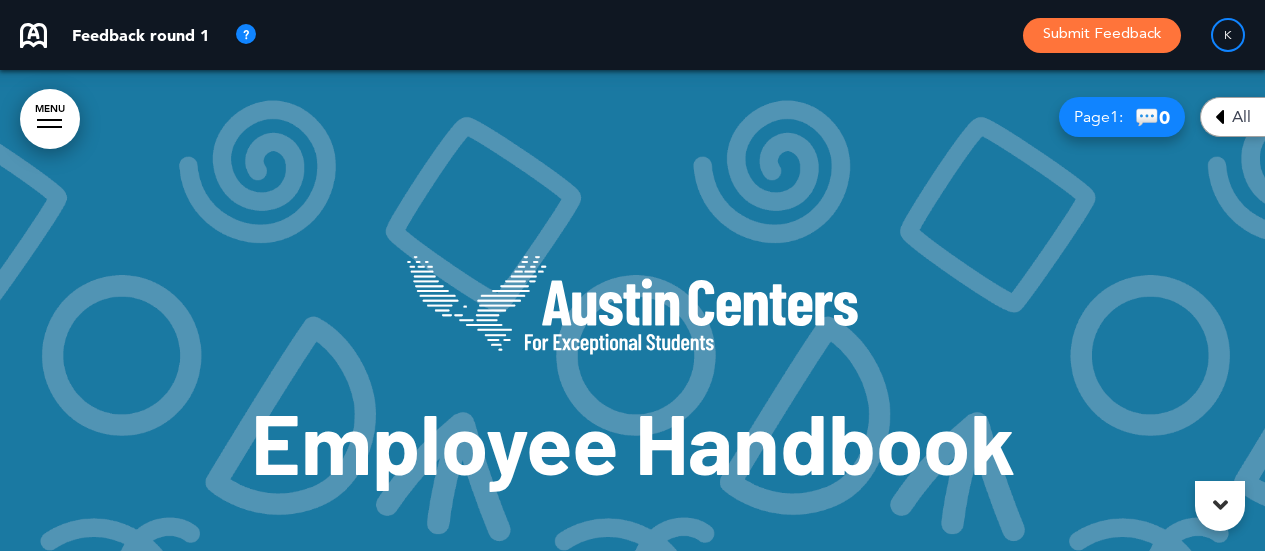 scroll, scrollTop: 0, scrollLeft: 0, axis: both 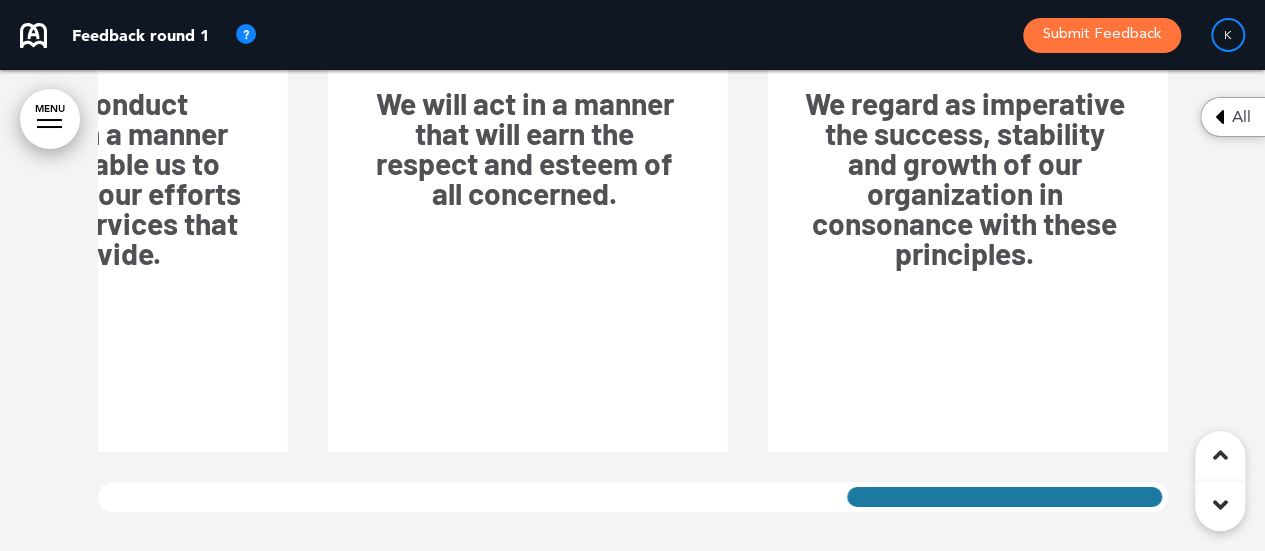 click on "Code of Ethics At The [COMPANY] Centers, our work is grounded in respect, integrity, and a shared commitment to doing what’s right—for our students, families, referring school districts, and one another. The way we carry ourselves as professionals matters, and we hold ourselves to a high ethical standard in everything we do.  We are guided by the following principles:
We will be fair and truthful in our relations with our referring school districts, our parents/guardians, our students, our employees, our co-workers, and the public at large.
We will be forthright and honest in all our dealings and relationships." at bounding box center [632, 92] 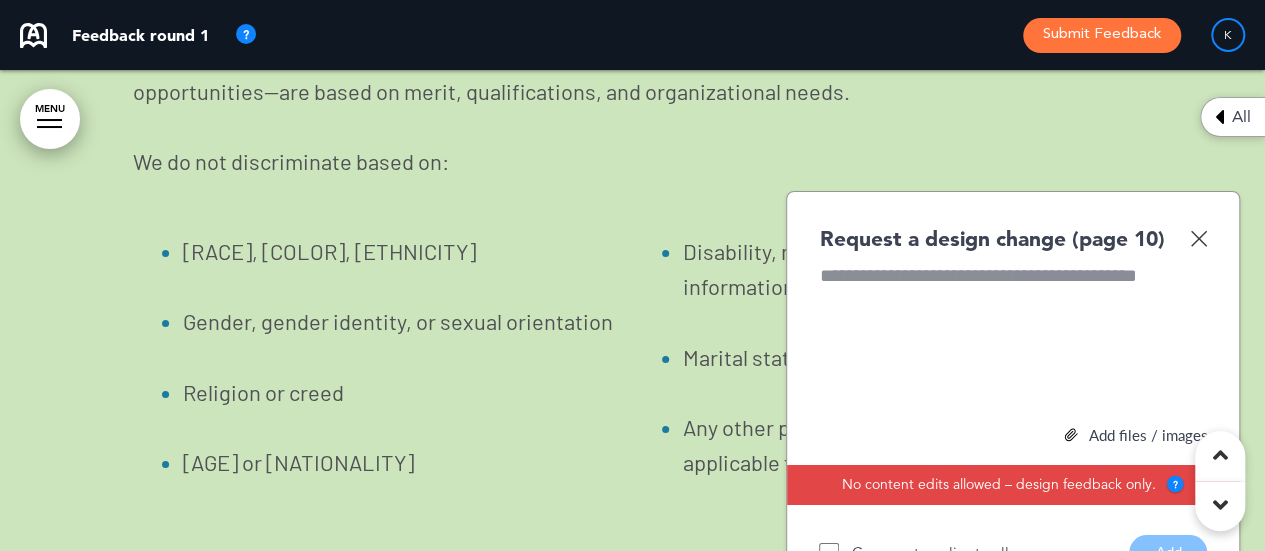 scroll, scrollTop: 10700, scrollLeft: 0, axis: vertical 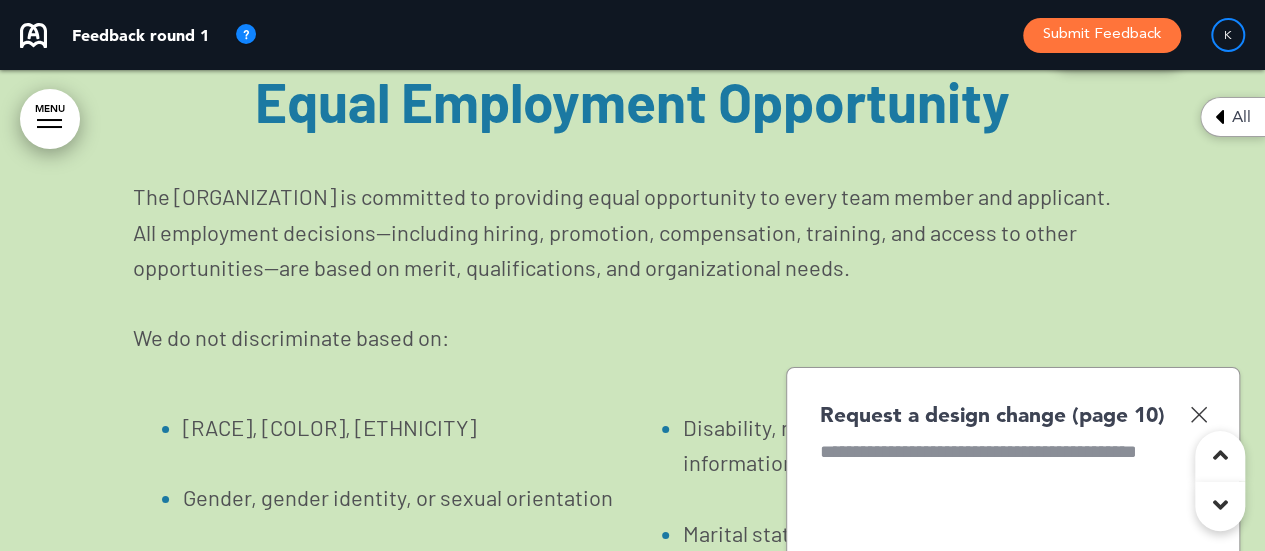 click at bounding box center [1198, 414] 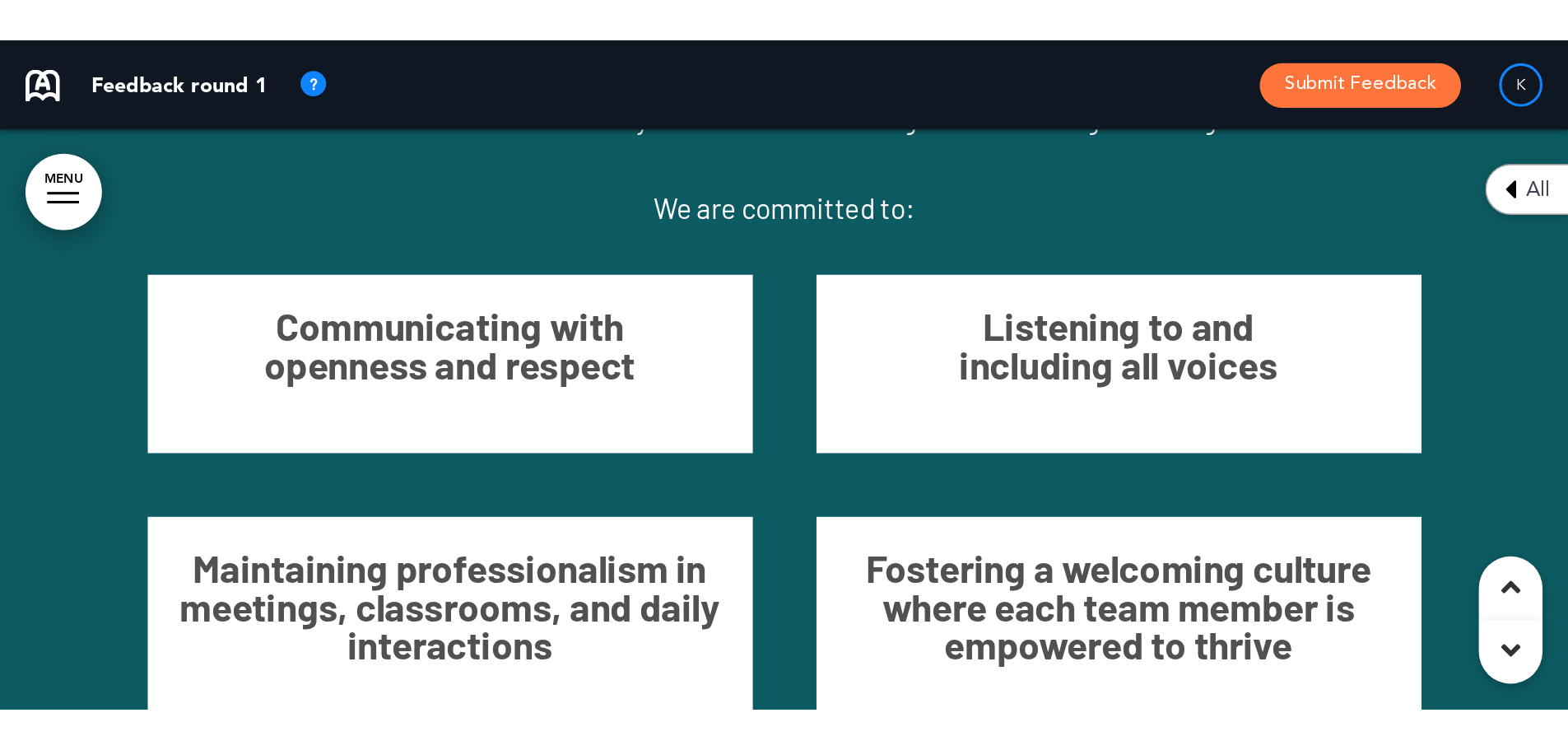 scroll, scrollTop: 11788, scrollLeft: 0, axis: vertical 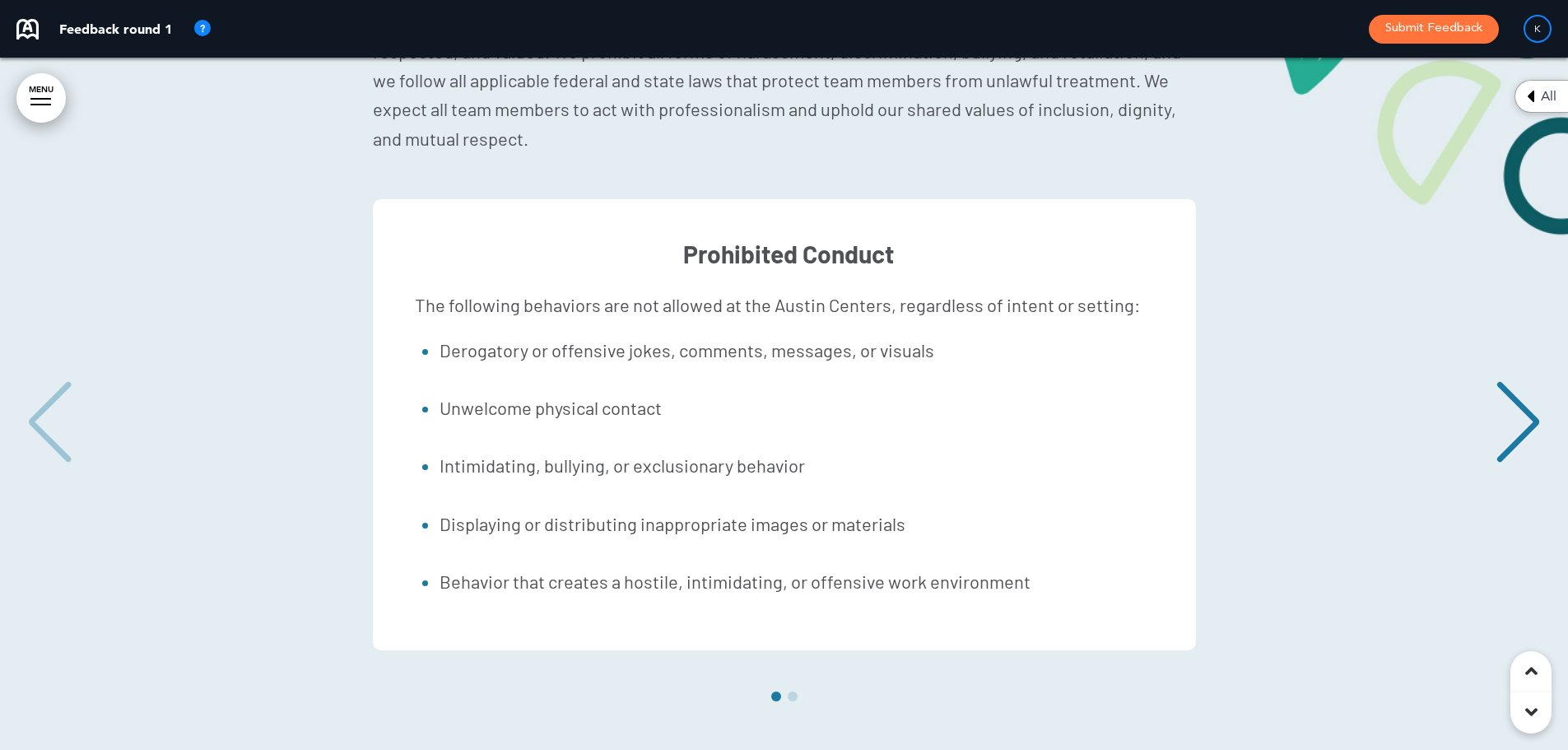 click at bounding box center [1518, 422] 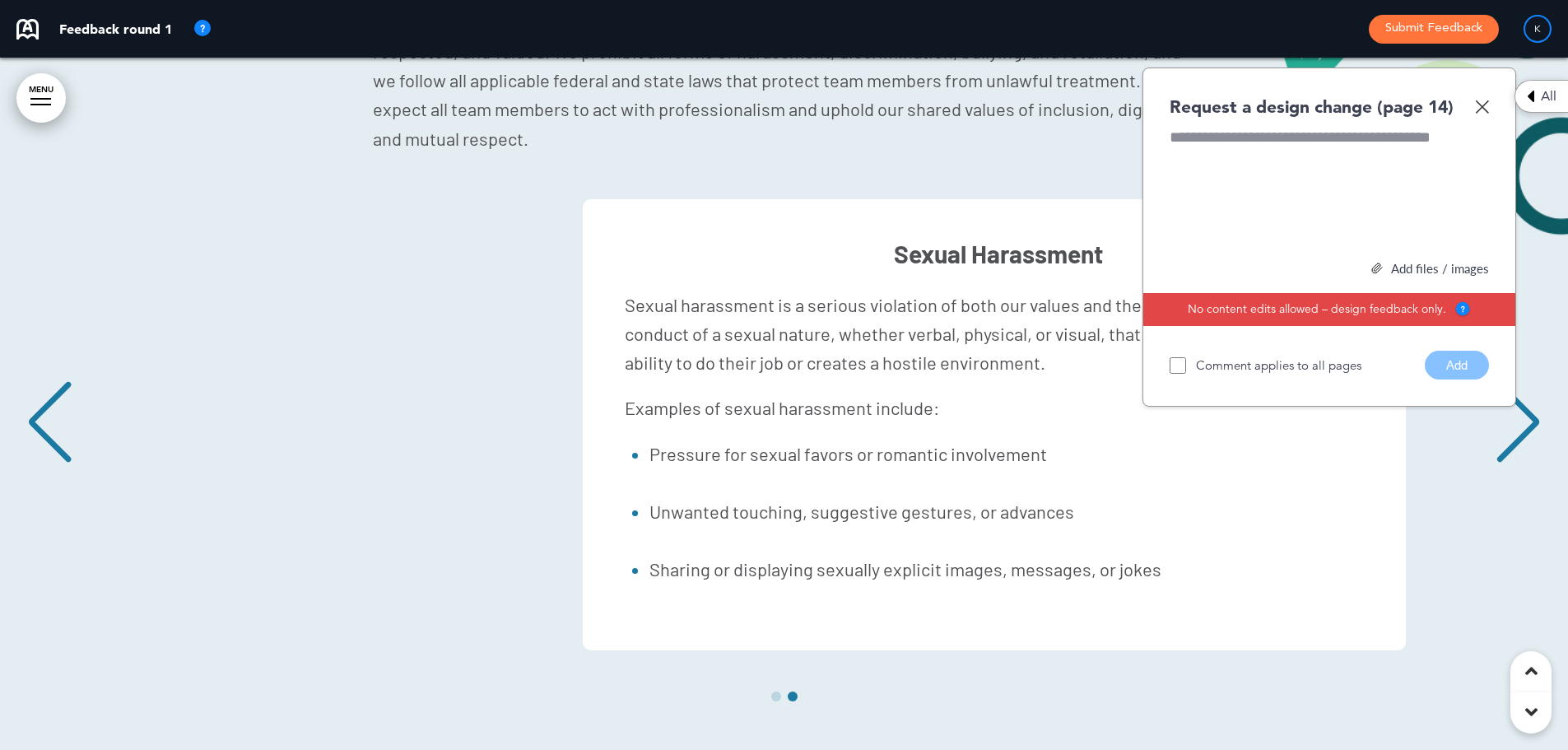 scroll, scrollTop: 0, scrollLeft: 1543, axis: horizontal 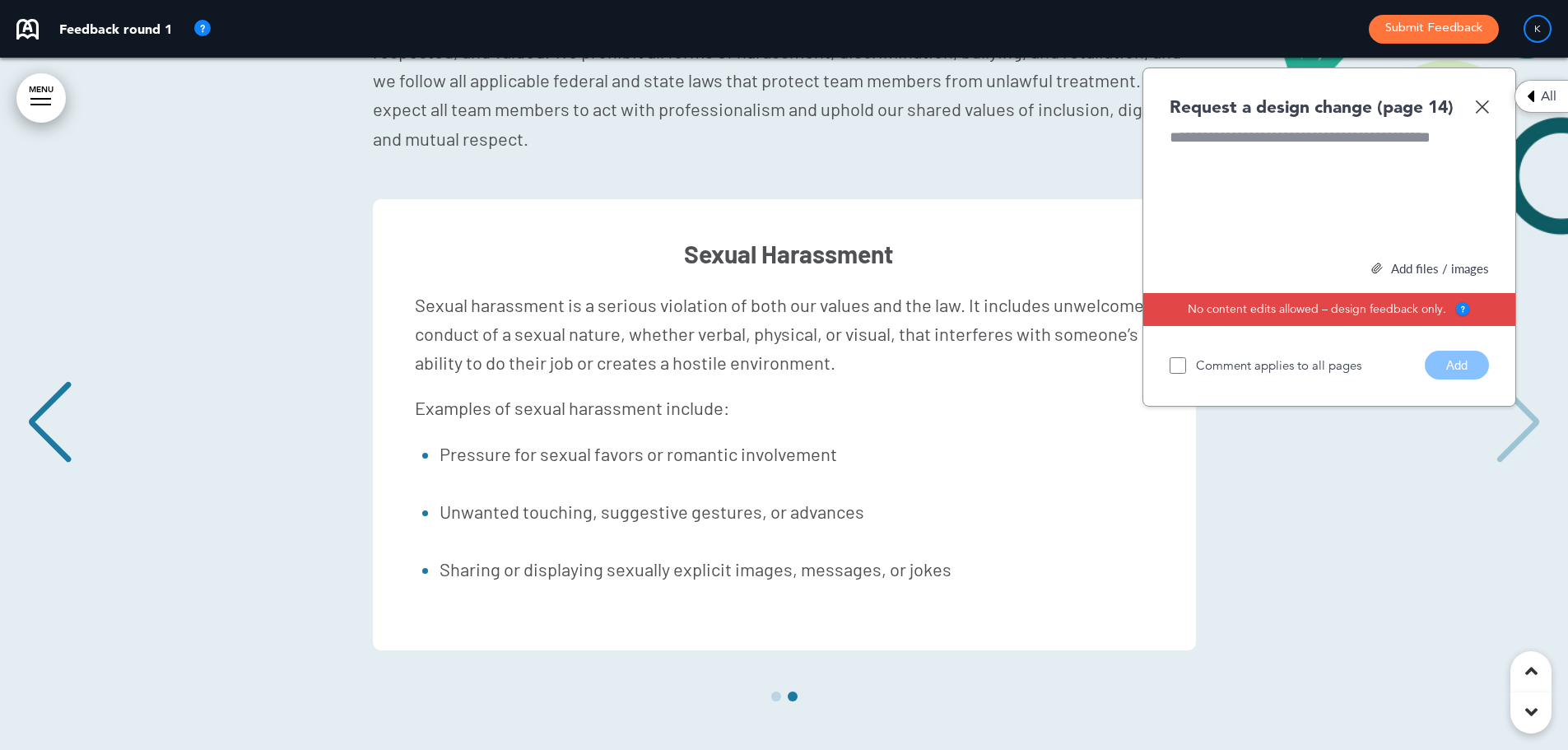 click on "Request a design change (page 14)" at bounding box center [1329, 106] 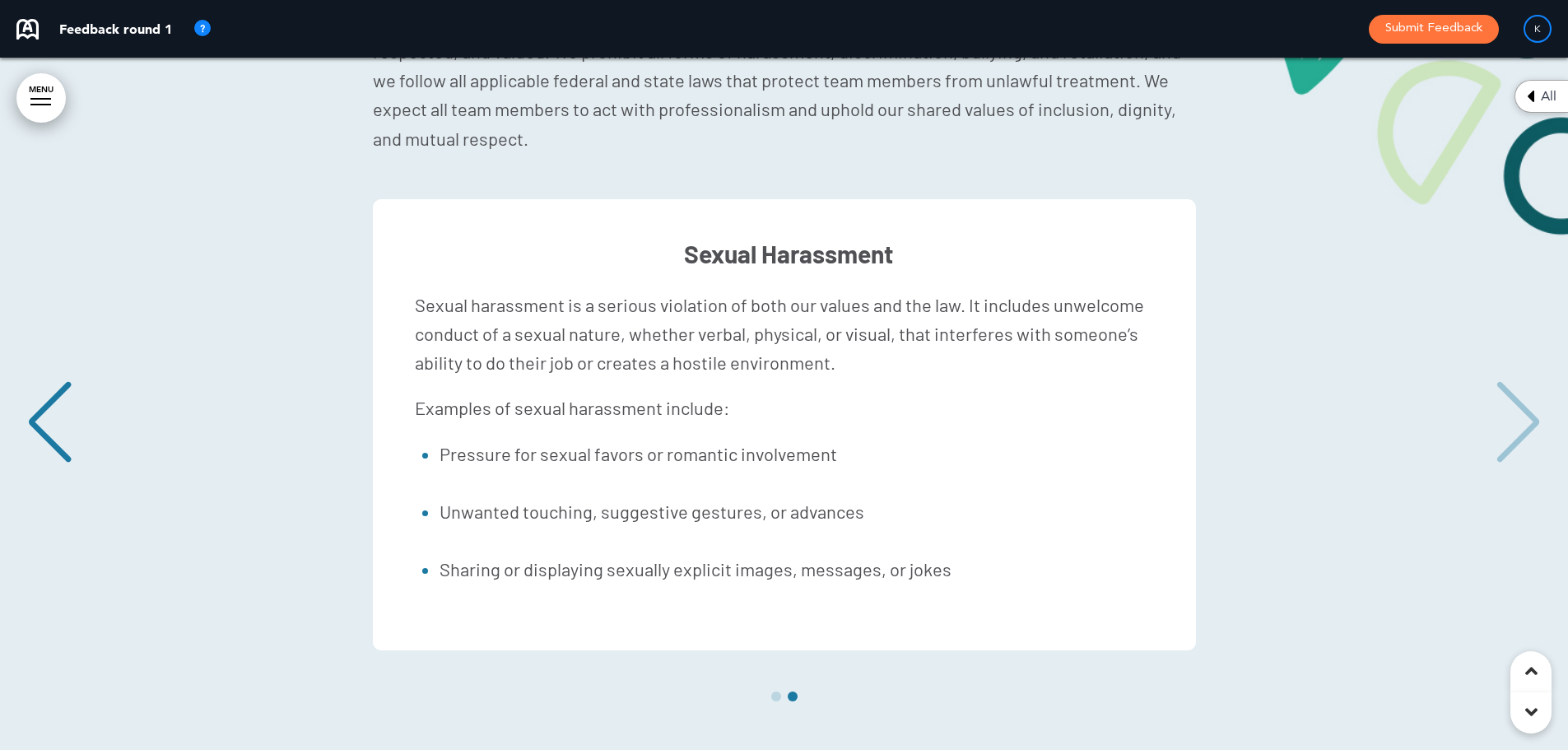 click at bounding box center [49, 422] 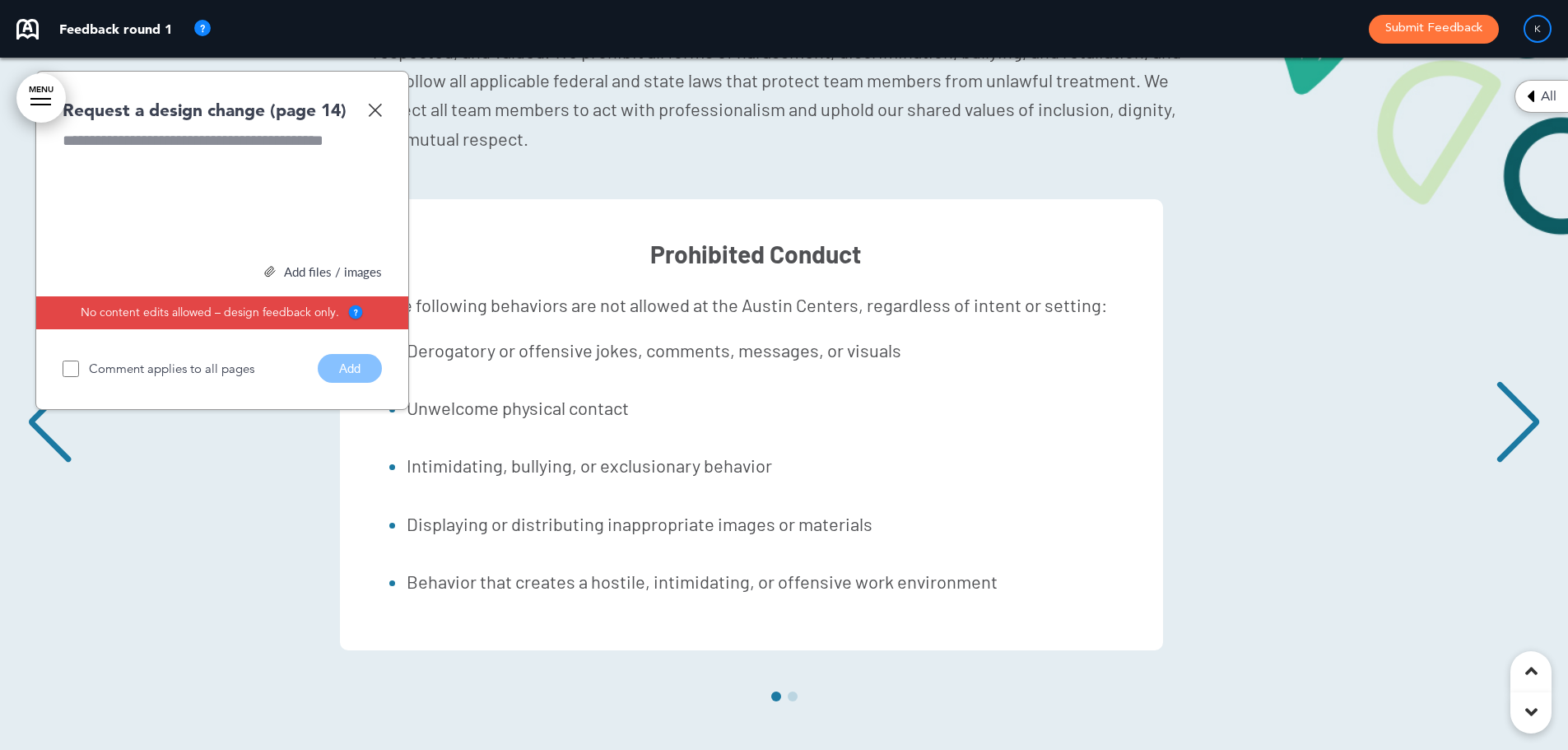 scroll, scrollTop: 0, scrollLeft: 0, axis: both 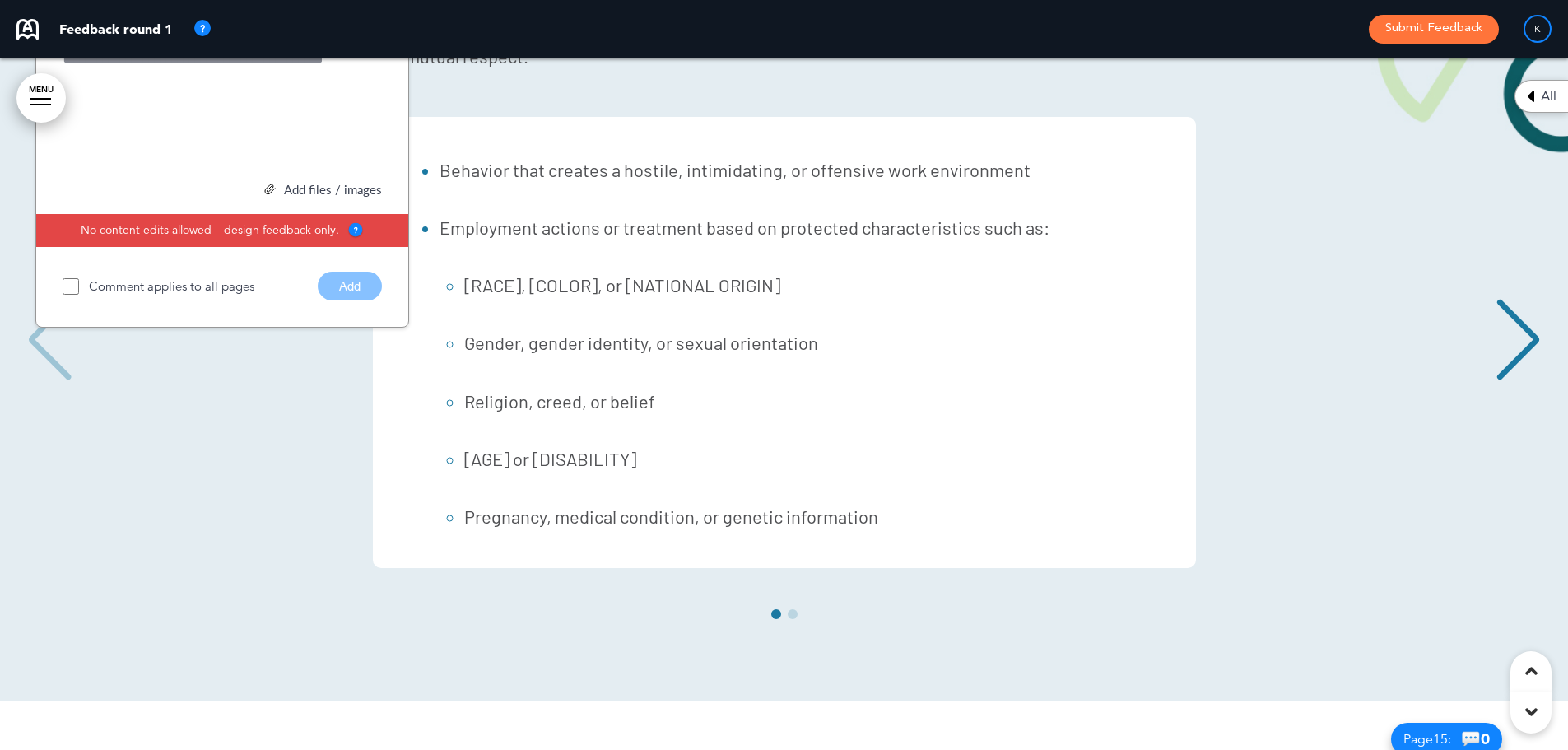 click on "Prohibited Conduct
The following behaviors are not allowed at the [ORGANIZATION] Centers, regardless of intent or setting: Derogatory or offensive jokes, comments, messages, or visuals Unwelcome physical contact Intimidating, bullying, or exclusionary behavior Displaying or distributing inappropriate images or materials Behavior that creates a hostile, intimidating, or offensive work environment Employment actions or treatment based on protected characteristics such as: Race, color, or national origin Gender, gender identity, or sexual orientation Religion, creed, or belief Age or disability Pregnancy, medical condition, or genetic information Any other characteristic protected by law" at bounding box center [784, 342] 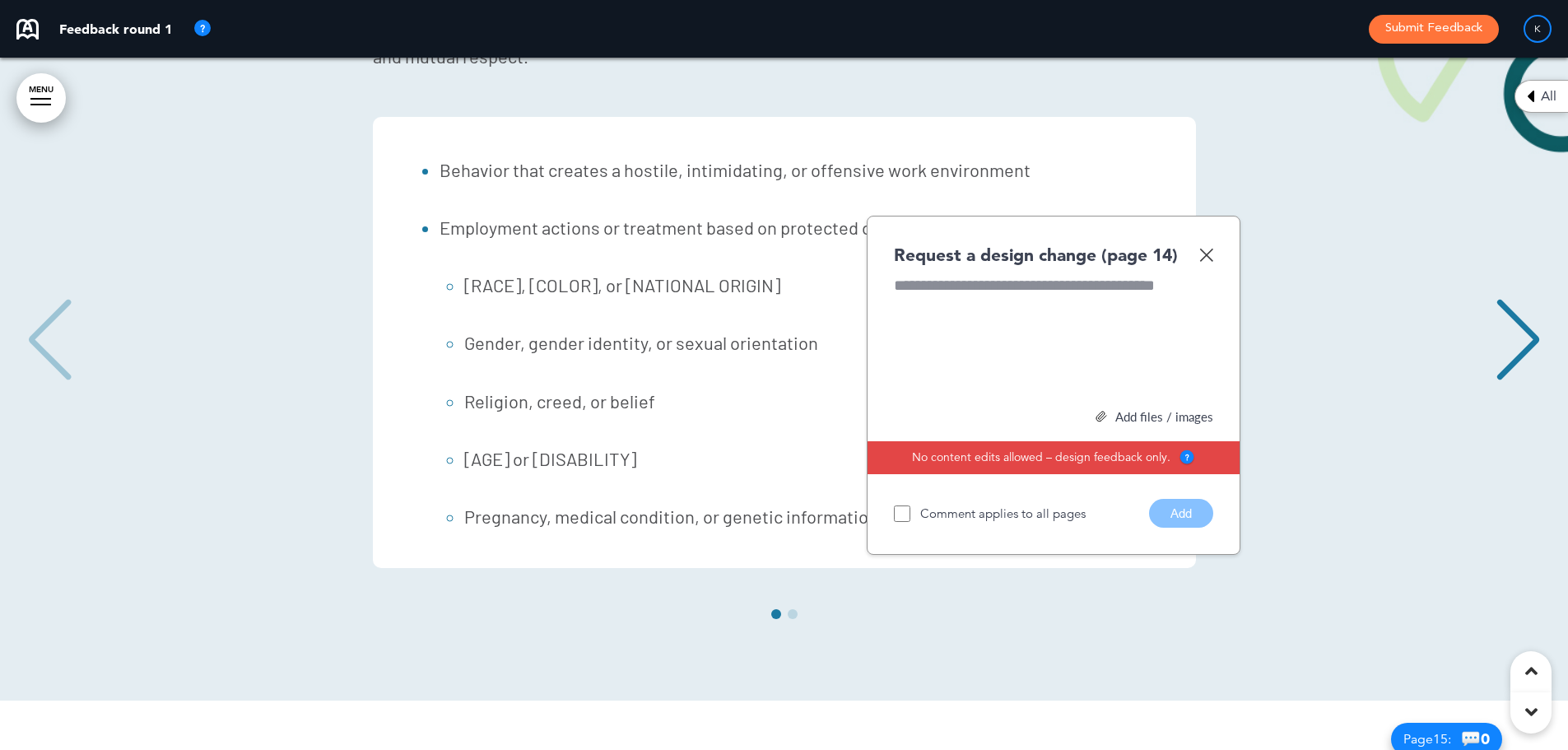 click at bounding box center (1206, 254) 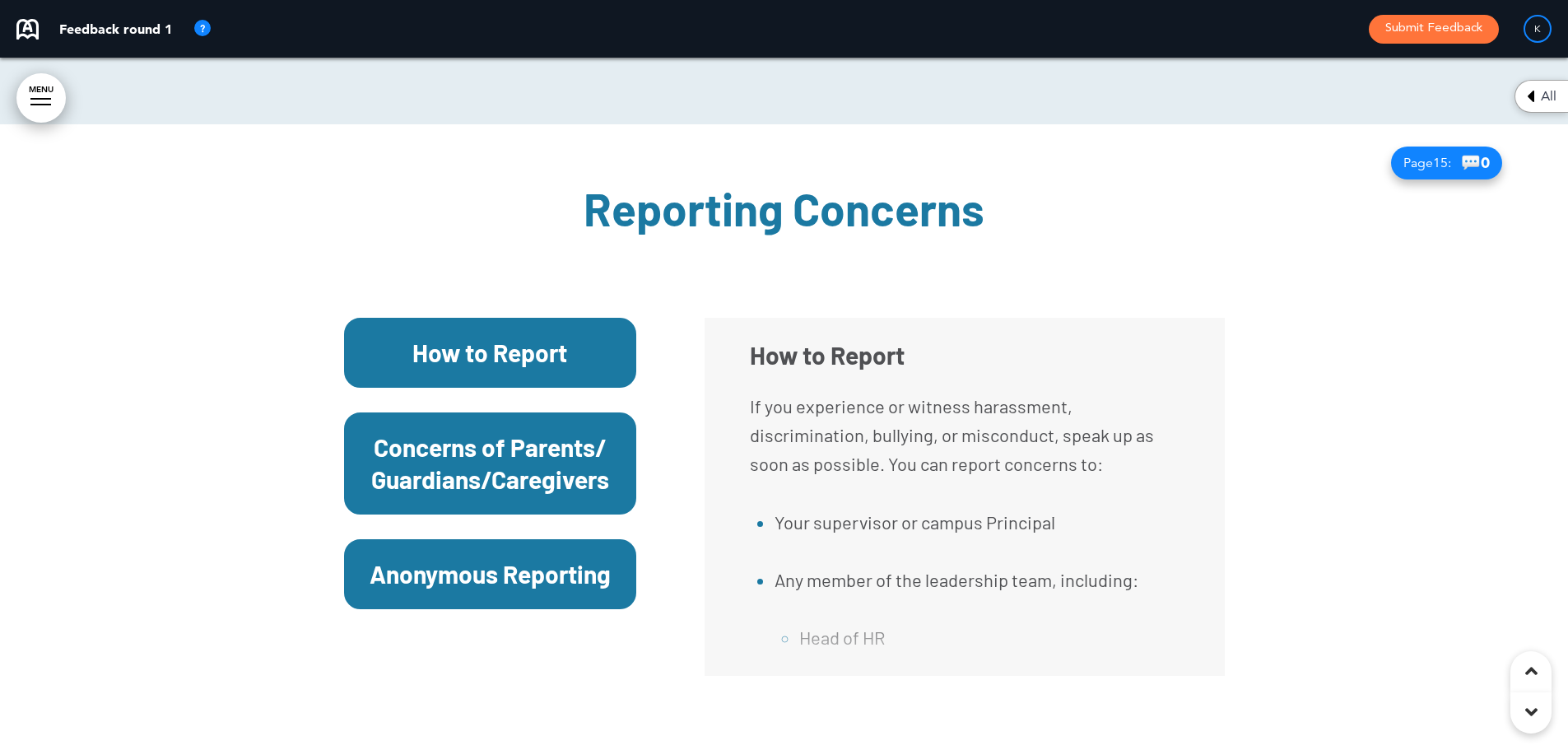 scroll, scrollTop: 13434, scrollLeft: 0, axis: vertical 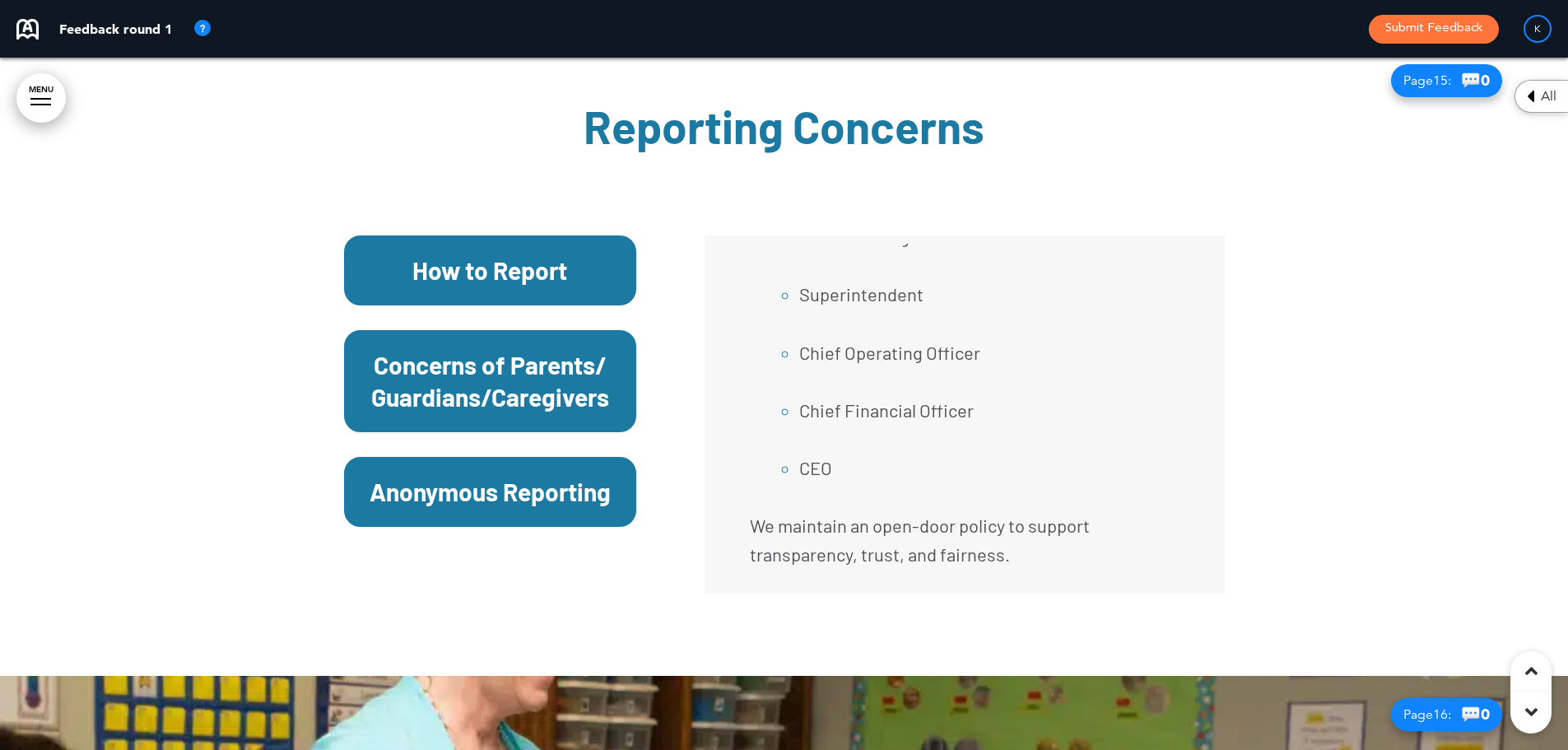 click on "Concerns of Parents/ Guardians/Caregivers" at bounding box center (491, 381) 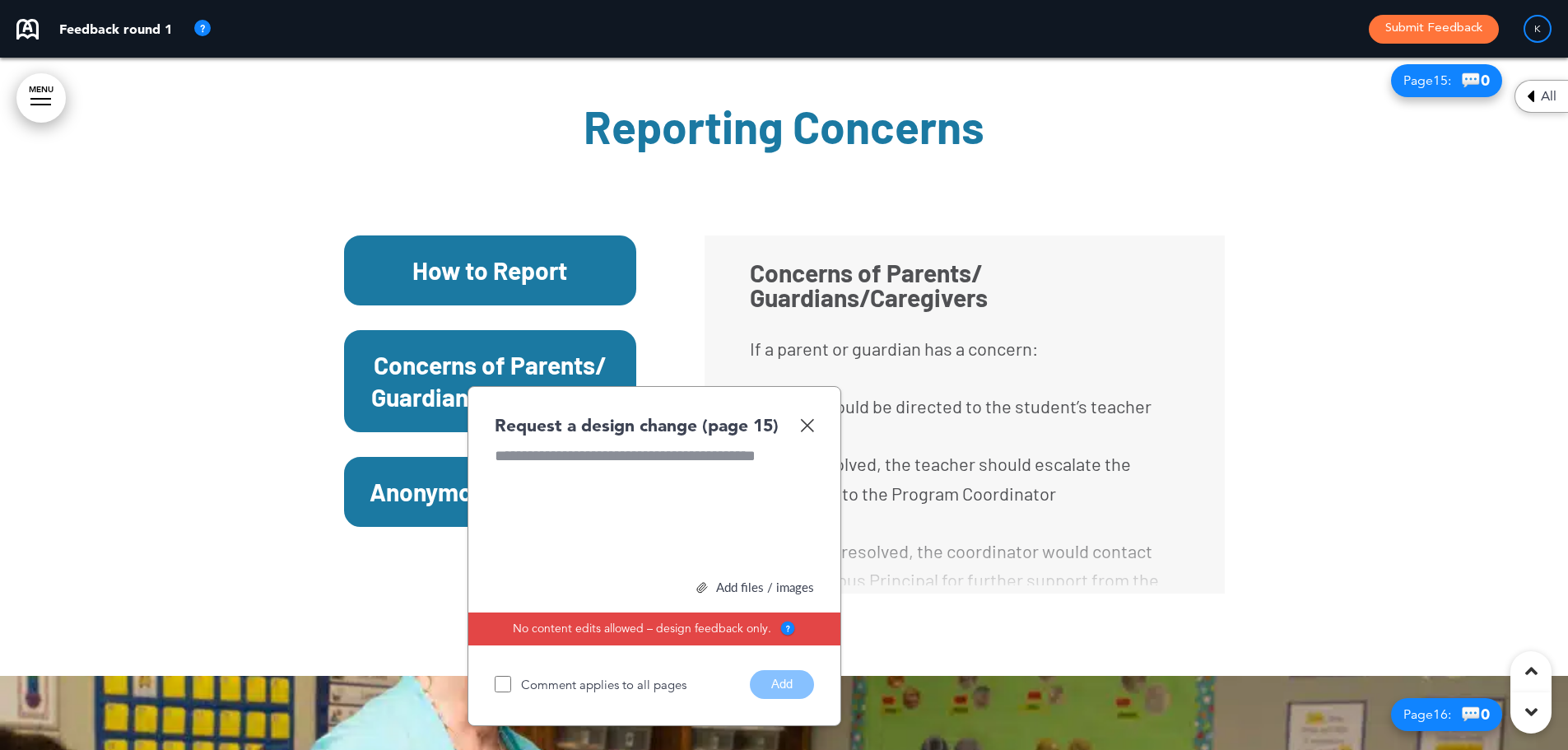 click at bounding box center [807, 425] 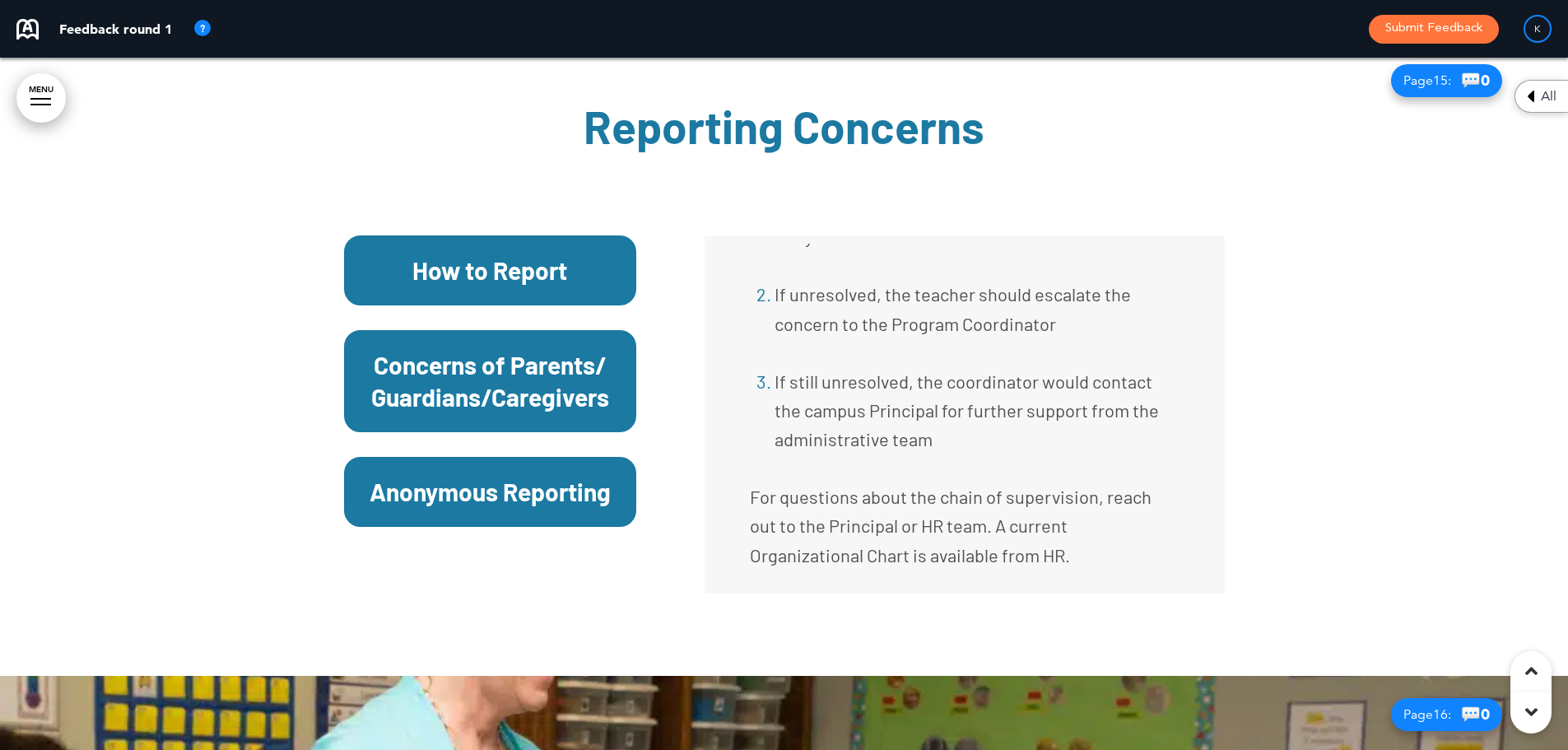 scroll, scrollTop: 170, scrollLeft: 0, axis: vertical 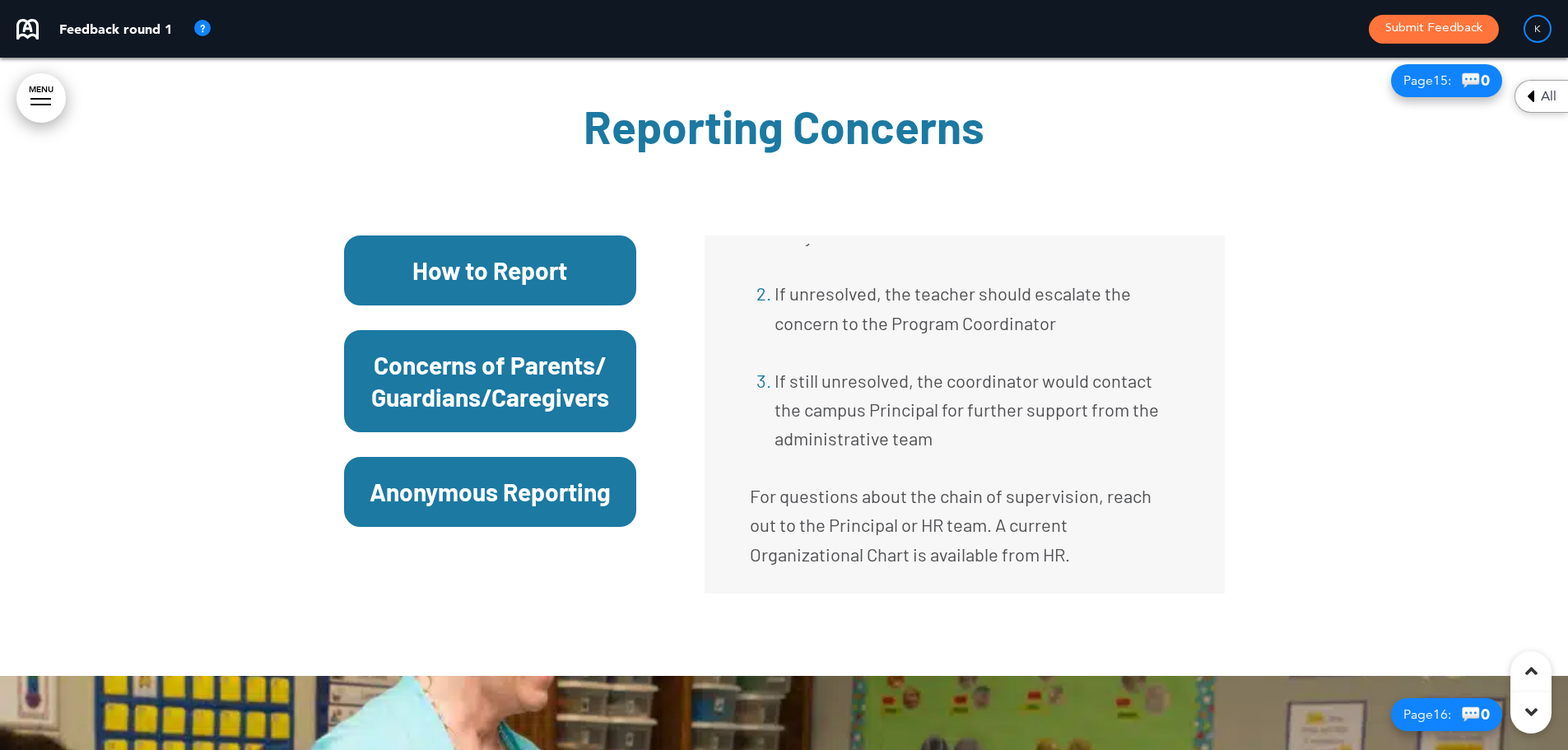 click on "Anonymous Reporting" at bounding box center (491, 491) 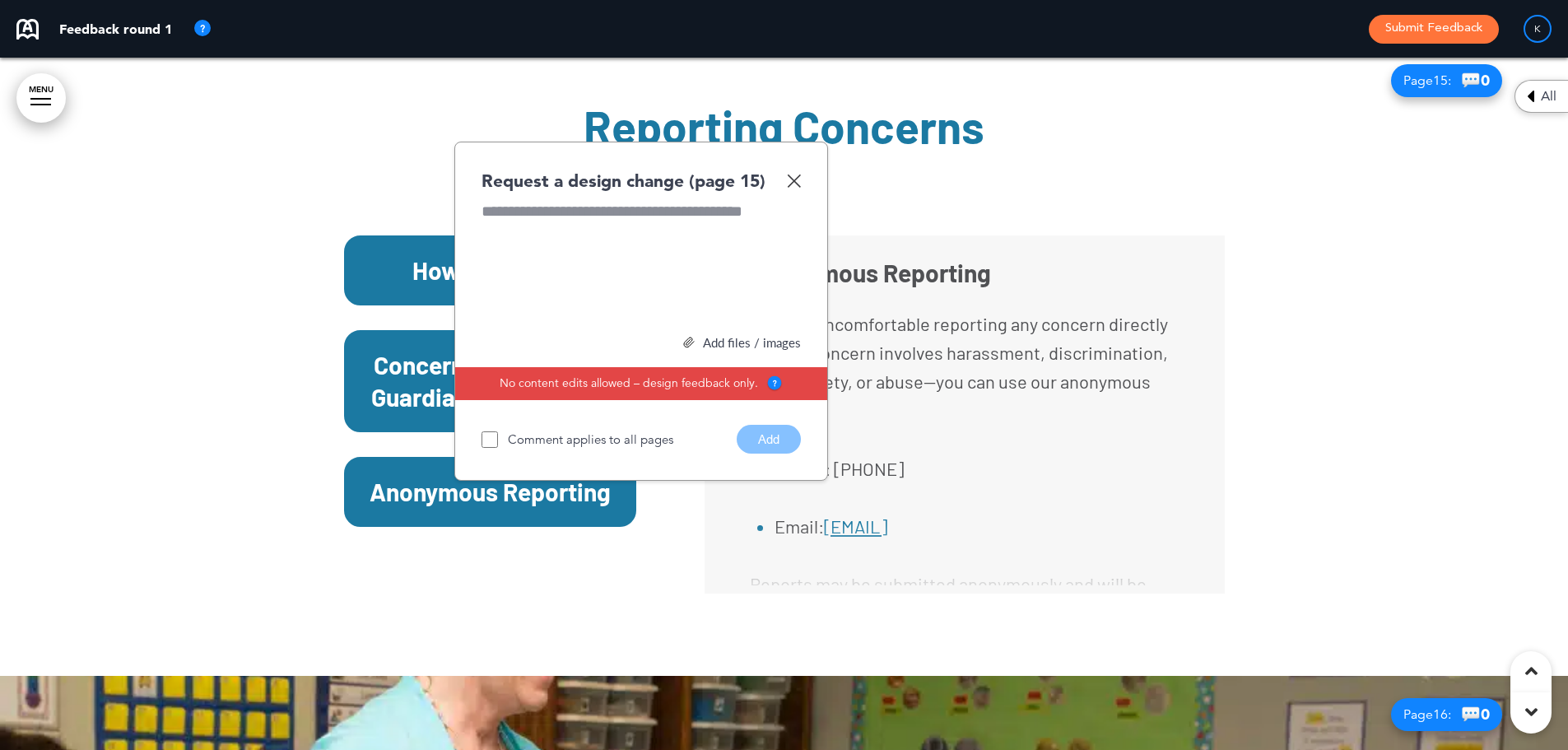 click at bounding box center (793, 180) 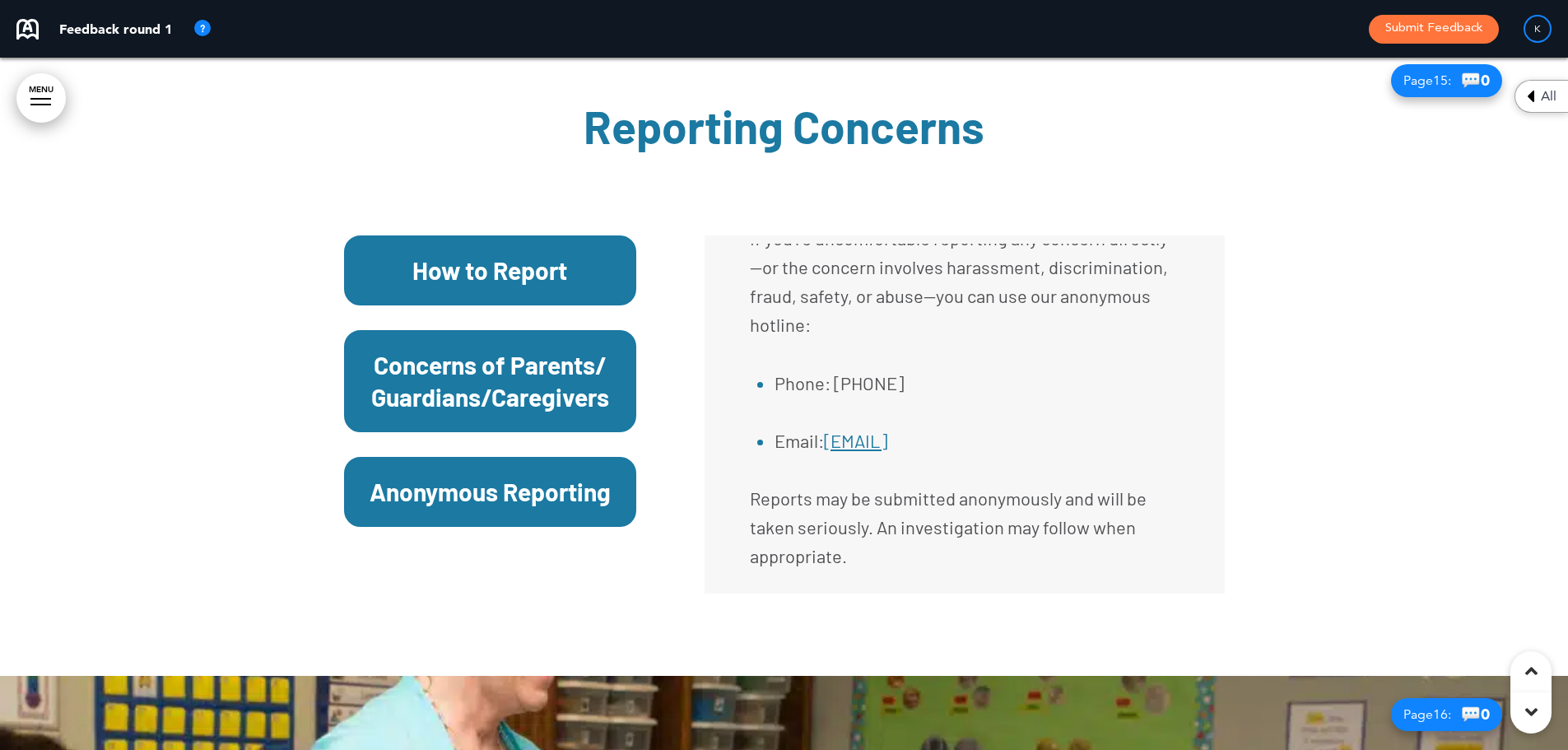 scroll, scrollTop: 87, scrollLeft: 0, axis: vertical 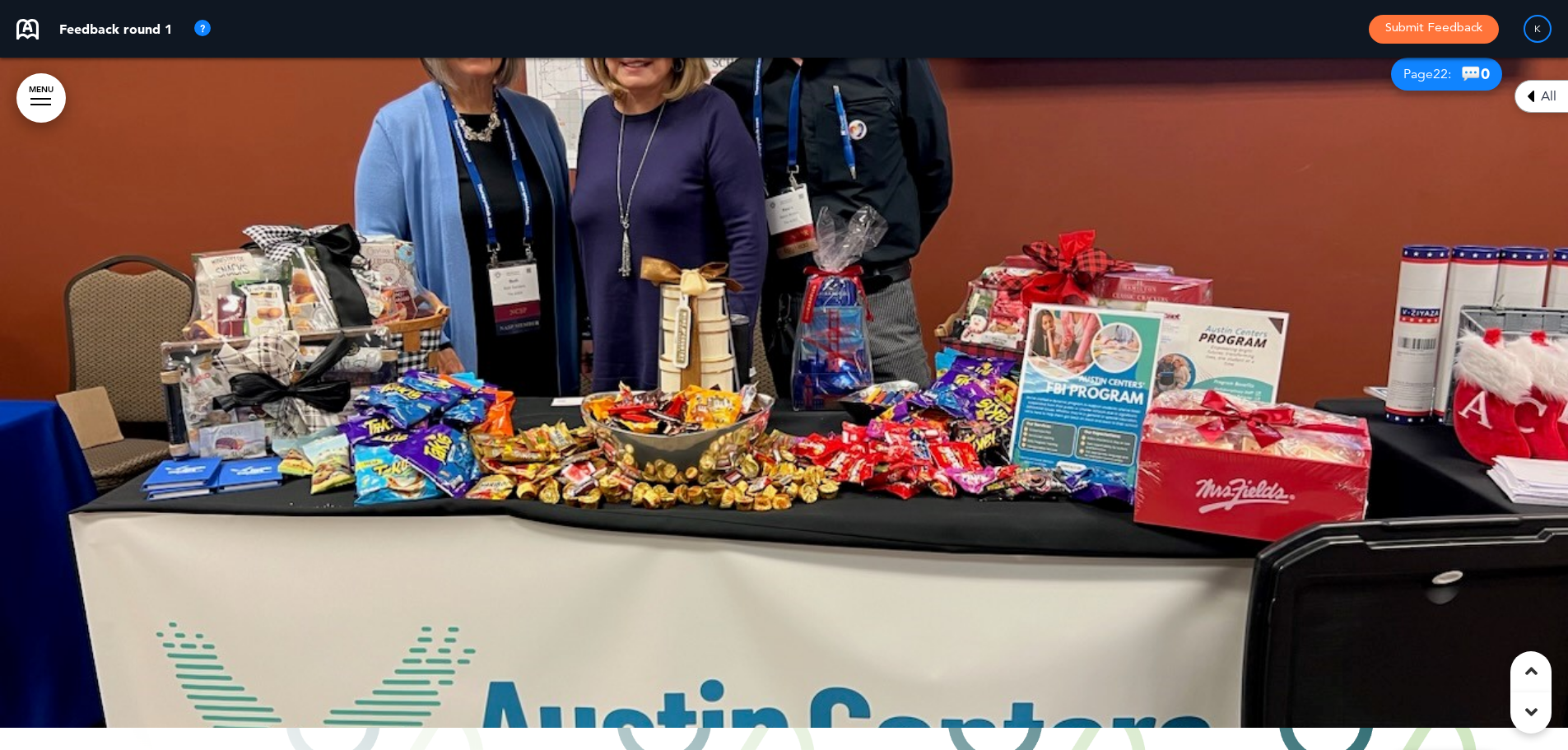 click at bounding box center [784, 381] 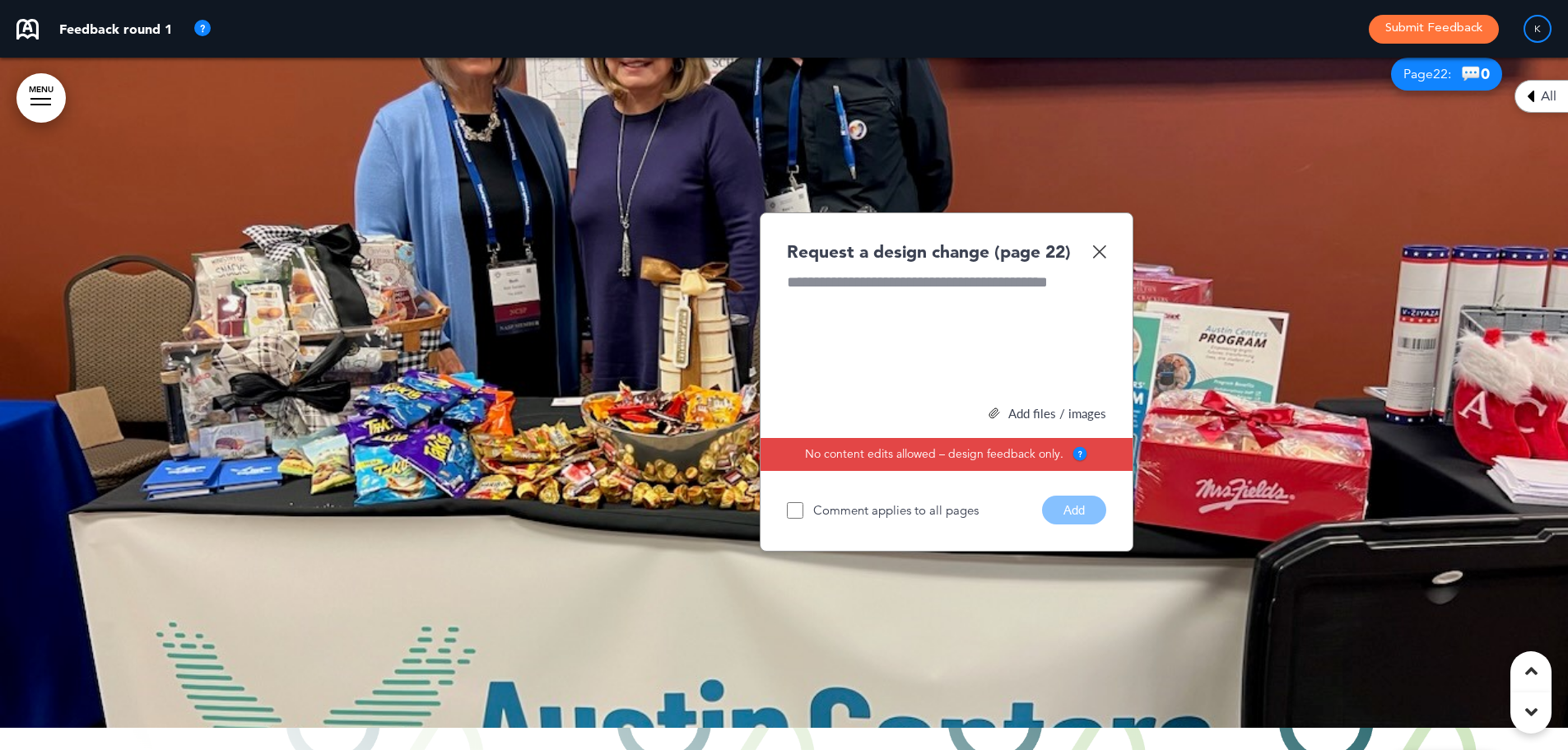 type 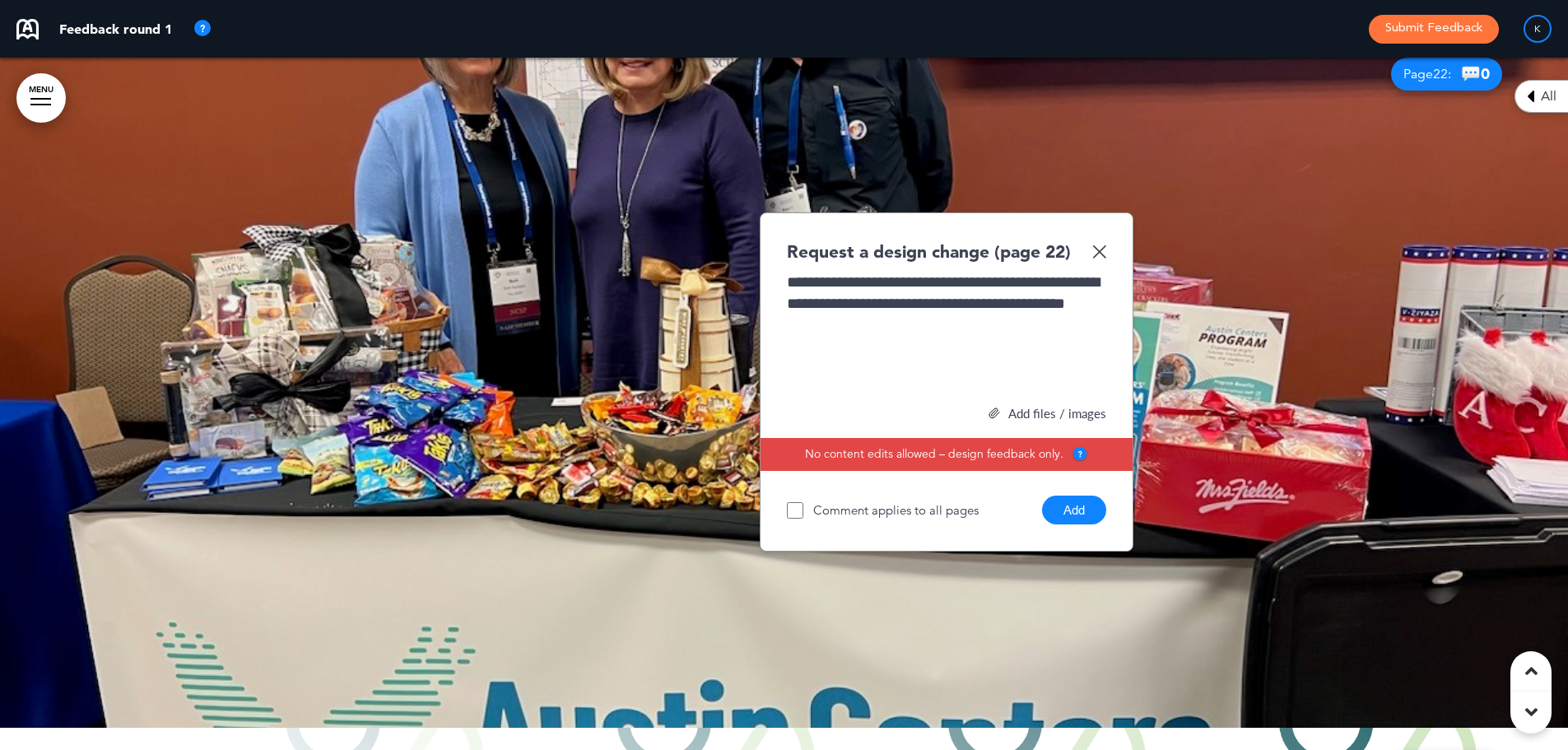 click on "Add" at bounding box center (1074, 510) 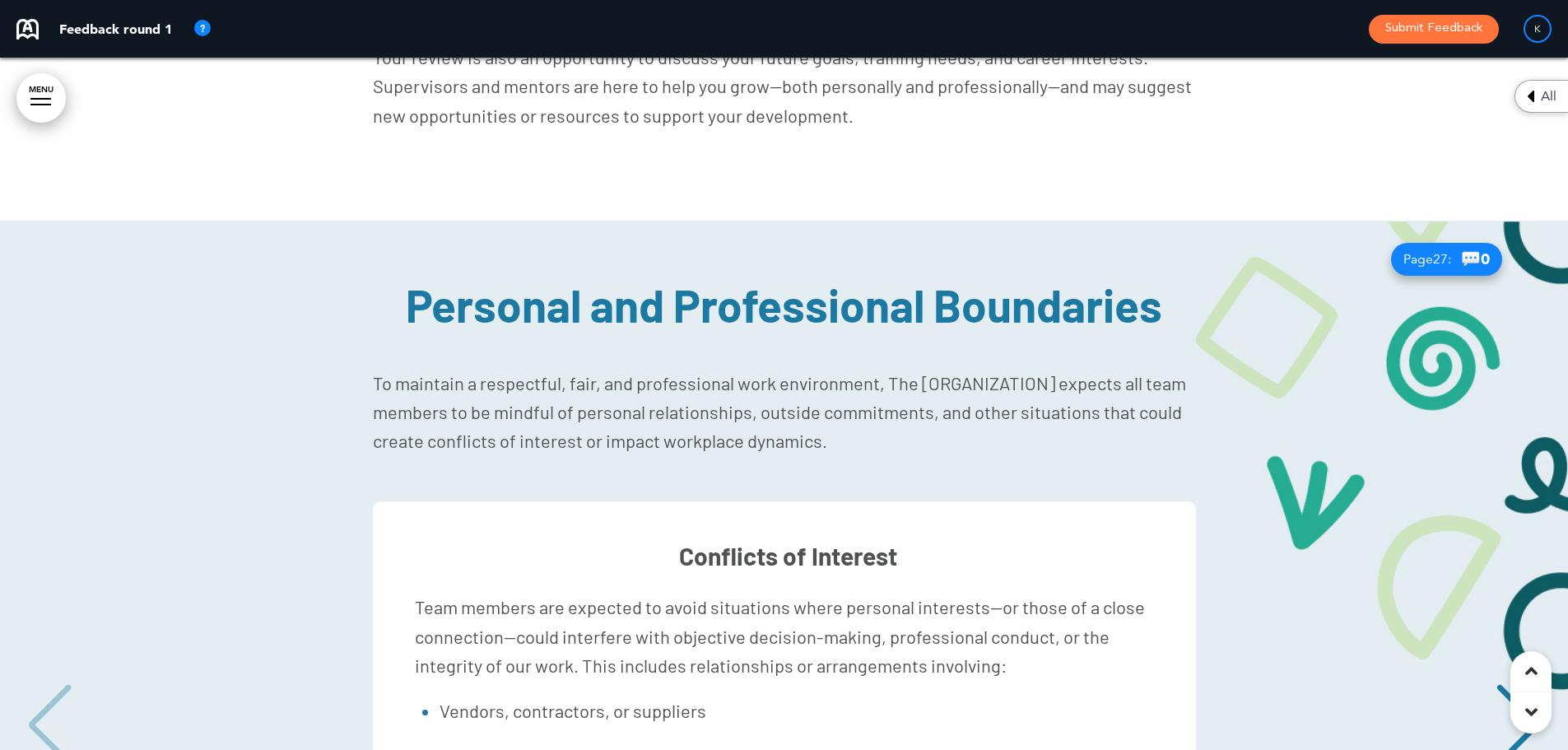 scroll, scrollTop: 23972, scrollLeft: 0, axis: vertical 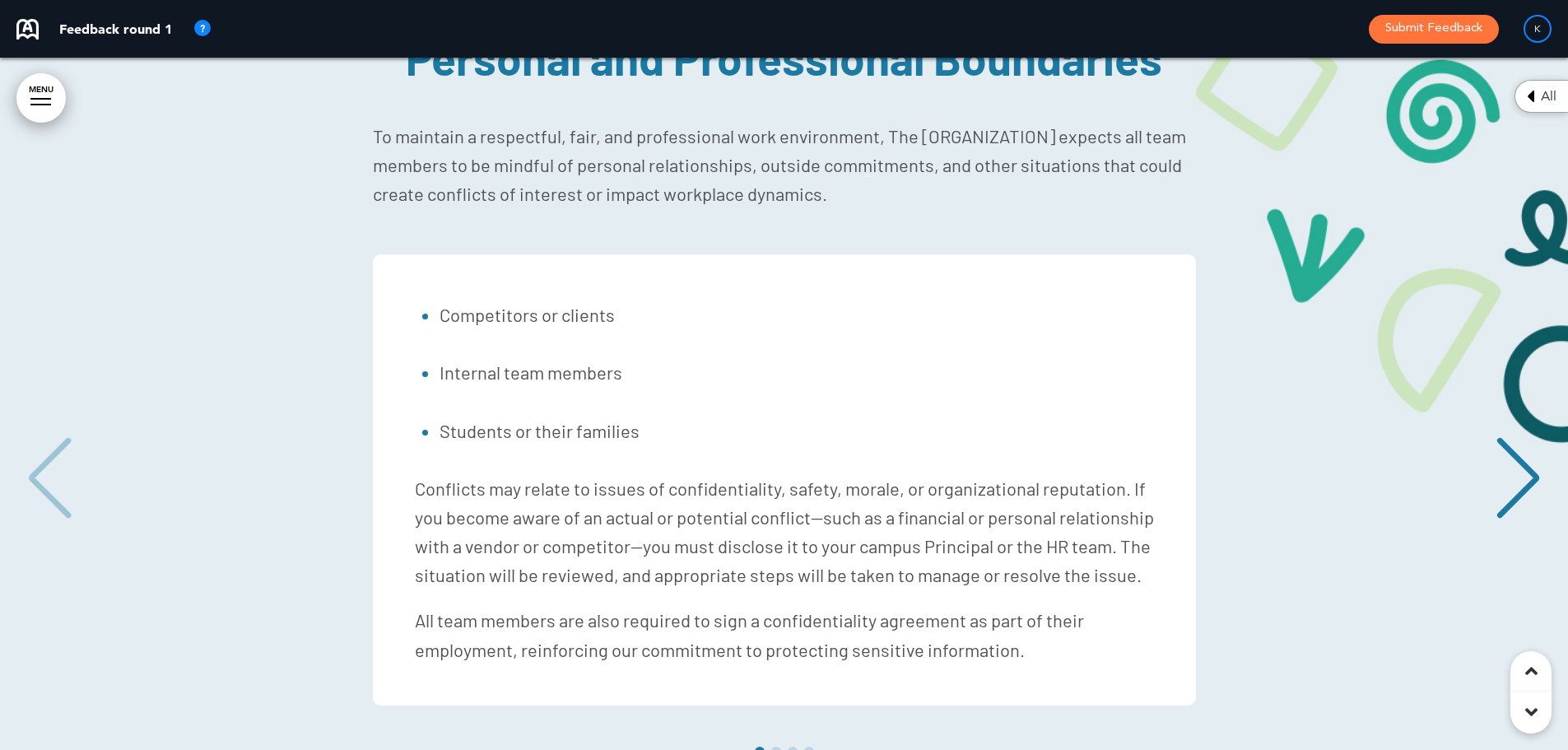 click at bounding box center [1518, 478] 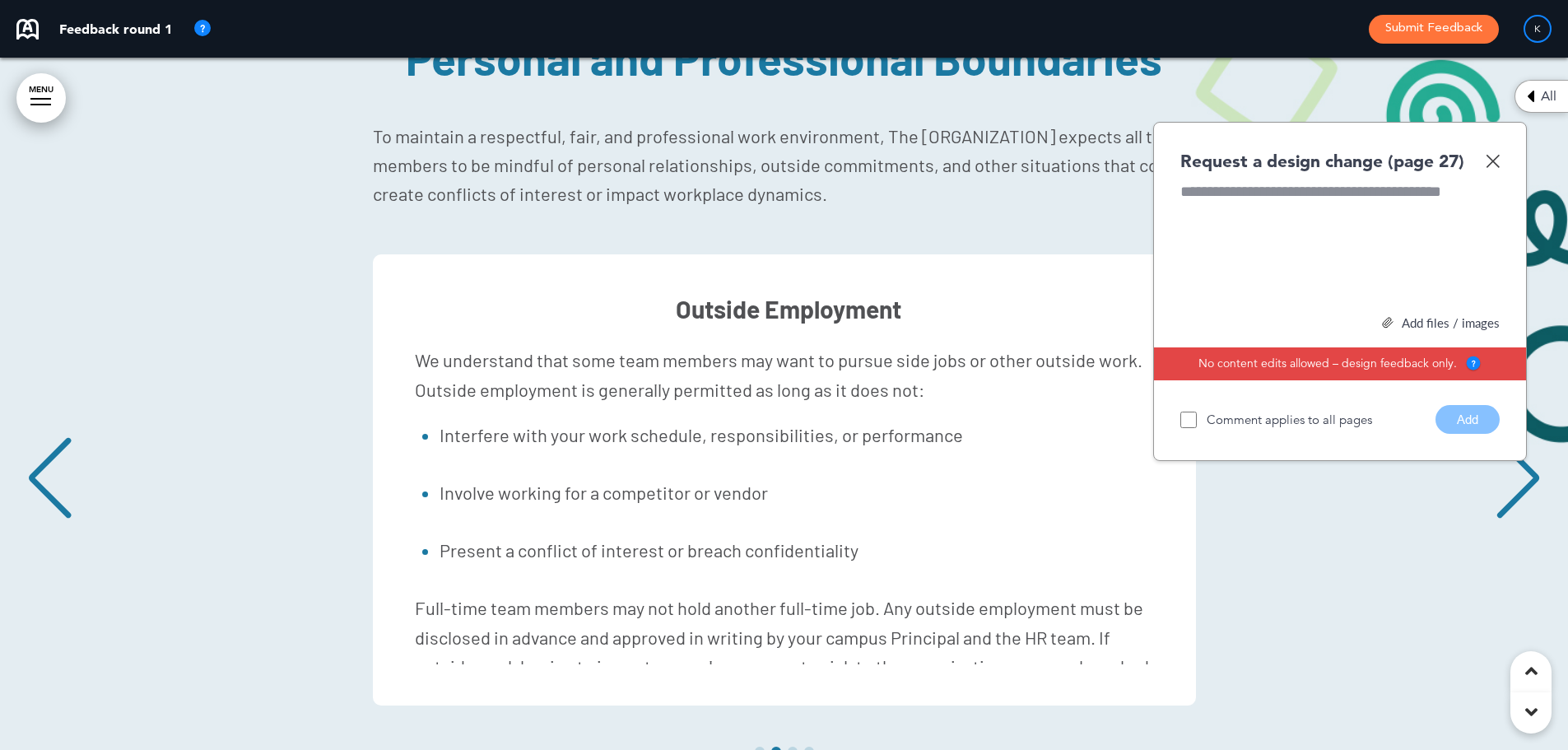 click at bounding box center (1518, 478) 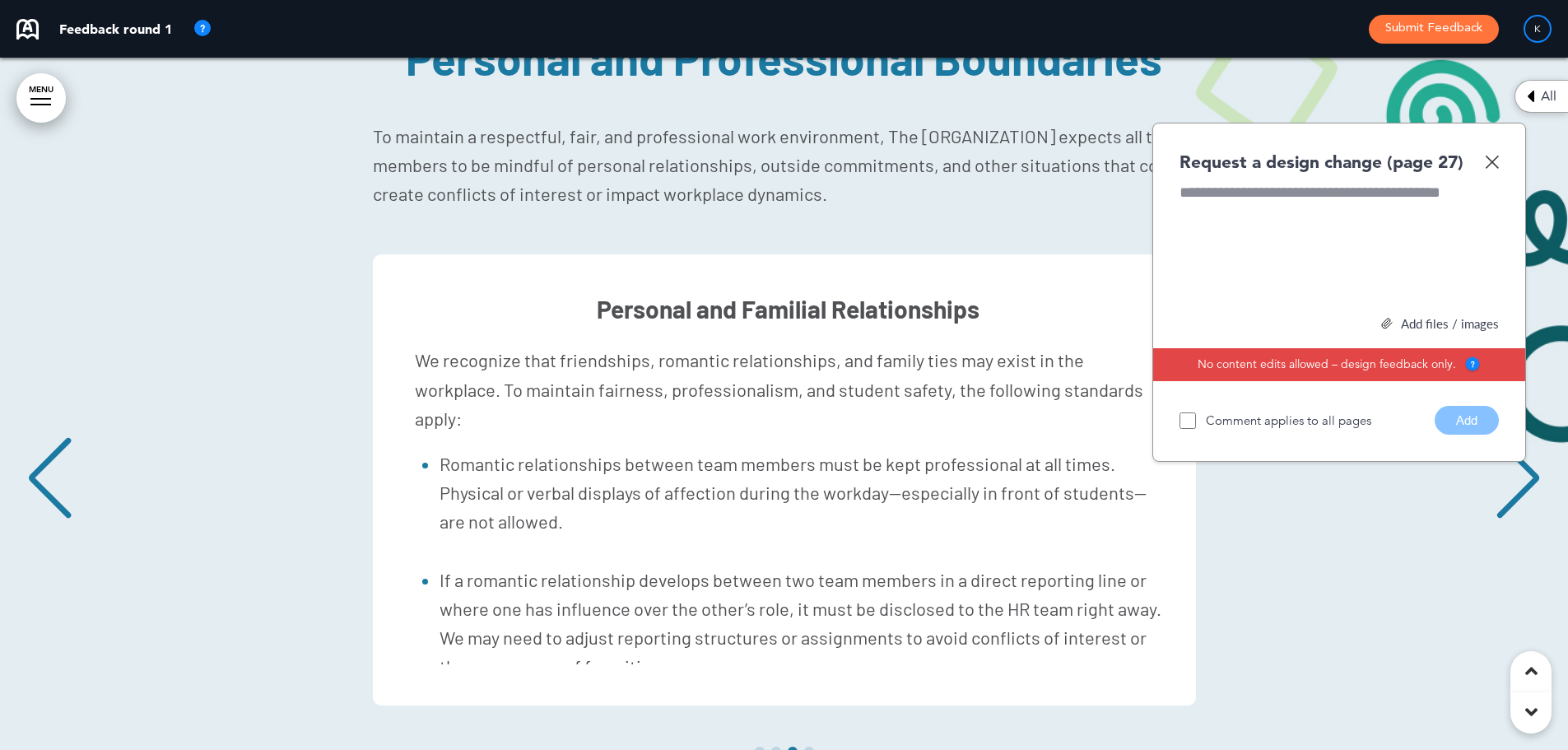 click at bounding box center (1518, 478) 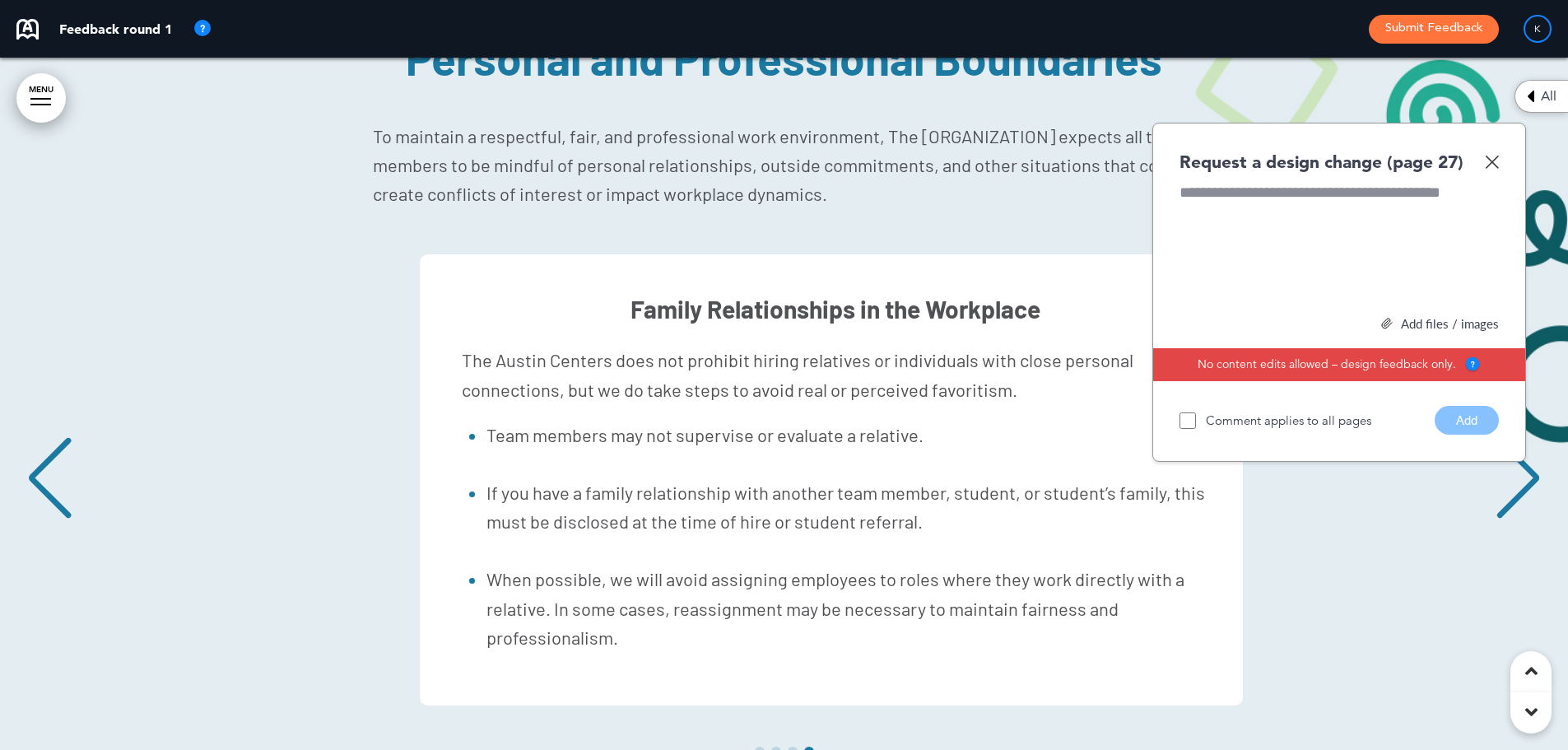 scroll, scrollTop: 0, scrollLeft: 4630, axis: horizontal 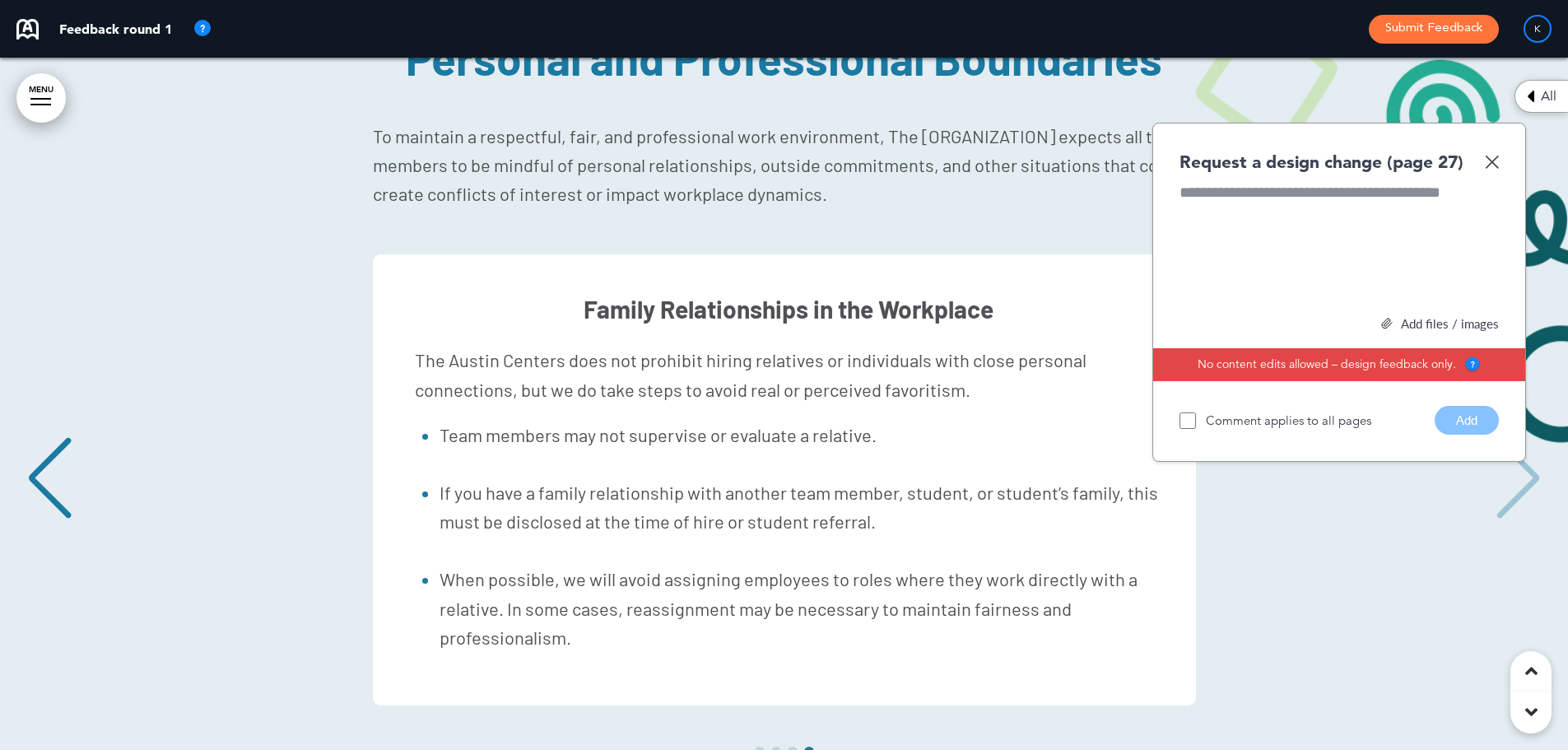 click at bounding box center (49, 478) 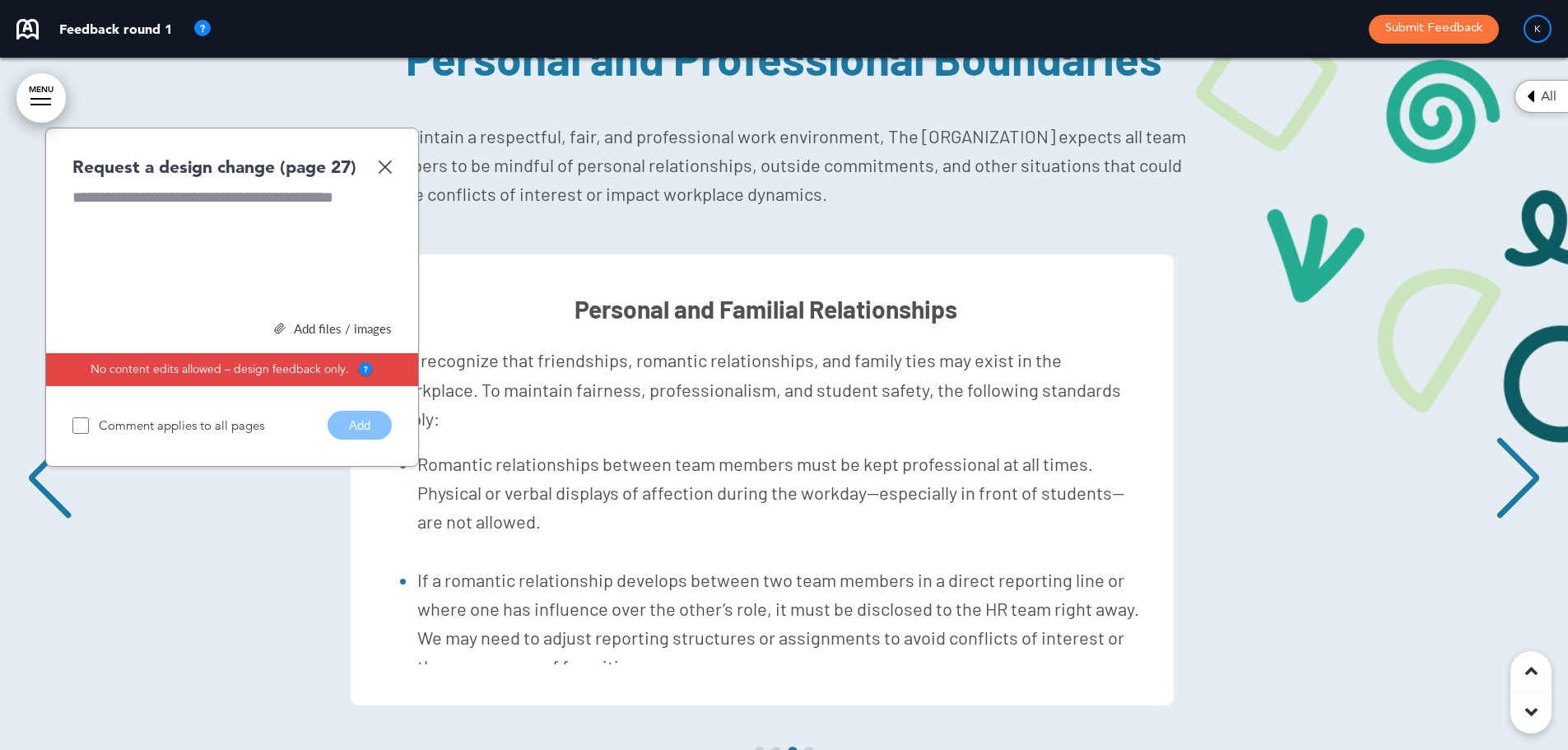 scroll, scrollTop: 0, scrollLeft: 3087, axis: horizontal 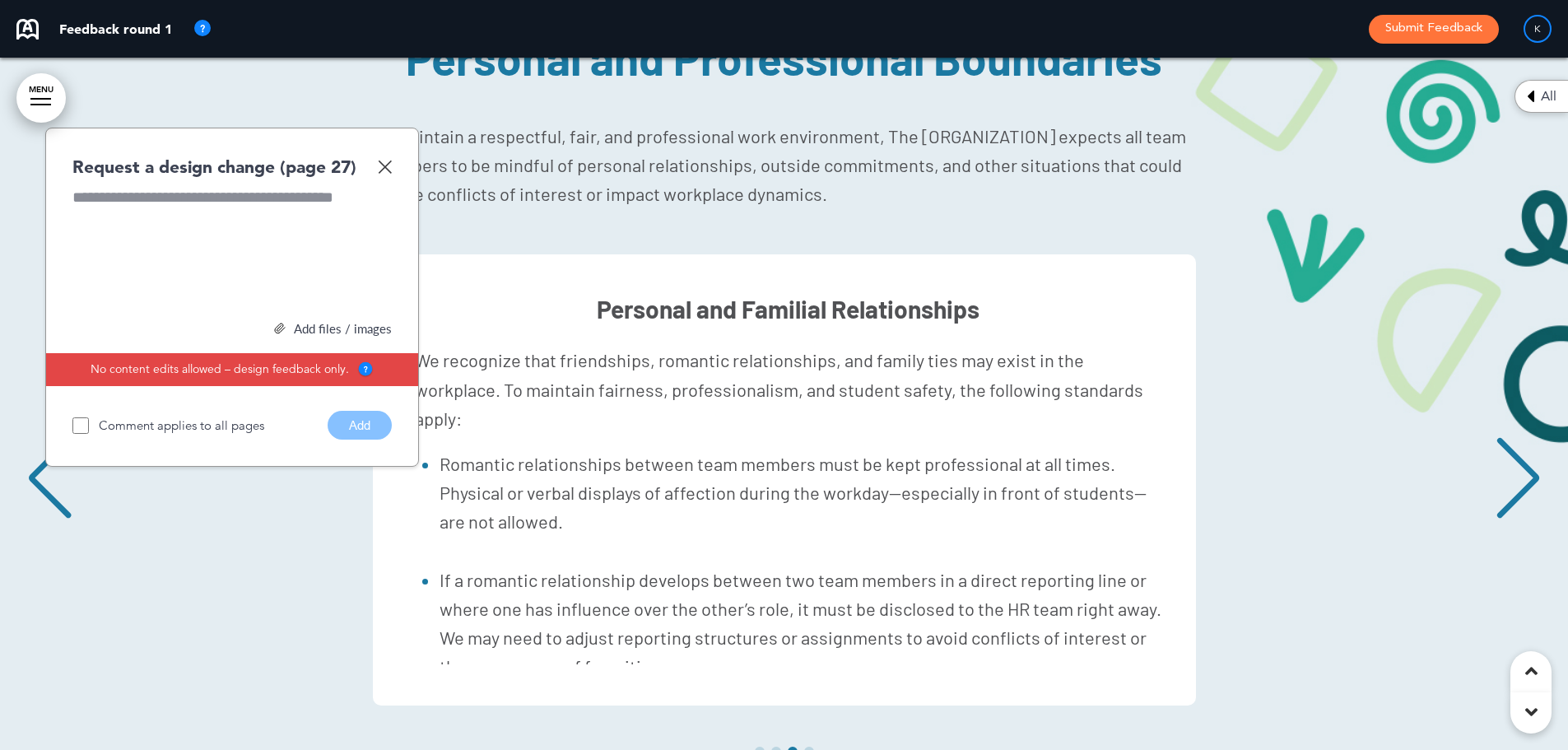 click at bounding box center [1518, 478] 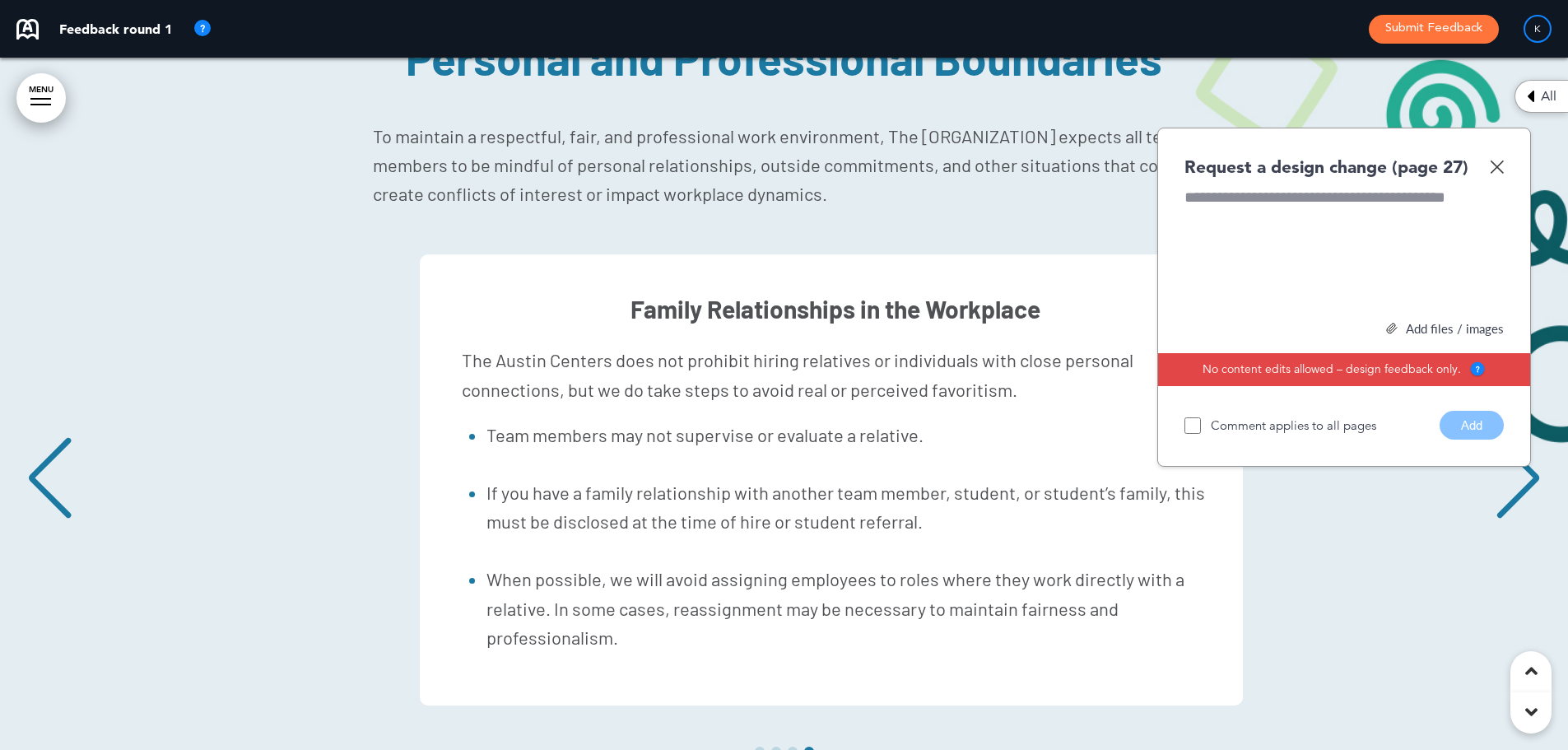 scroll, scrollTop: 0, scrollLeft: 4630, axis: horizontal 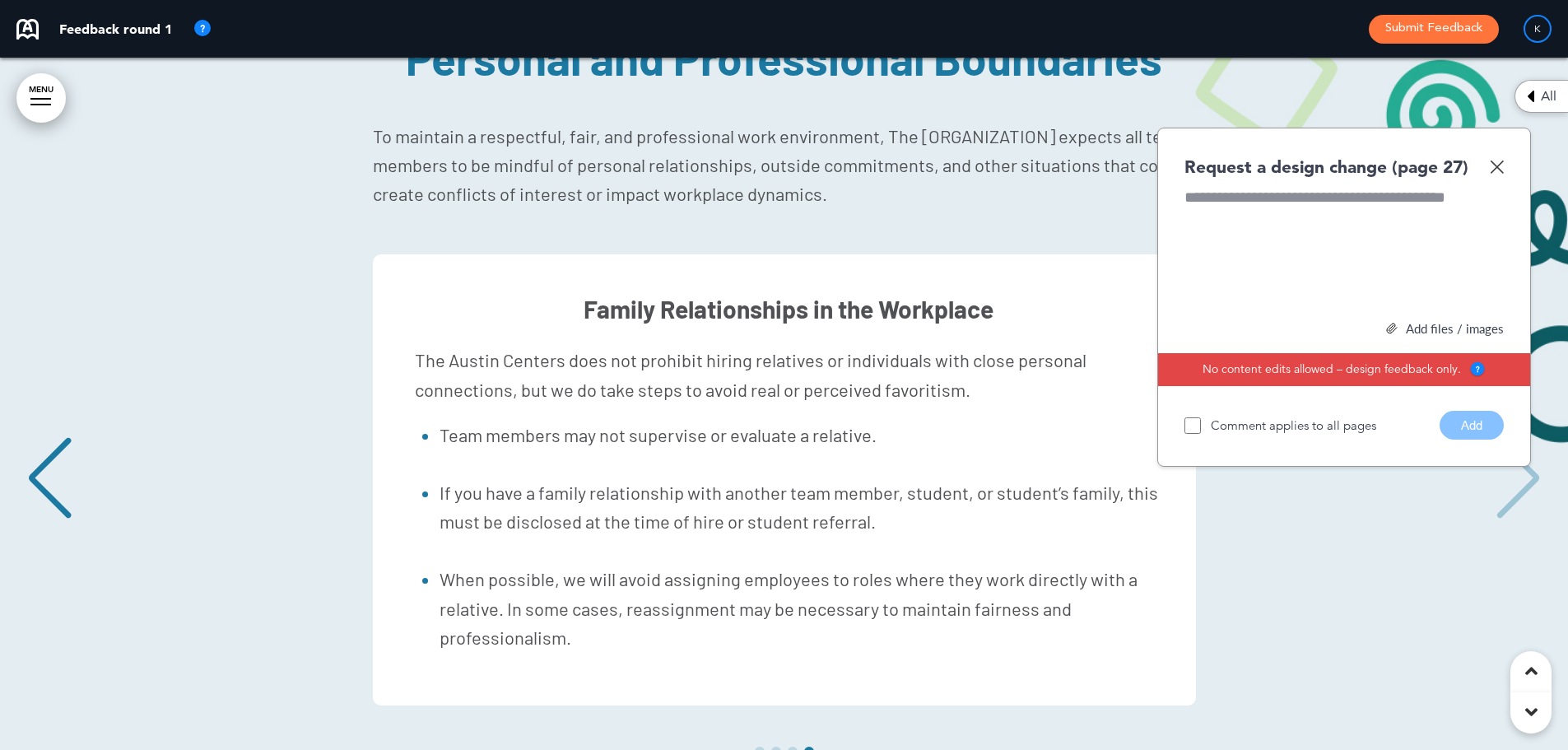 click on "Family Relationships in the Workplace
The Austin Centers does not prohibit hiring relatives or individuals with close personal connections, but we do take steps to avoid real or perceived favoritism. Team members may not supervise or evaluate a relative. If you have a family relationship with another team member, student, or student’s family, this must be disclosed at the time of hire or student referral. When possible, we will avoid assigning employees to roles where they work directly with a relative. In some cases, reassignment may be necessary to maintain fairness and professionalism. If you have a familial relationship with a student, you are expected to treat that student the same as any other—avoiding any preferential treatment or behavior that could draw attention to the relationship." at bounding box center [784, 480] 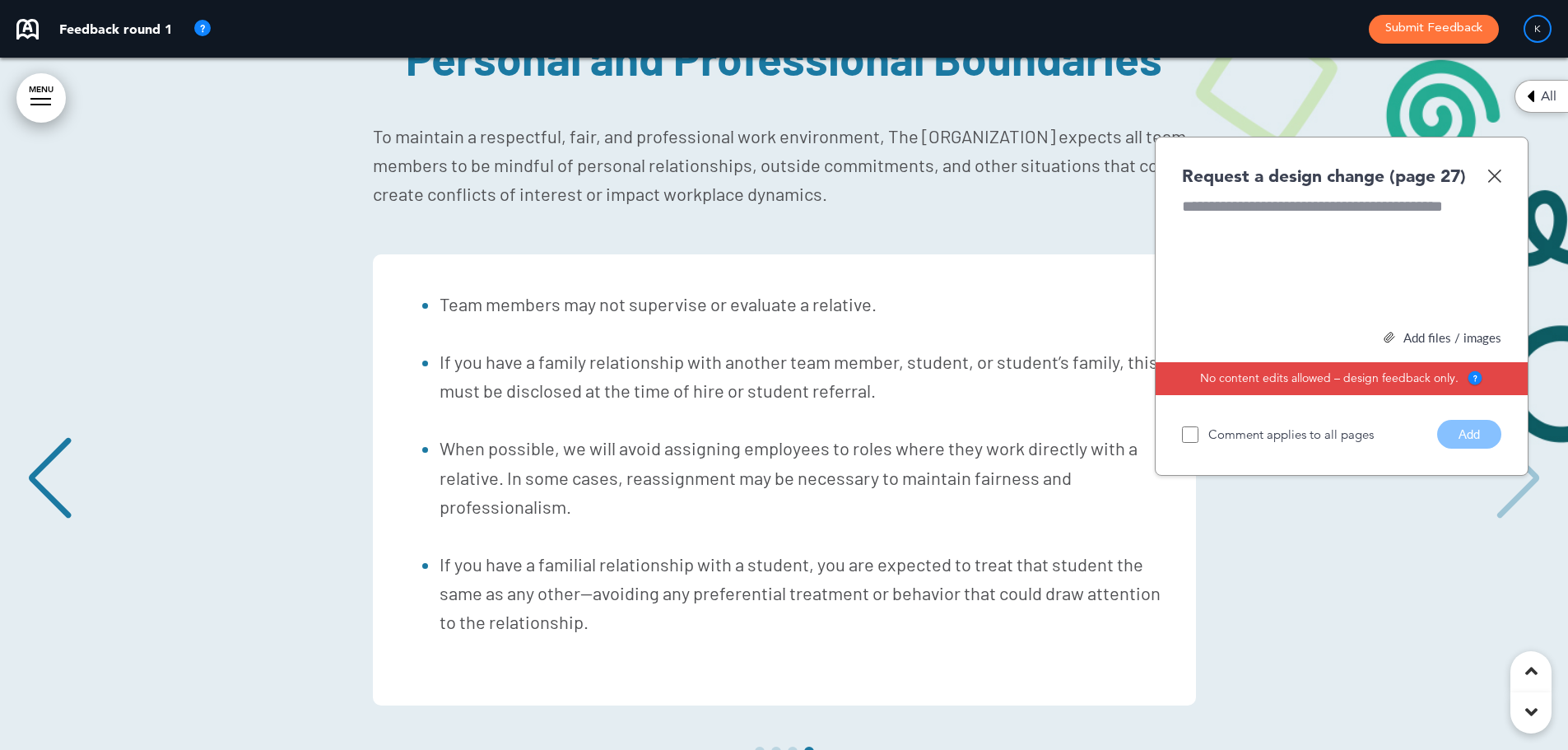 scroll, scrollTop: 133, scrollLeft: 0, axis: vertical 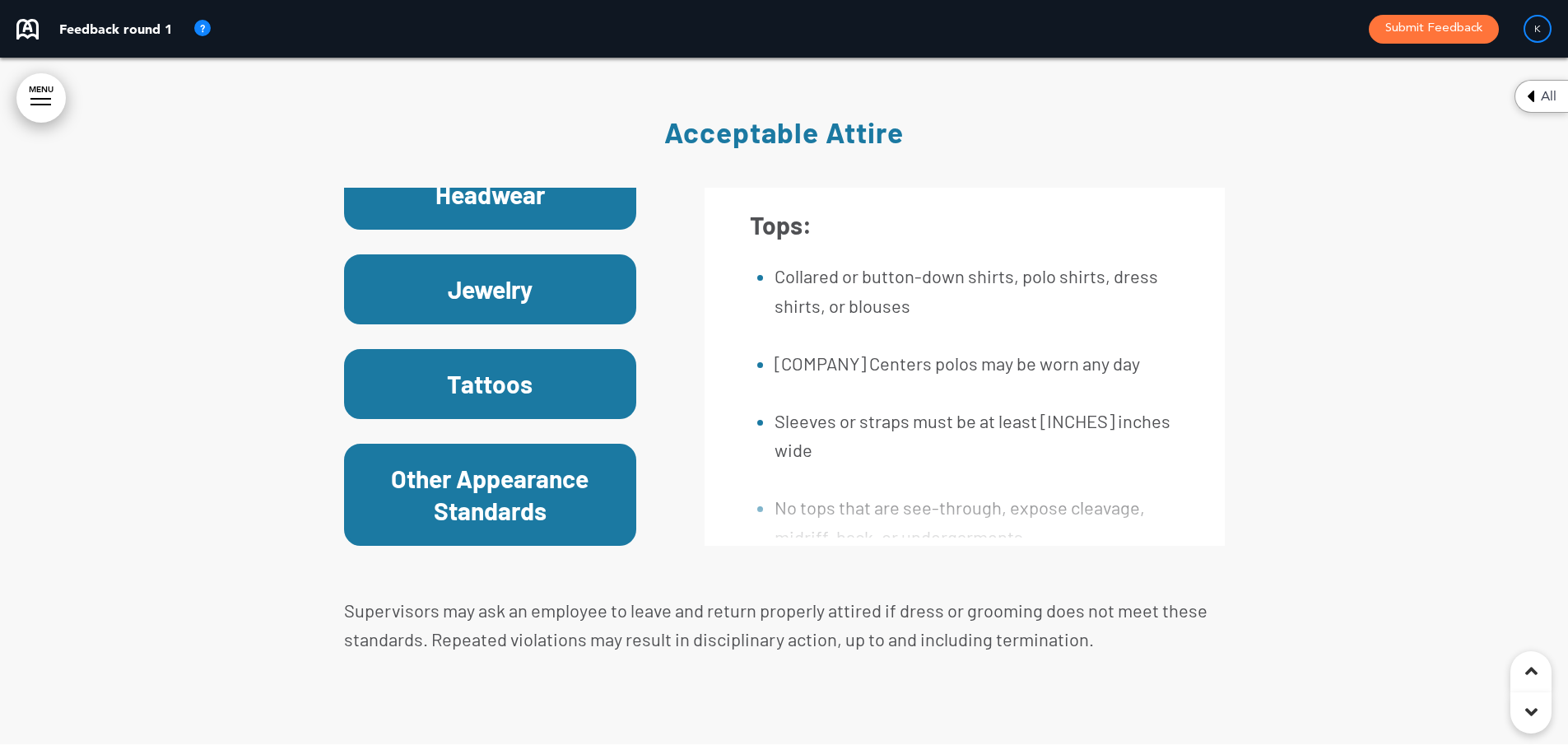 click on "Tattoos" at bounding box center [490, 384] 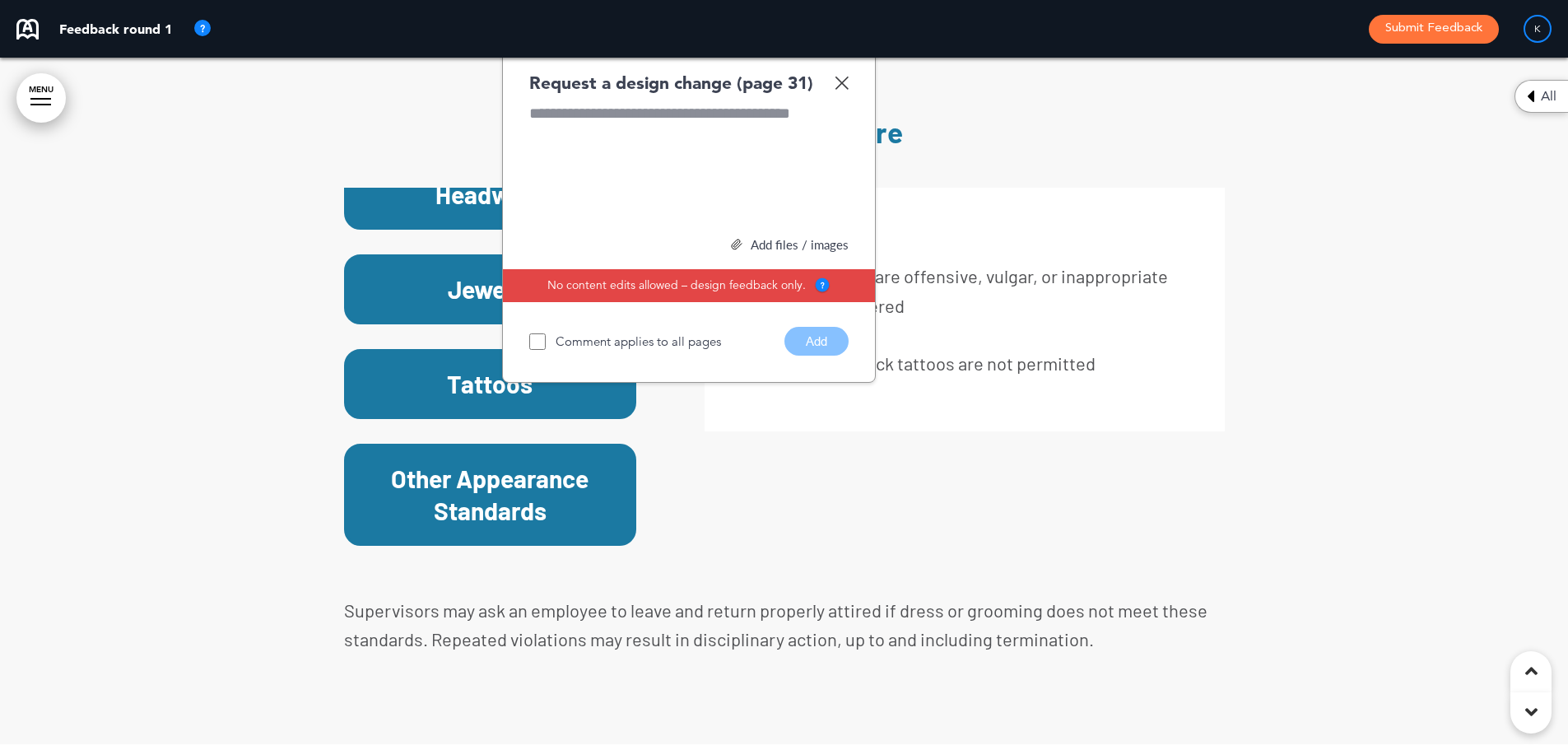 scroll, scrollTop: 27677, scrollLeft: 0, axis: vertical 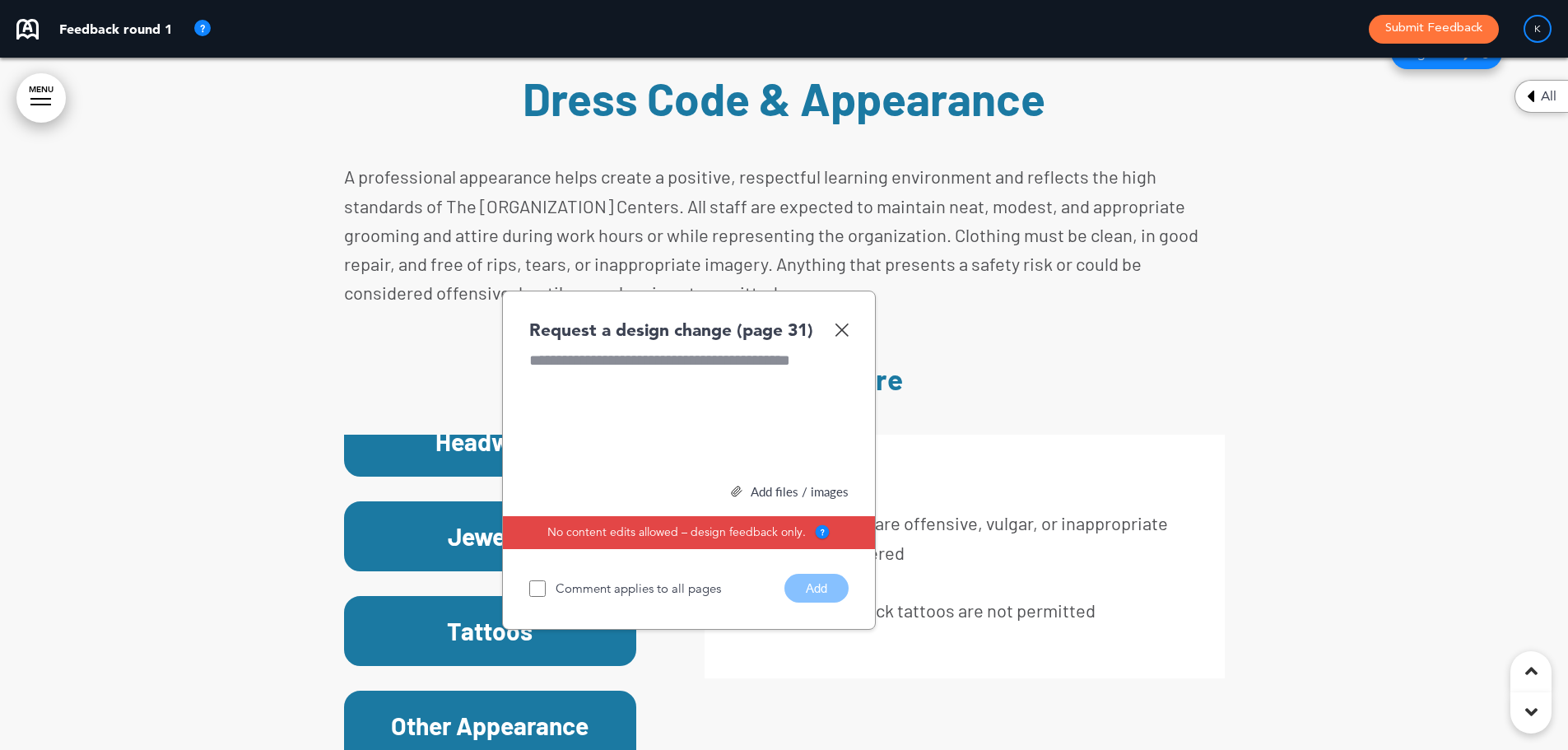 click at bounding box center (841, 329) 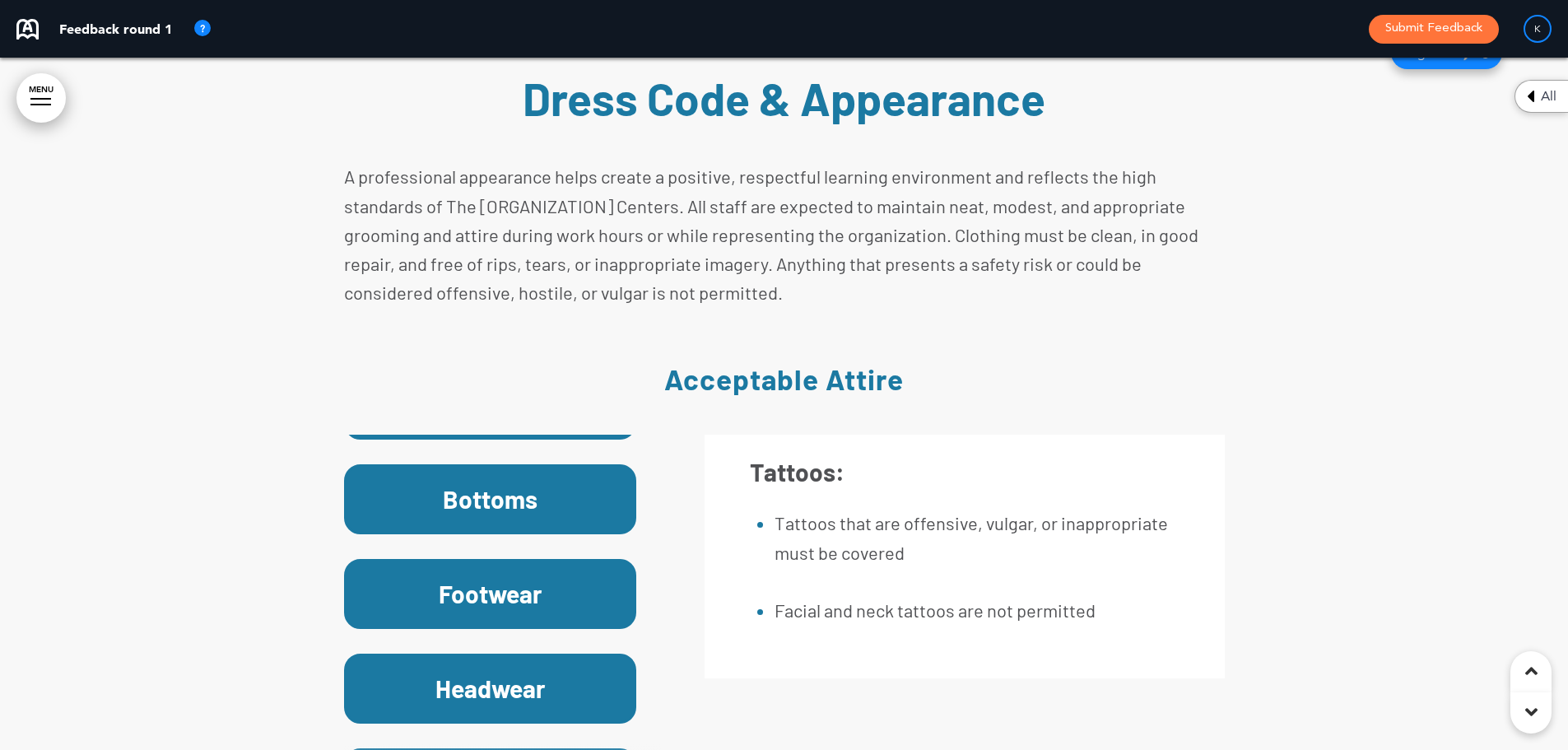 scroll, scrollTop: 0, scrollLeft: 0, axis: both 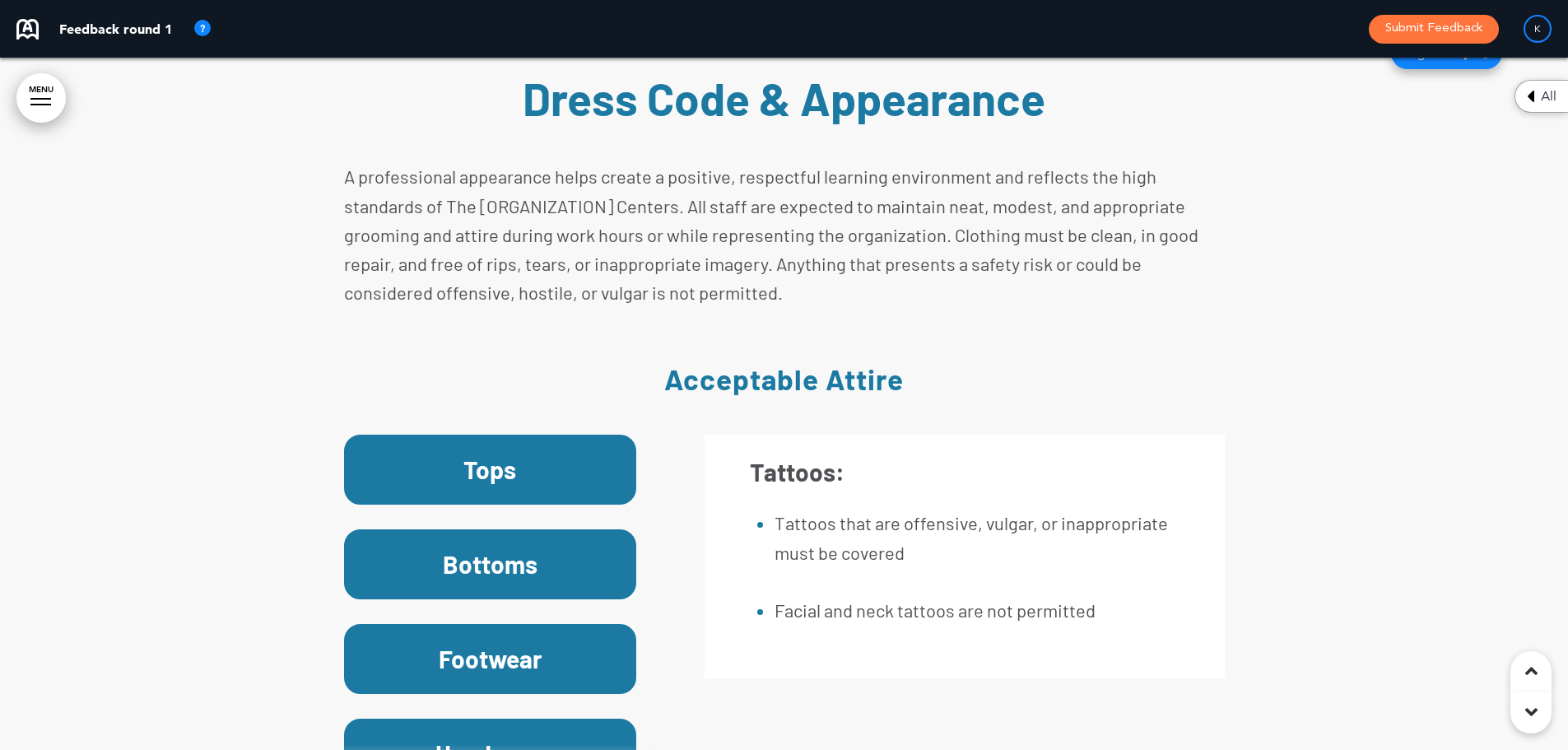 click on "Tops" at bounding box center (491, 469) 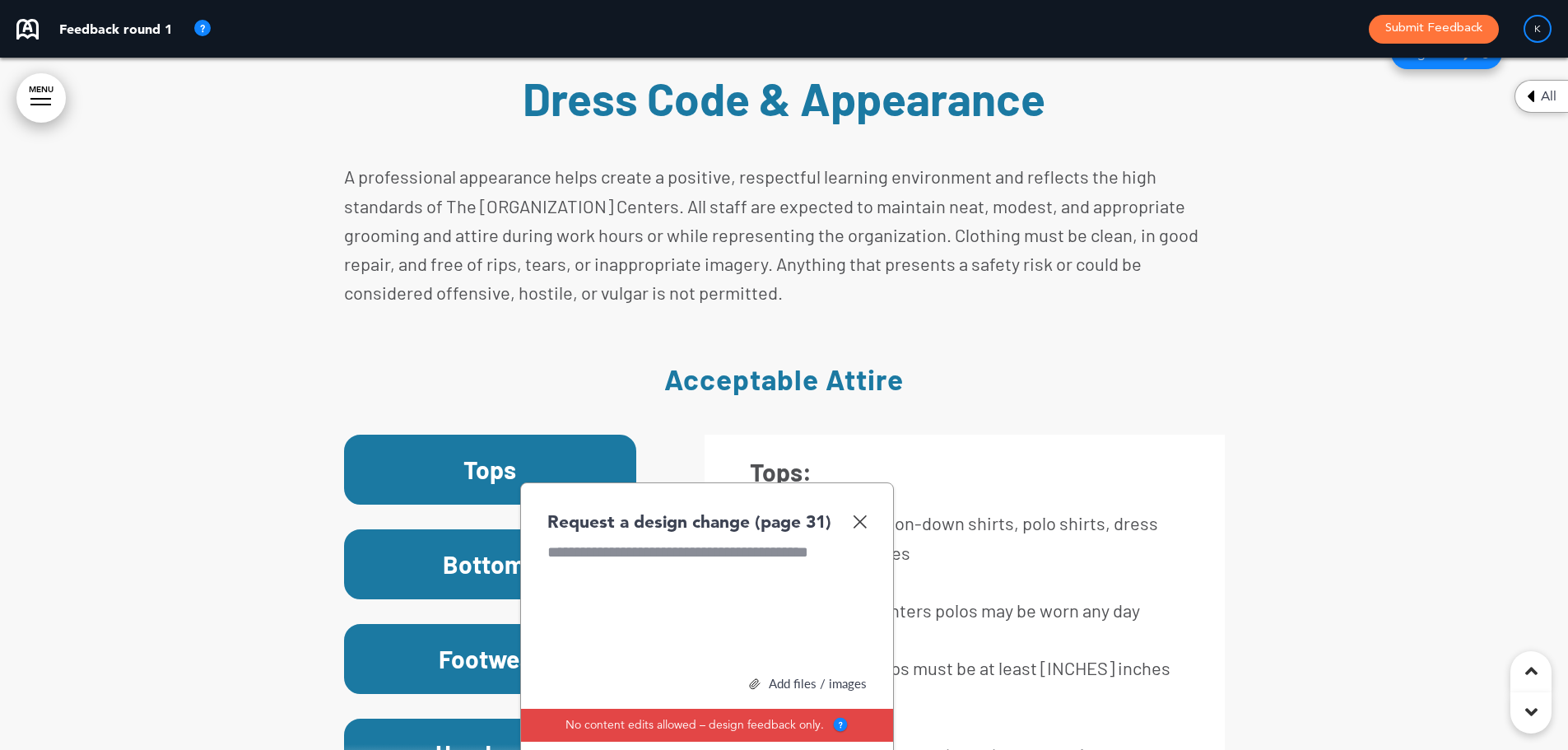 click at bounding box center [859, 521] 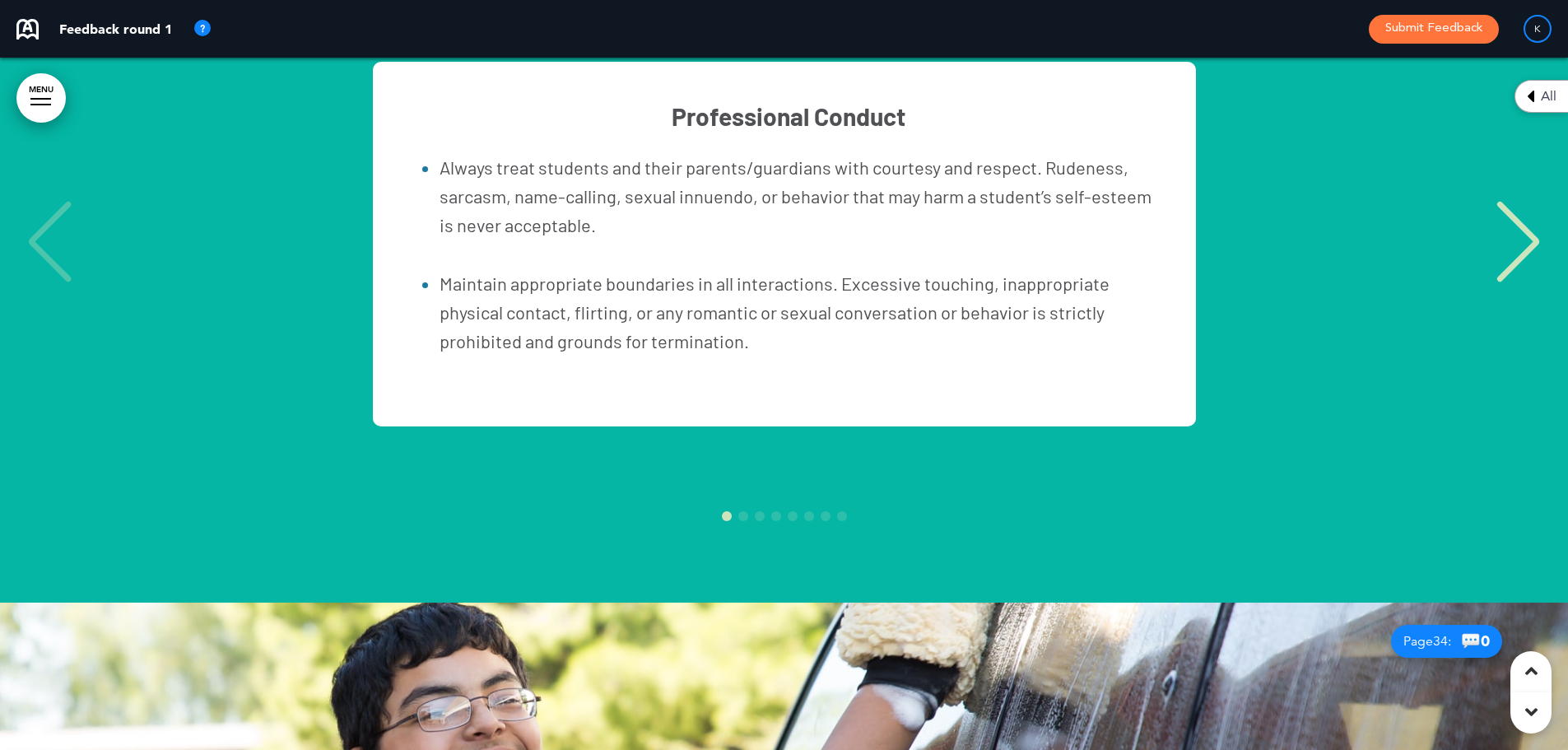 scroll, scrollTop: 29488, scrollLeft: 0, axis: vertical 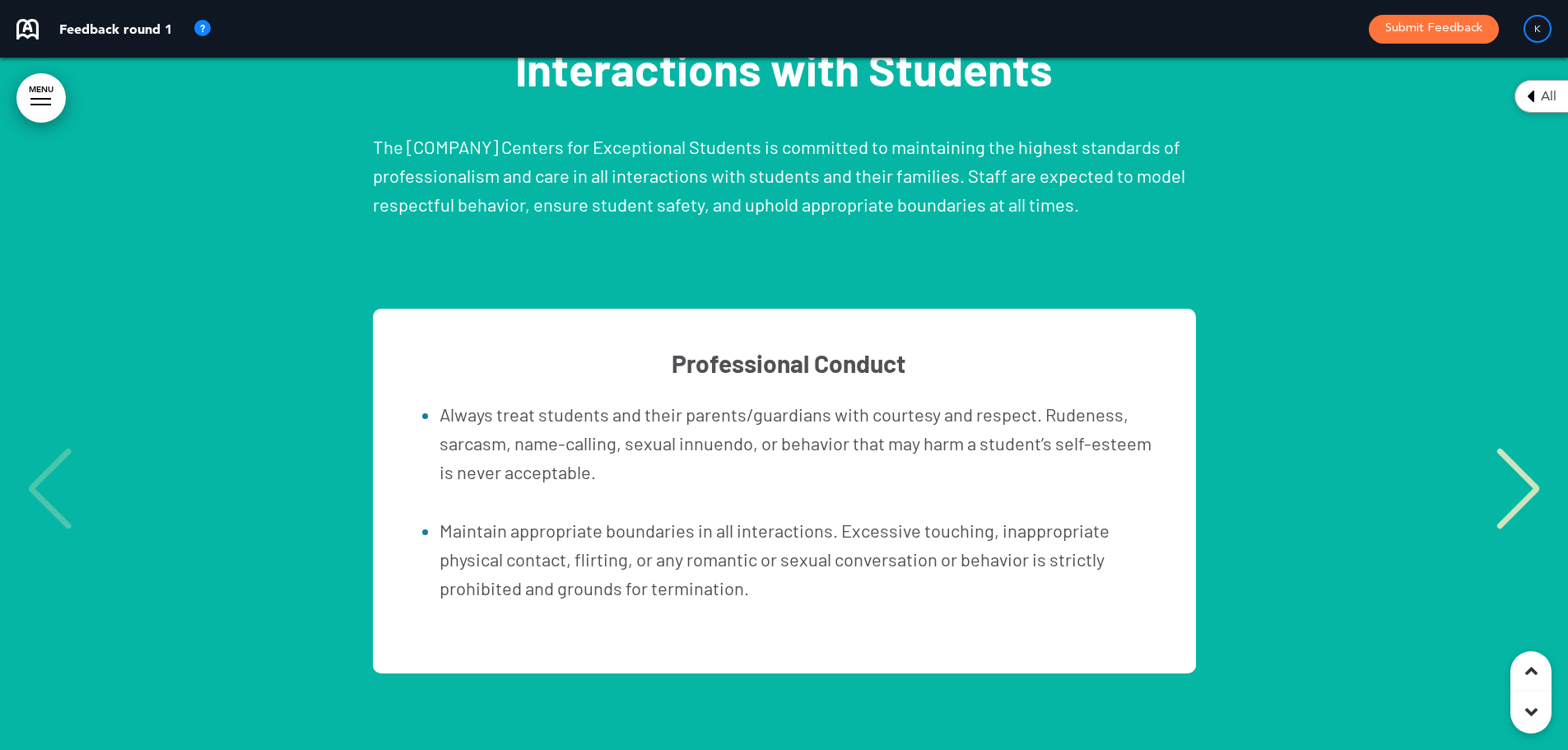 click at bounding box center [1518, 489] 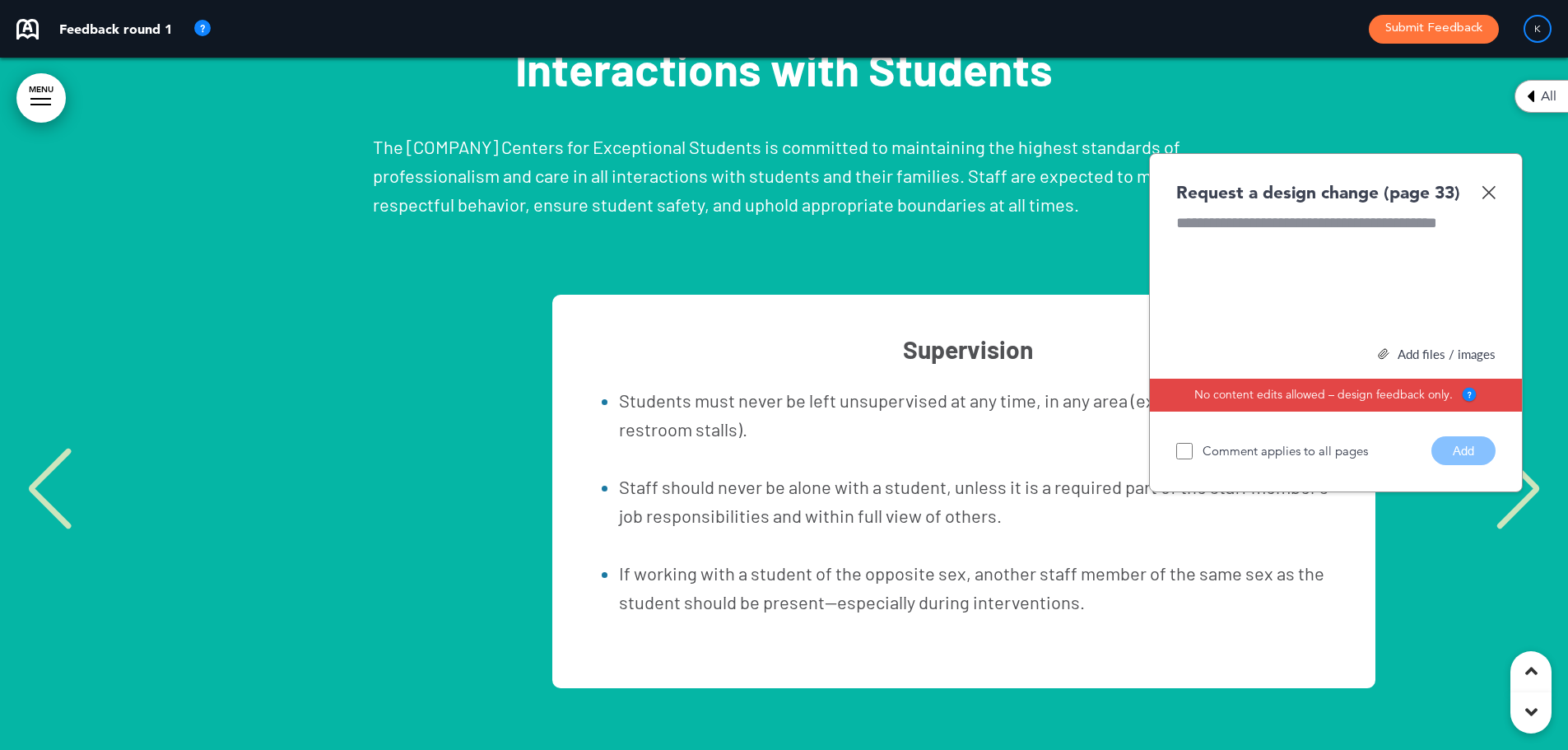 scroll, scrollTop: 0, scrollLeft: 1543, axis: horizontal 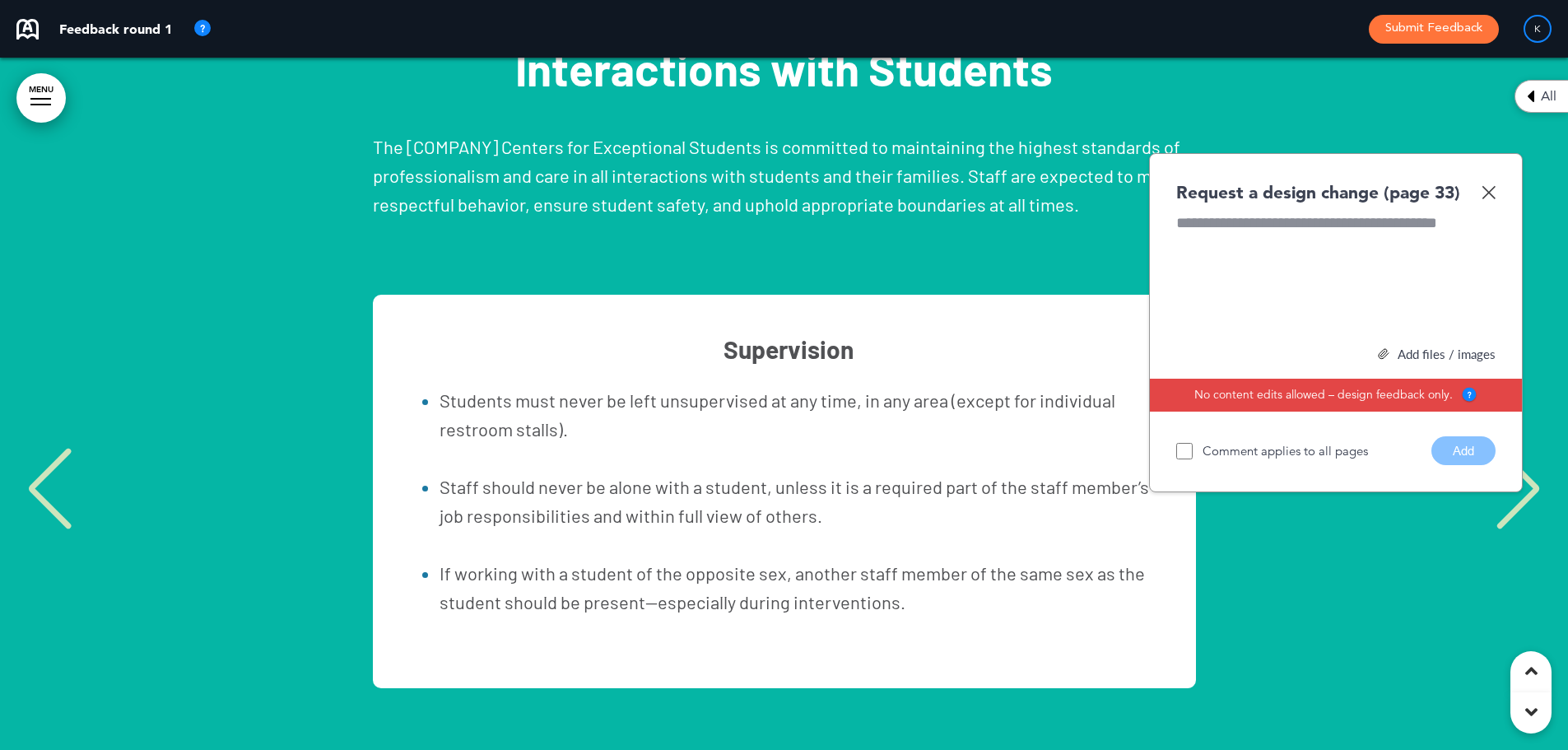 click at bounding box center [1518, 489] 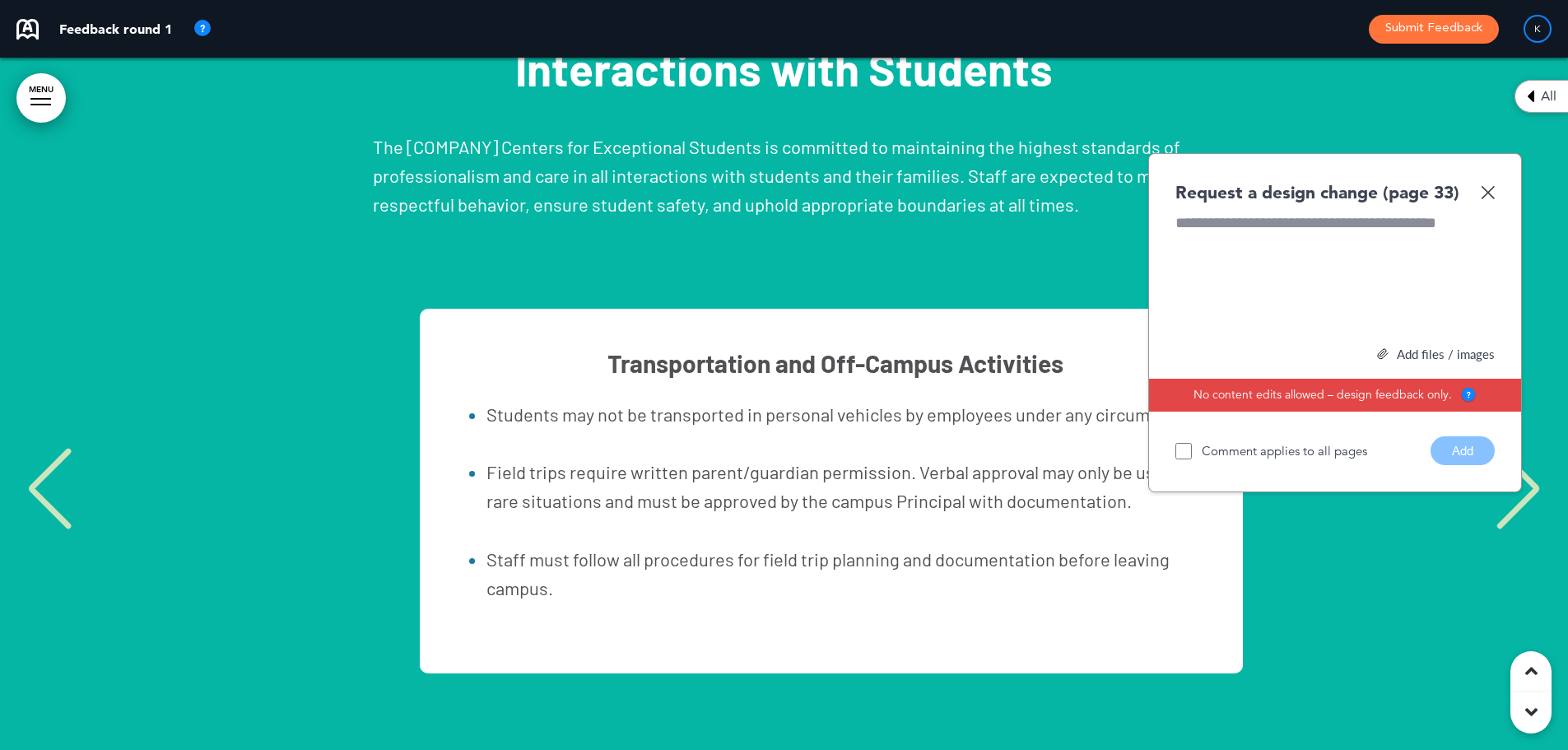 scroll, scrollTop: 0, scrollLeft: 3087, axis: horizontal 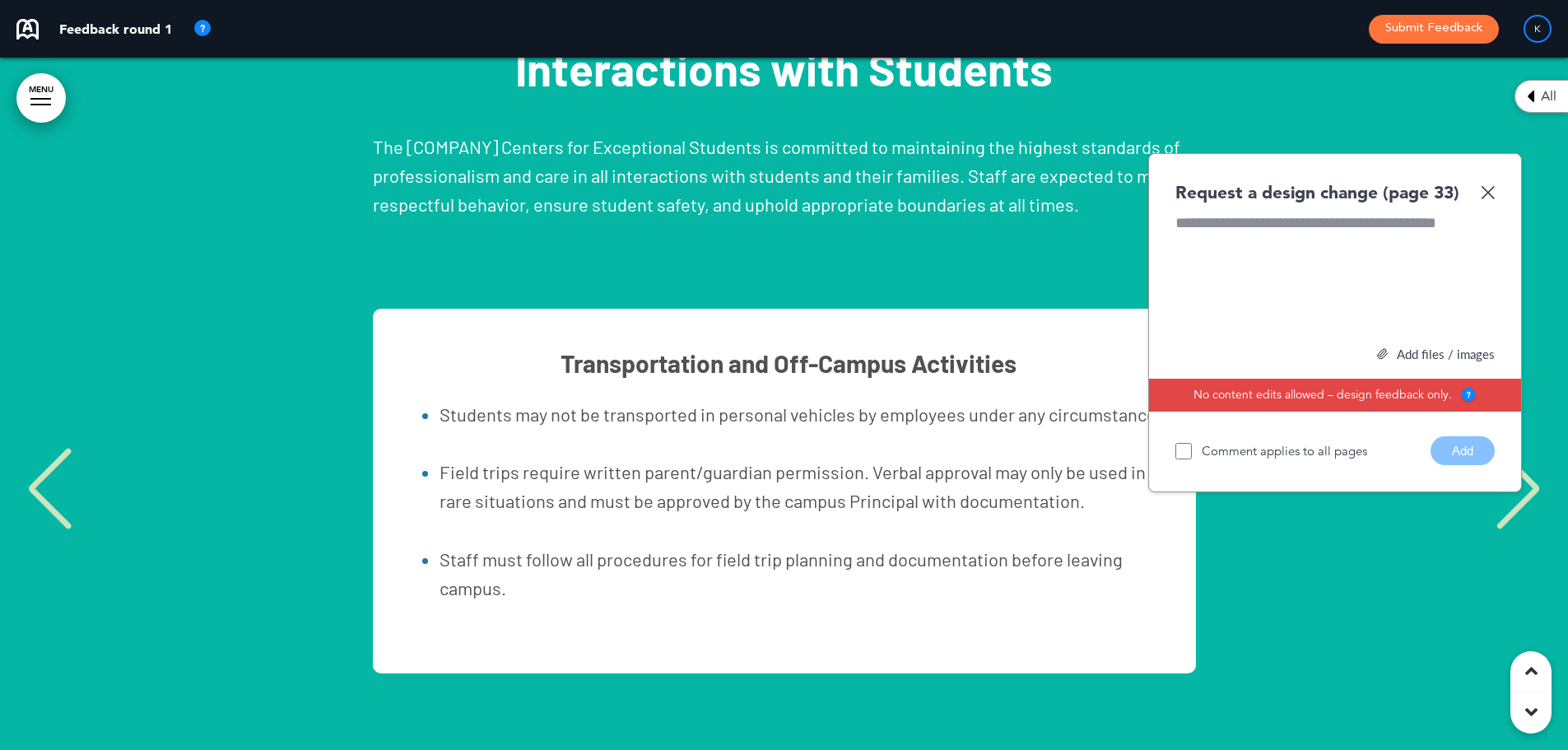click at bounding box center [1518, 489] 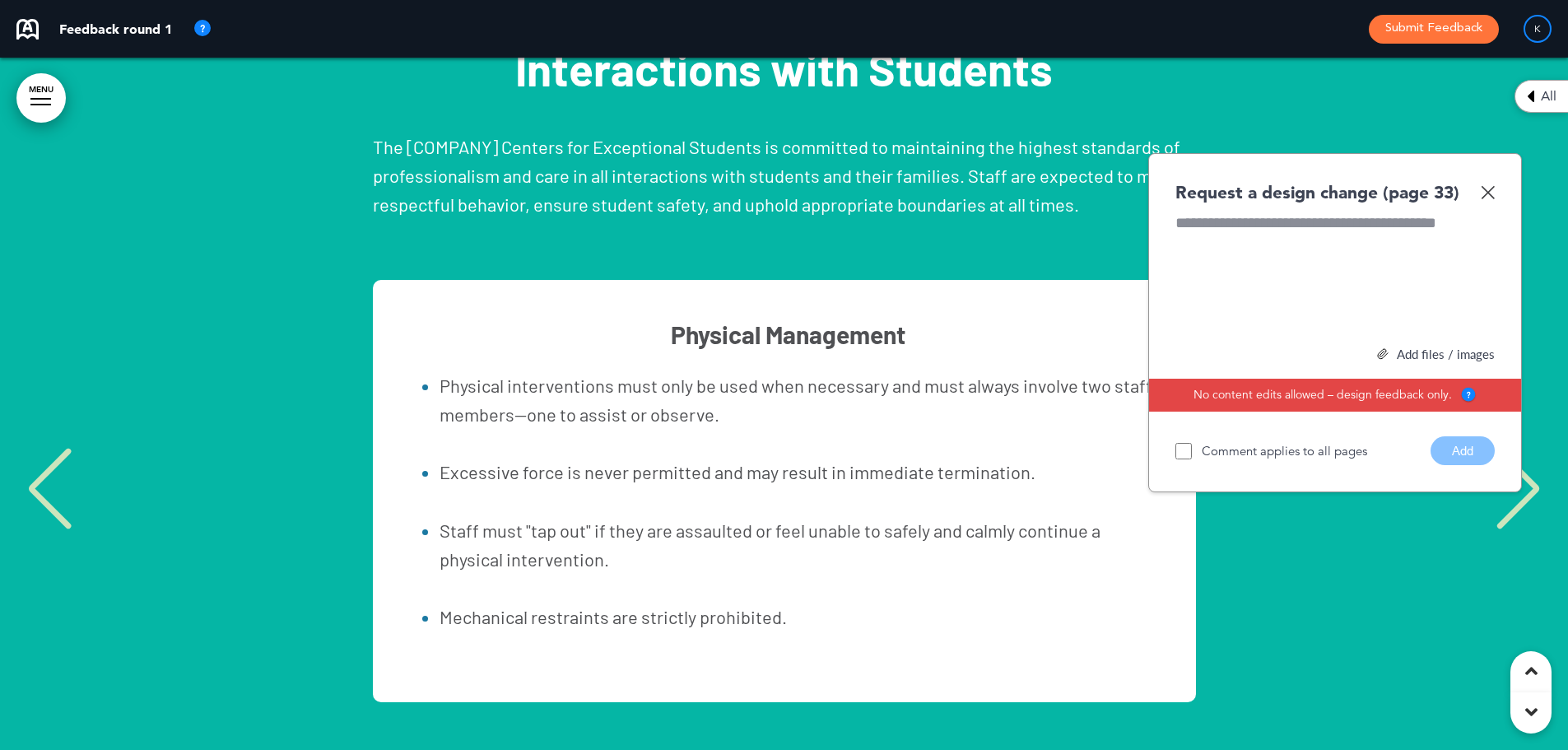 click at bounding box center (1518, 489) 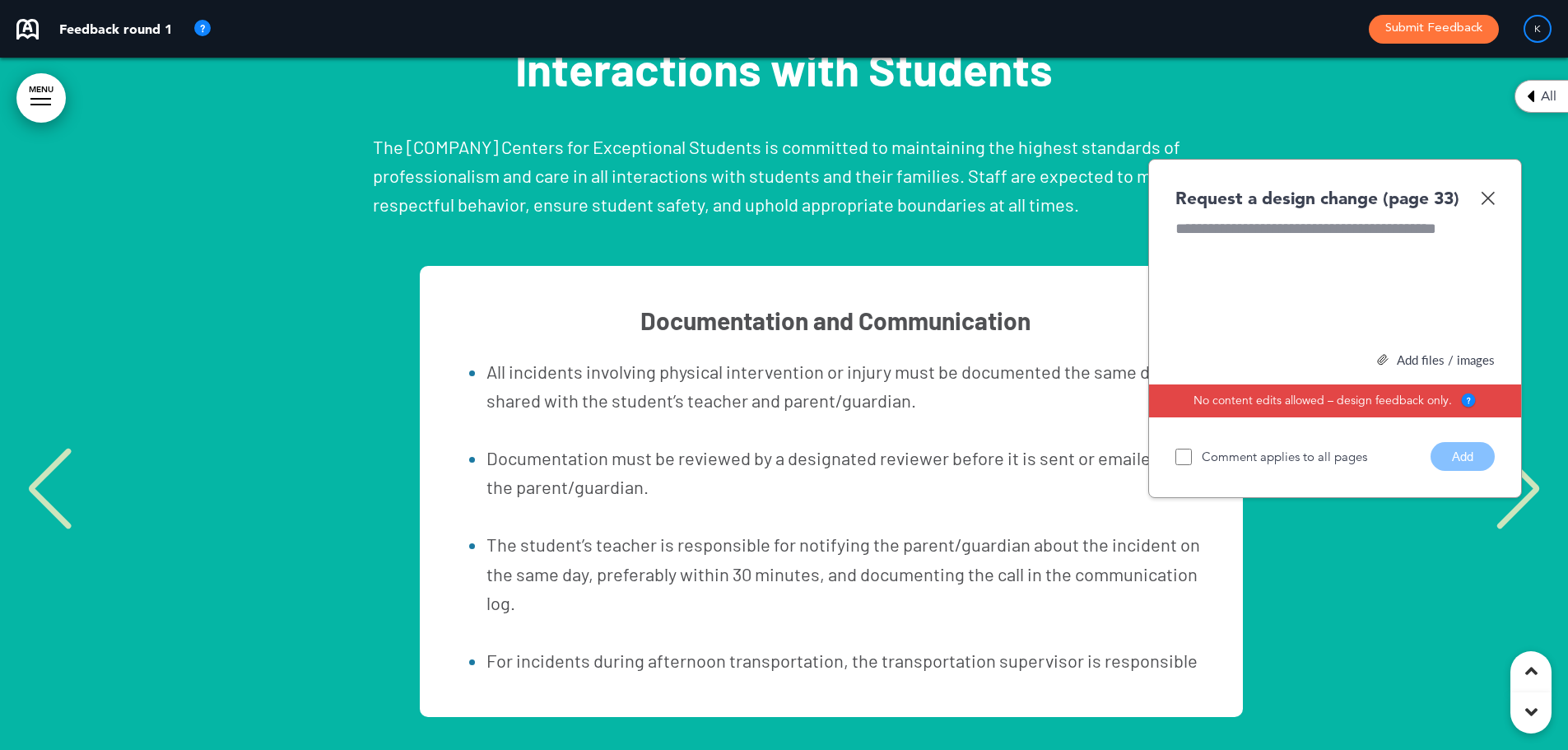 scroll, scrollTop: 0, scrollLeft: 6173, axis: horizontal 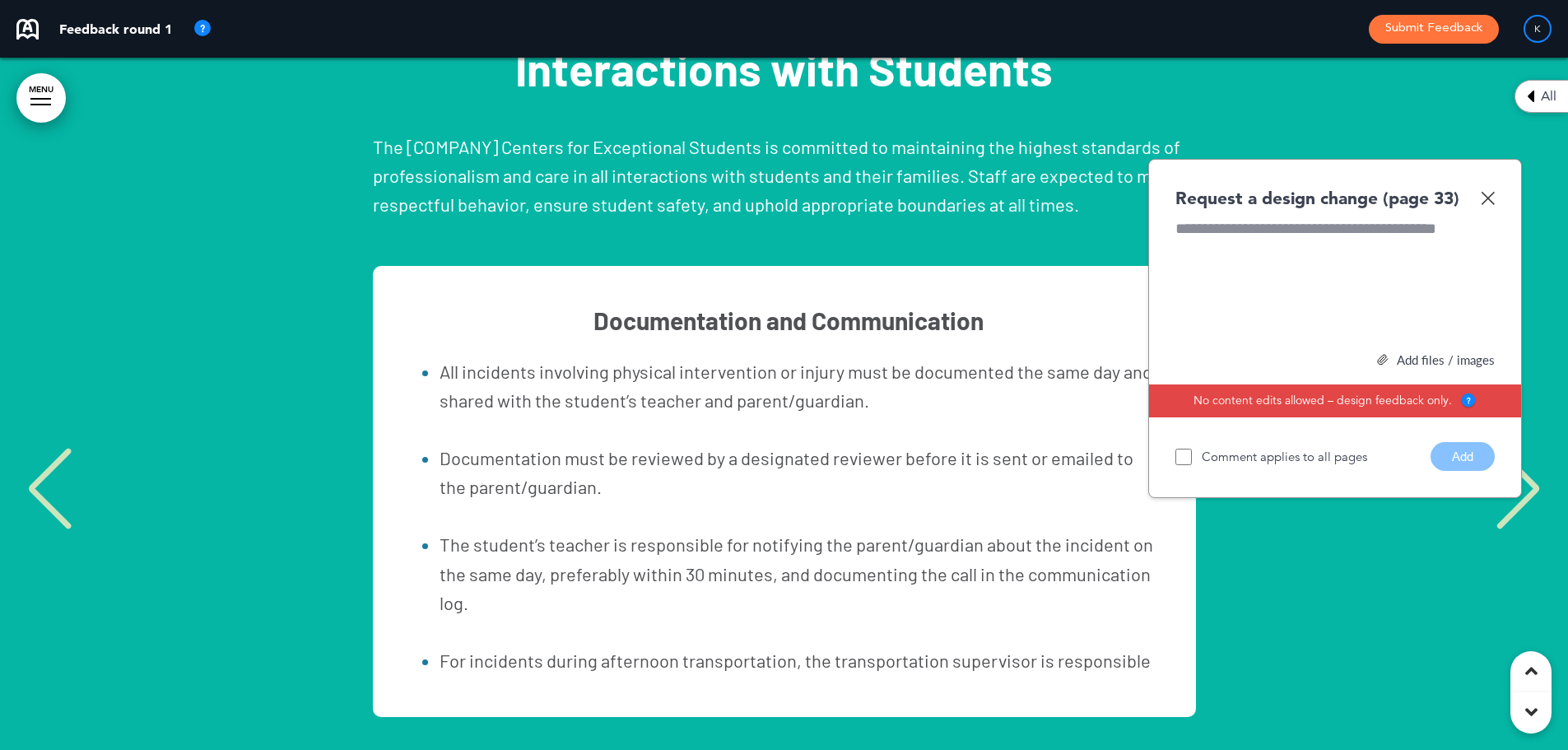 click at bounding box center (1518, 489) 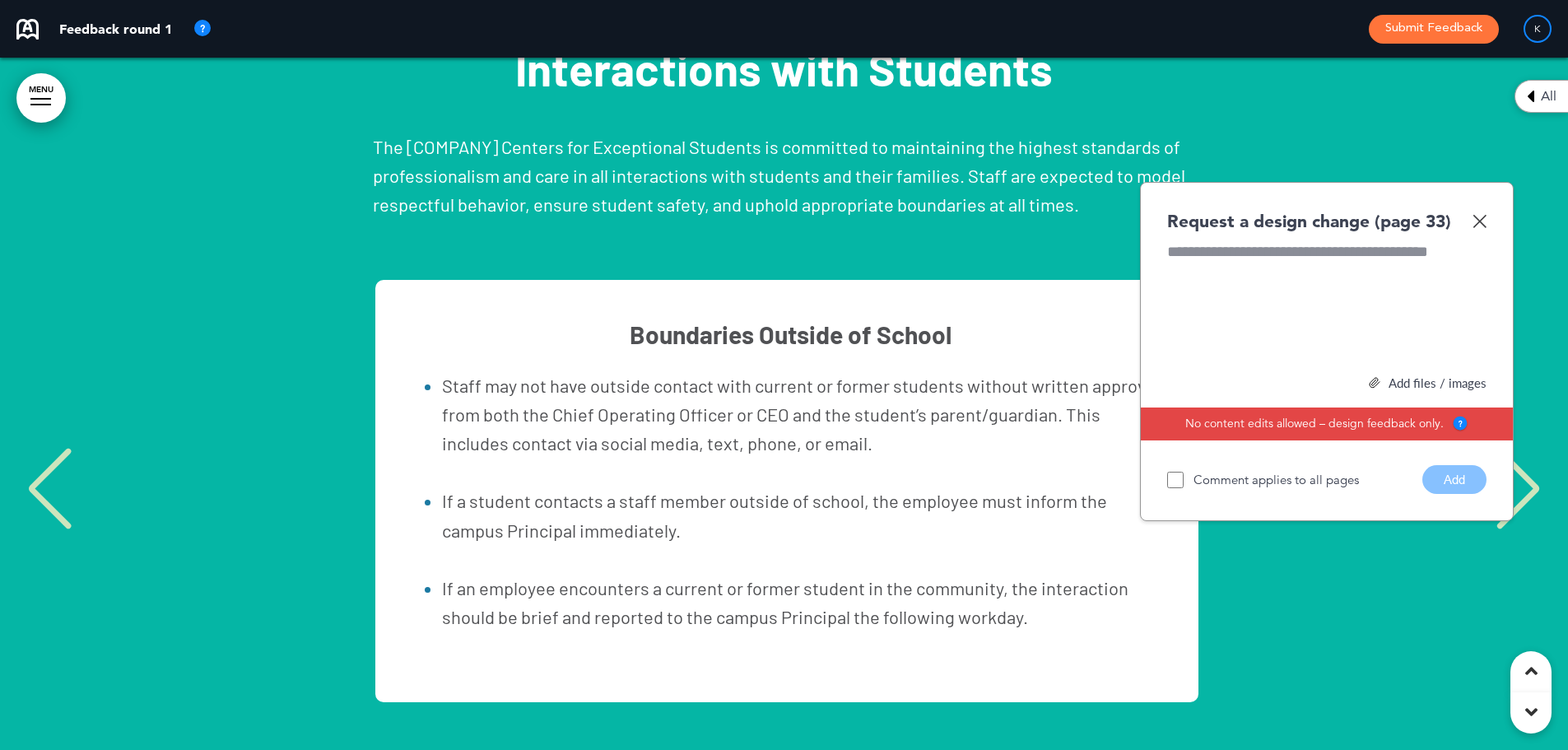 scroll, scrollTop: 0, scrollLeft: 7717, axis: horizontal 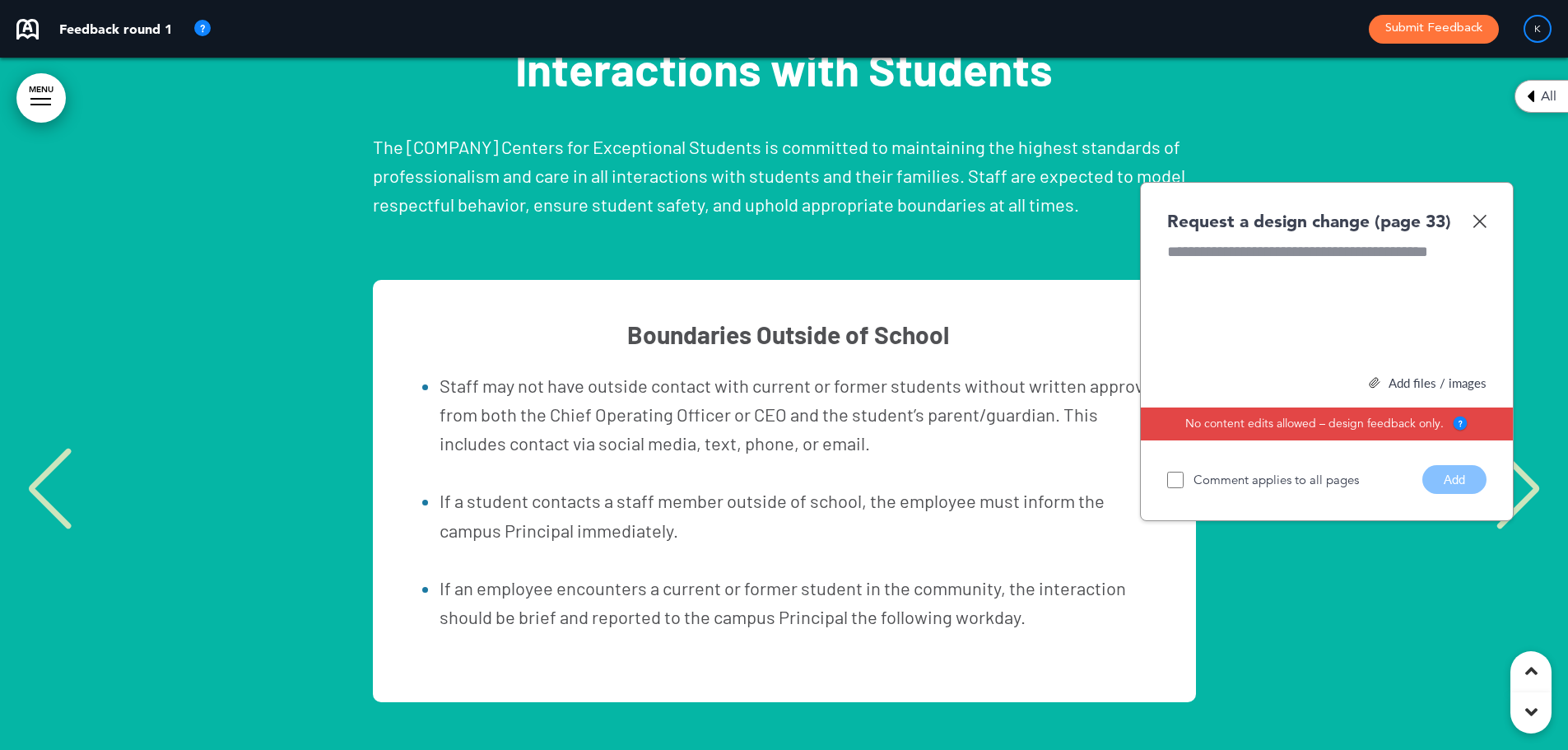 click at bounding box center [1518, 489] 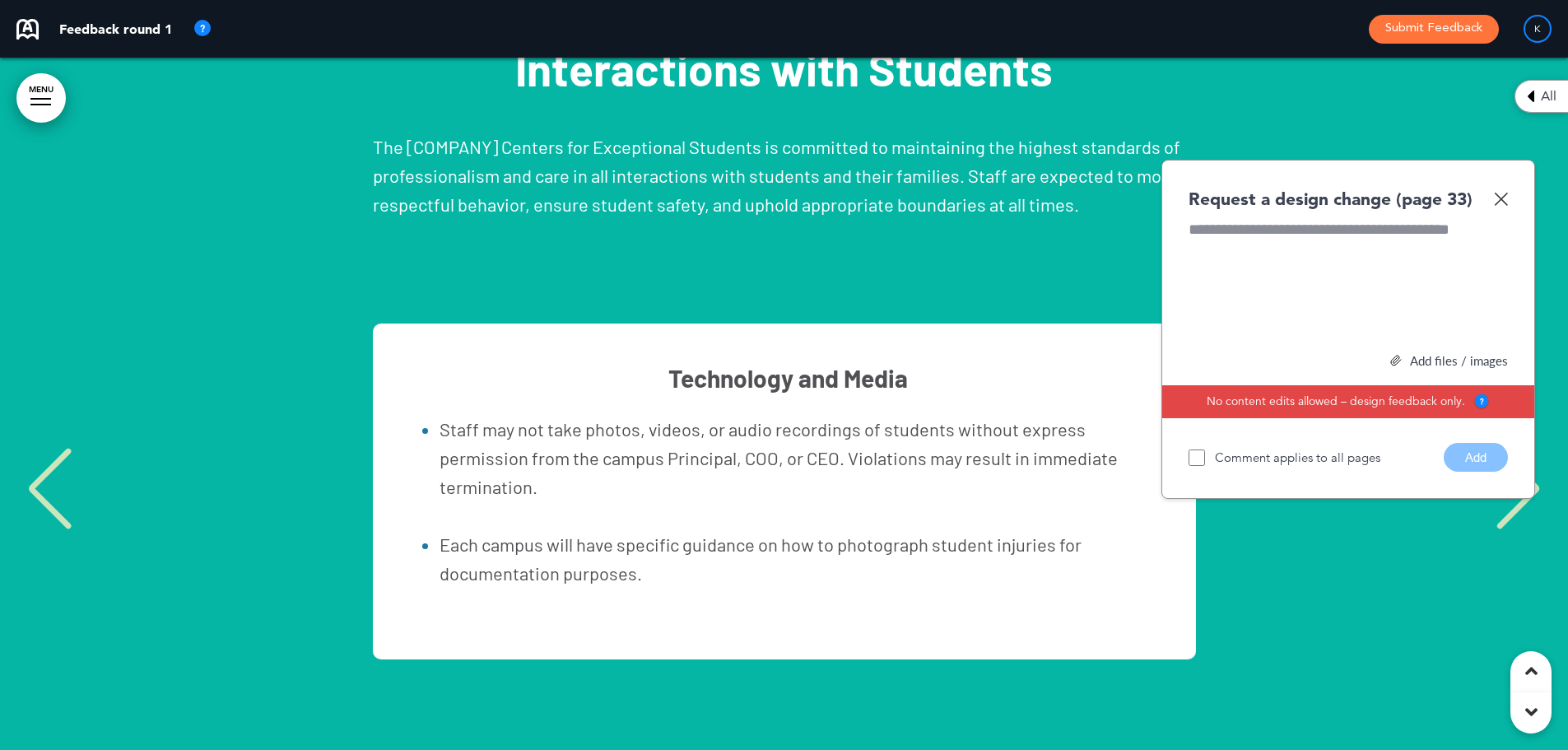 click at bounding box center [1518, 489] 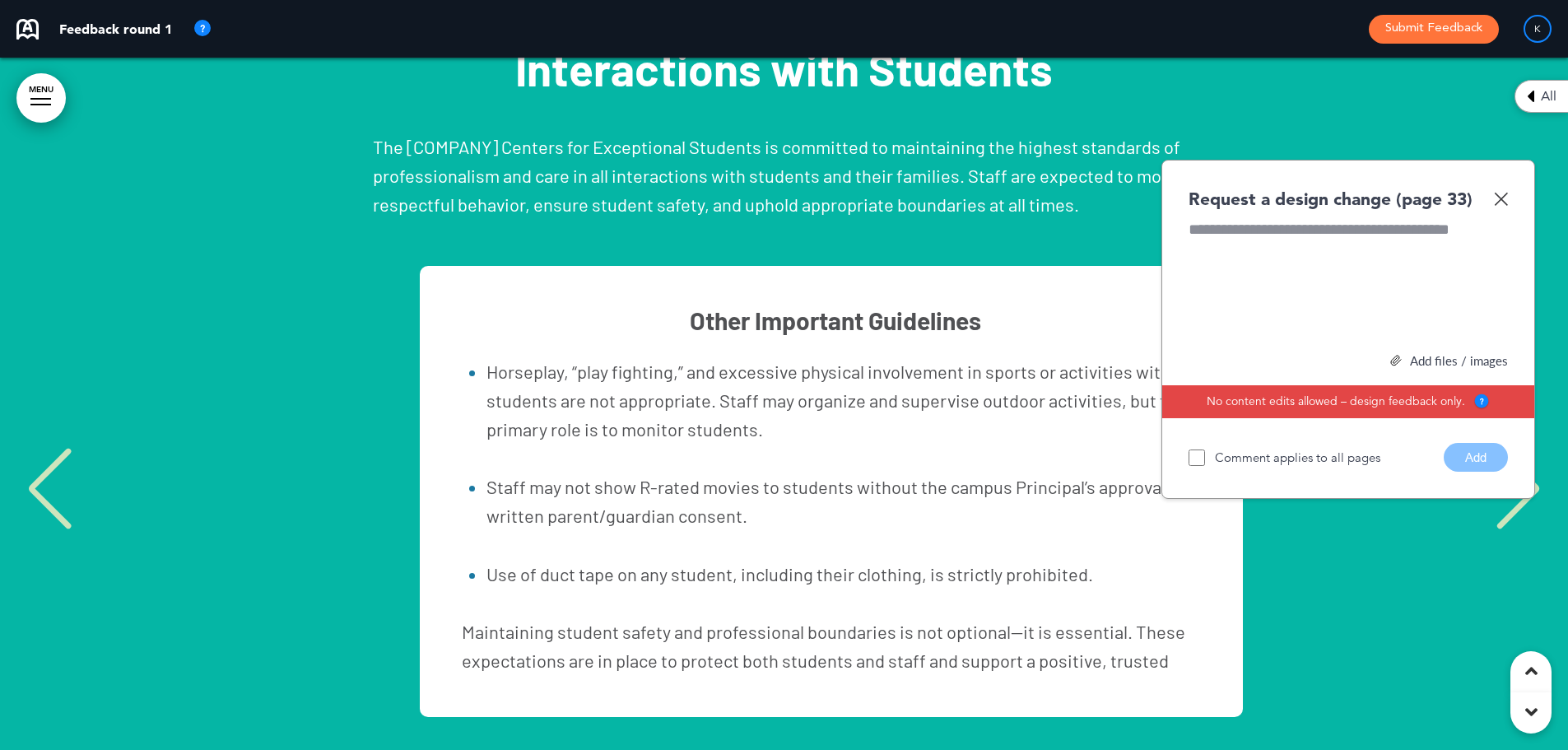 scroll, scrollTop: 0, scrollLeft: 10803, axis: horizontal 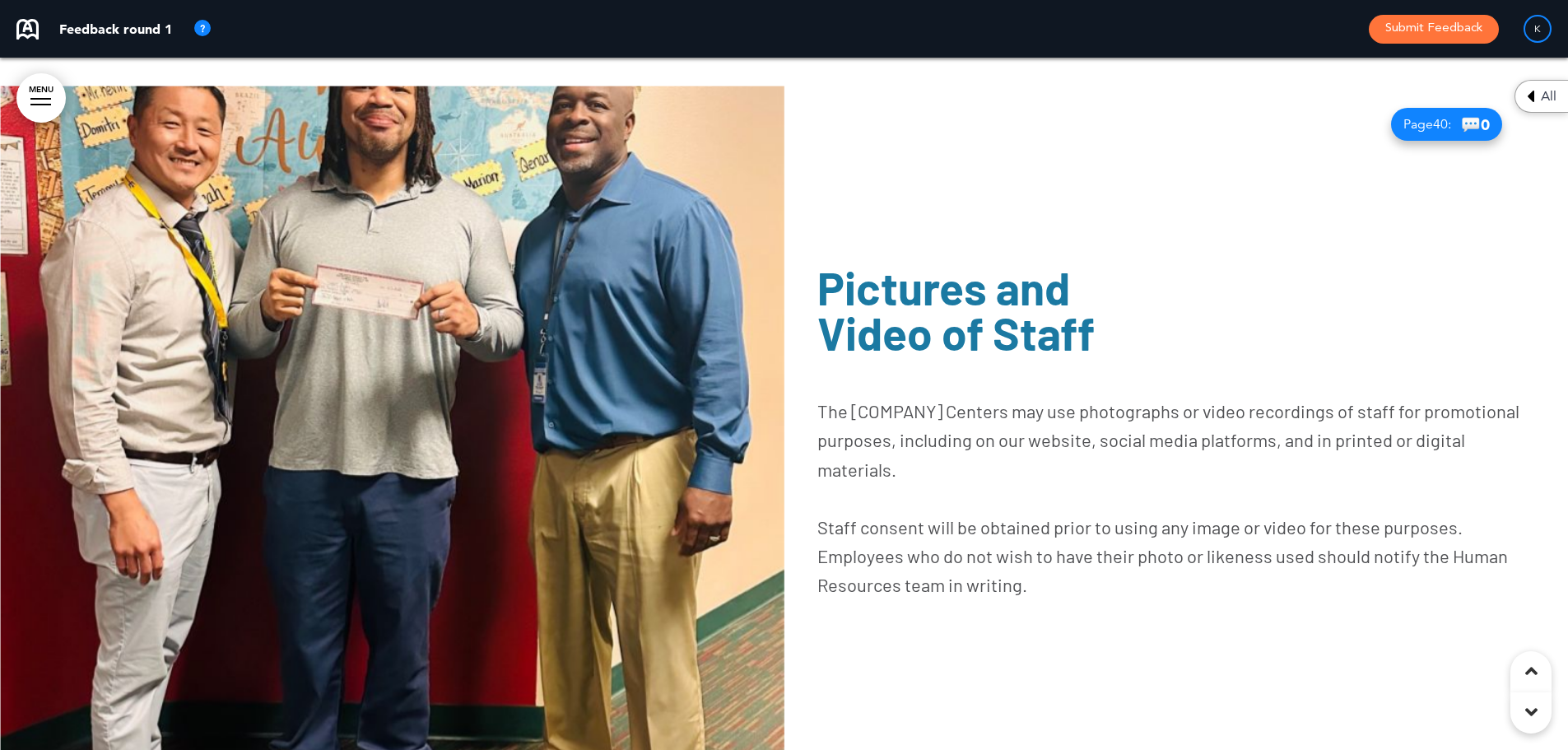 click at bounding box center [392, 431] 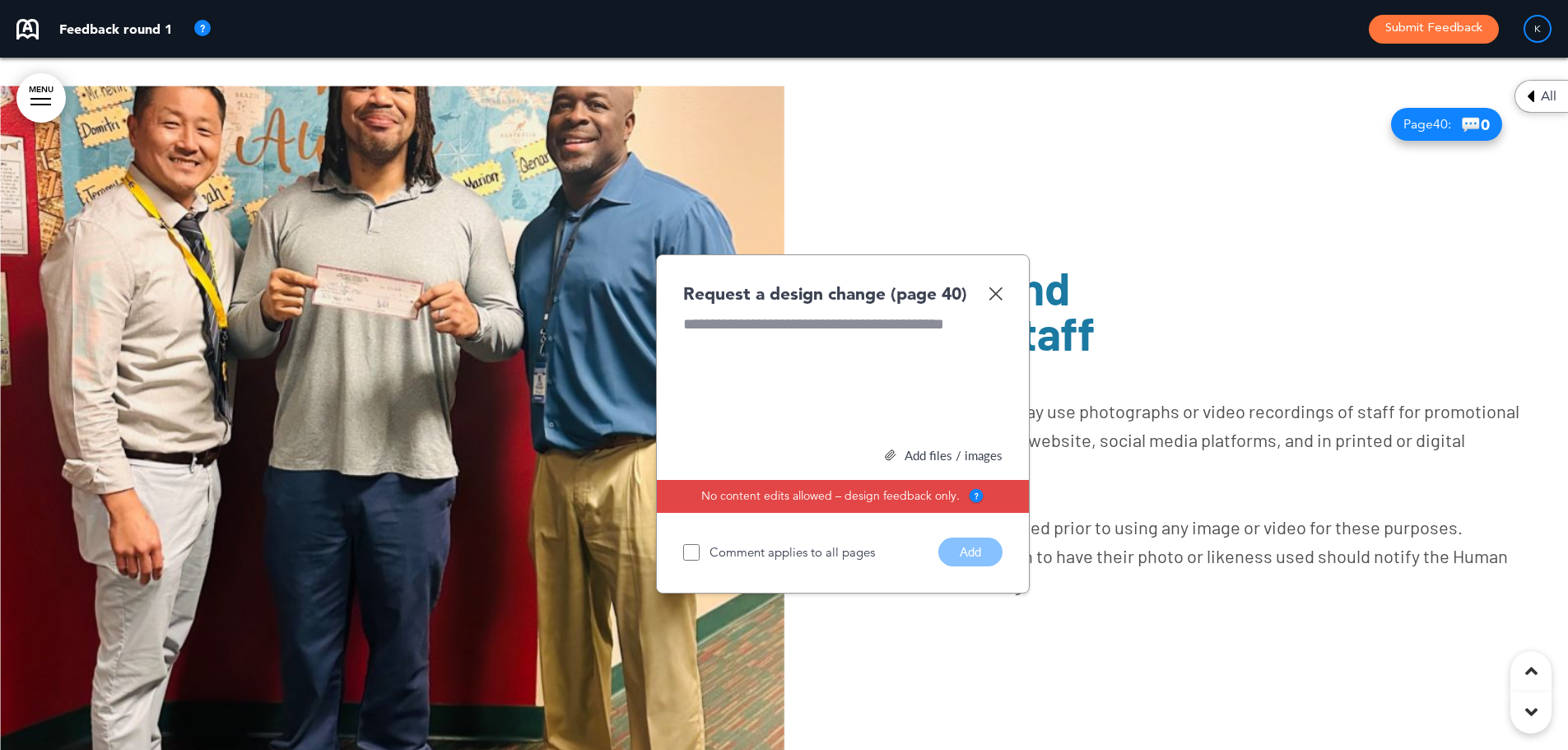 type 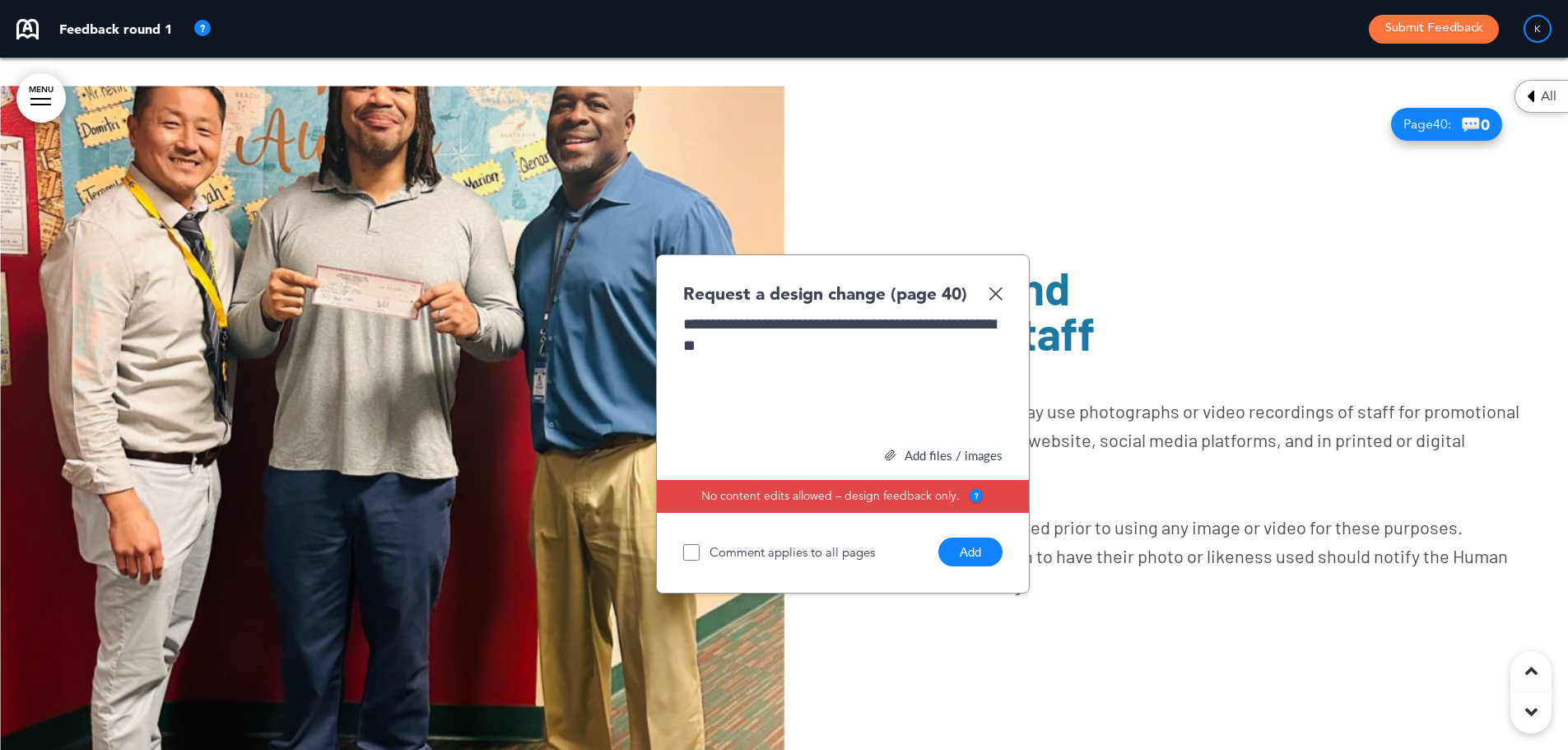 click on "Add" at bounding box center (970, 552) 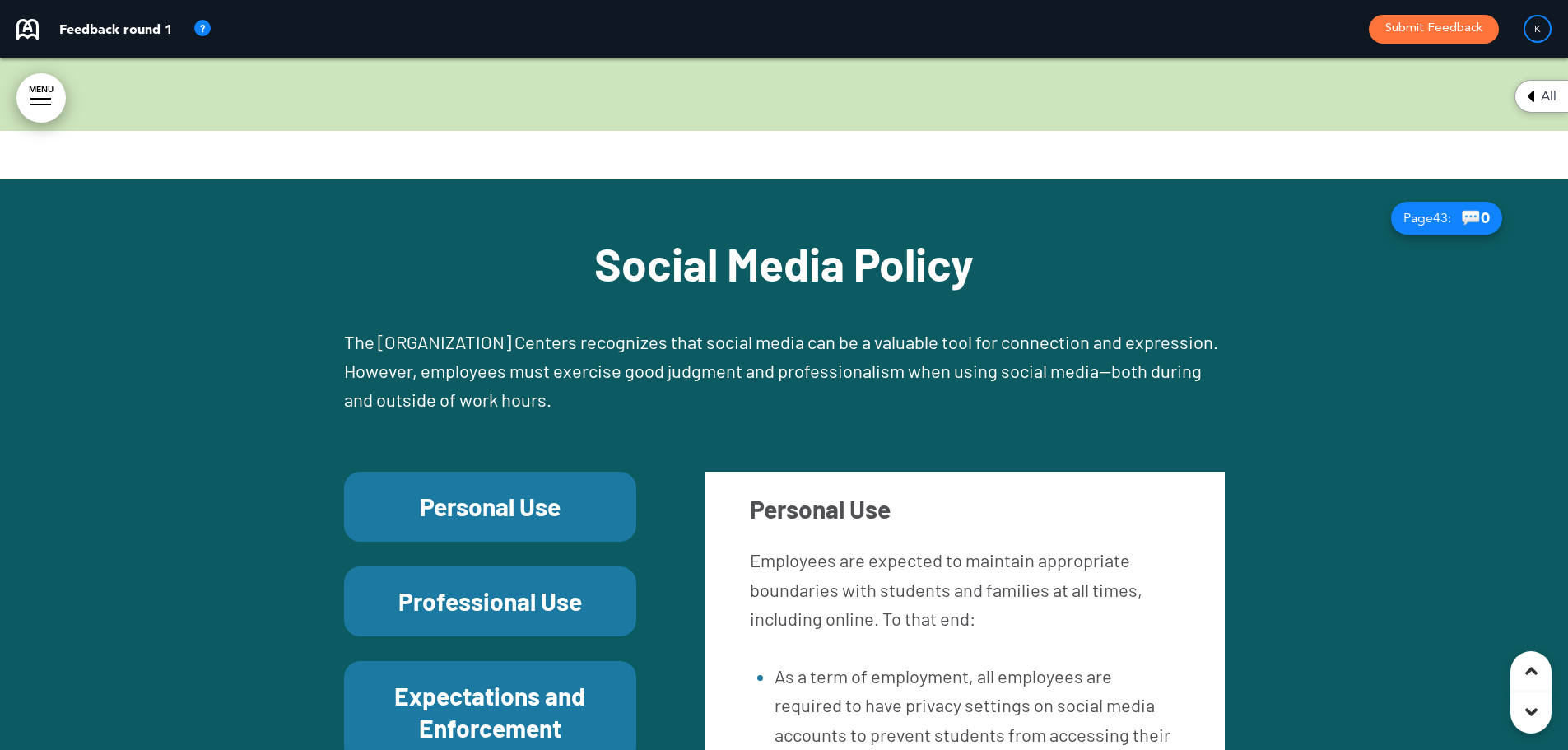 scroll, scrollTop: 37638, scrollLeft: 0, axis: vertical 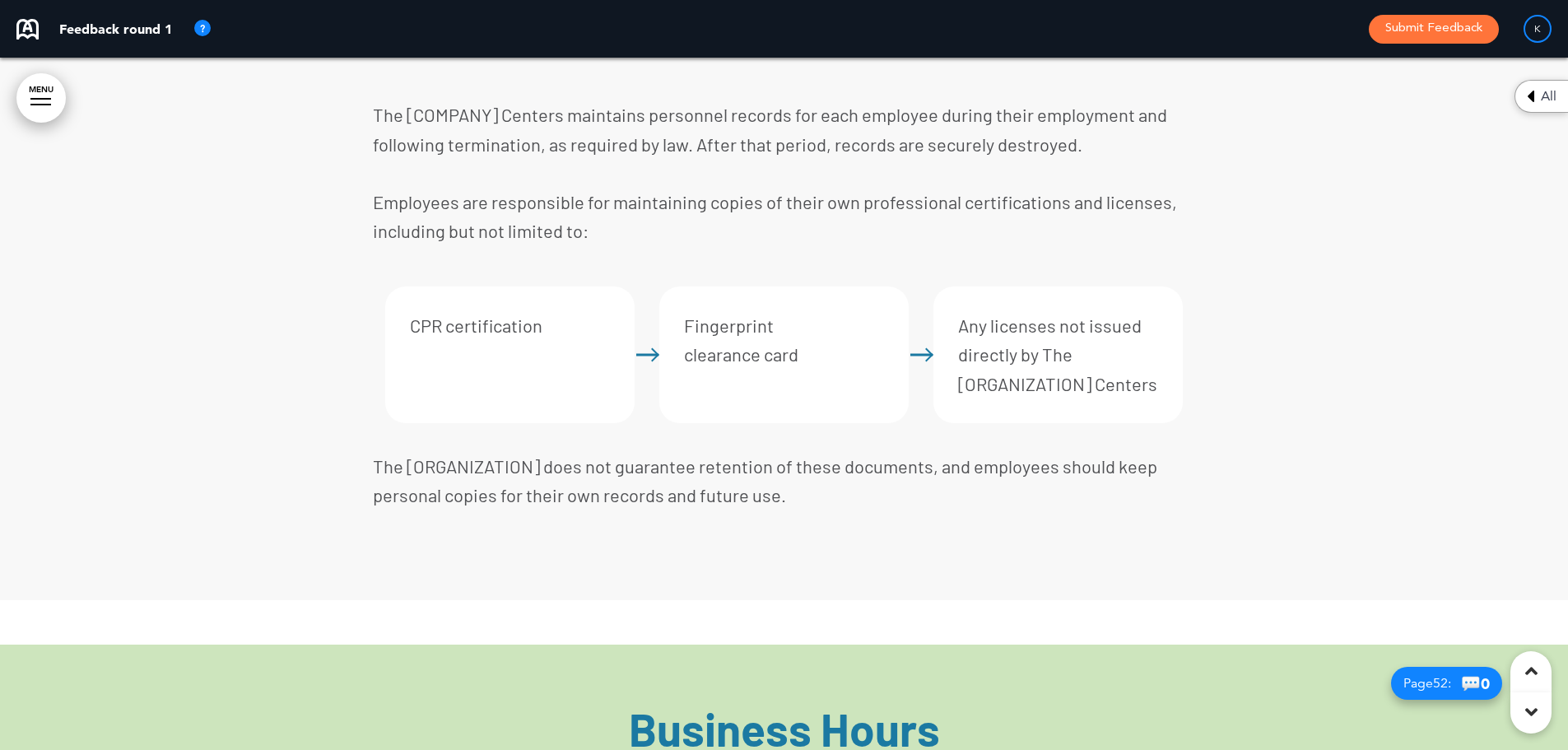 click on "Fingerprint  clearance card" at bounding box center [784, 355] 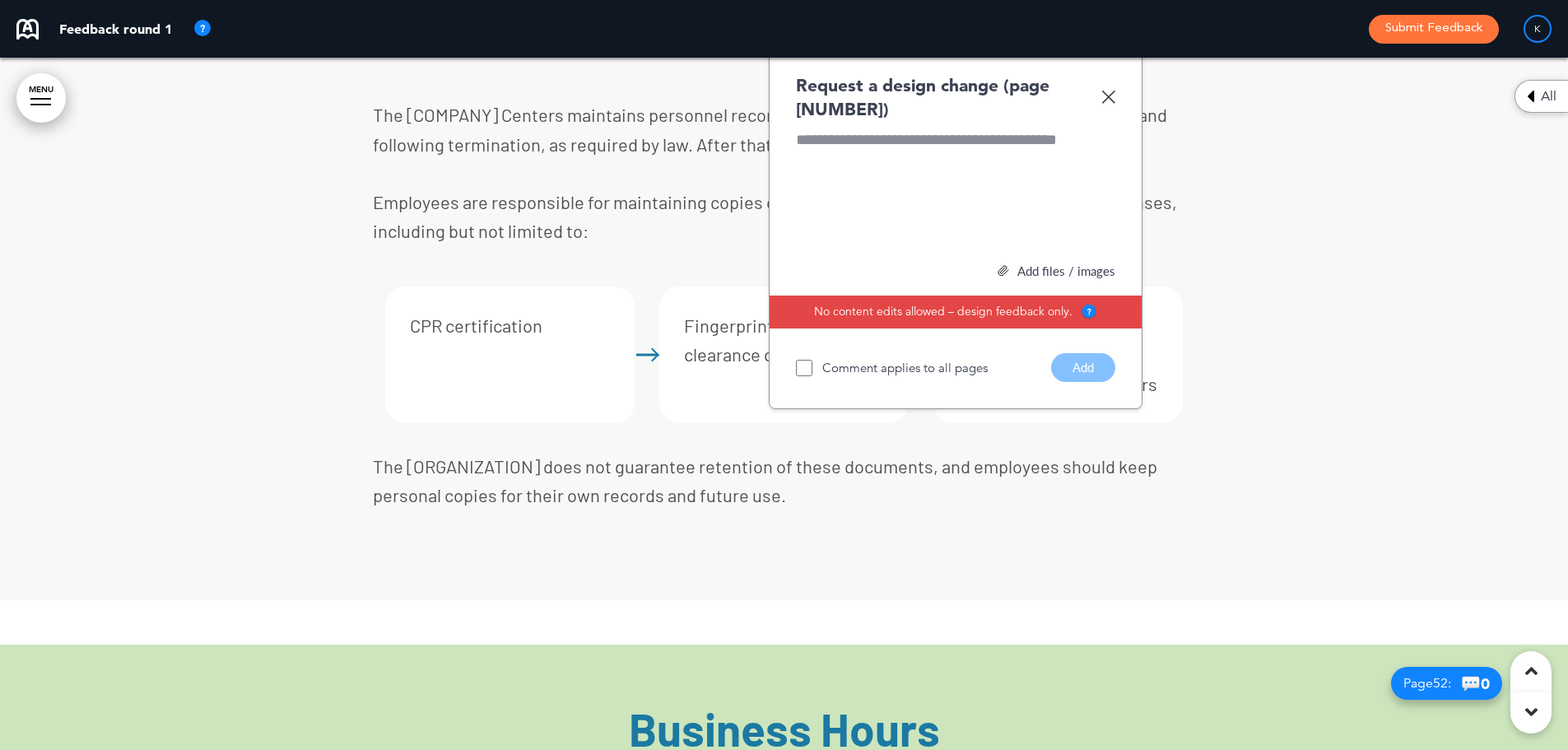 type 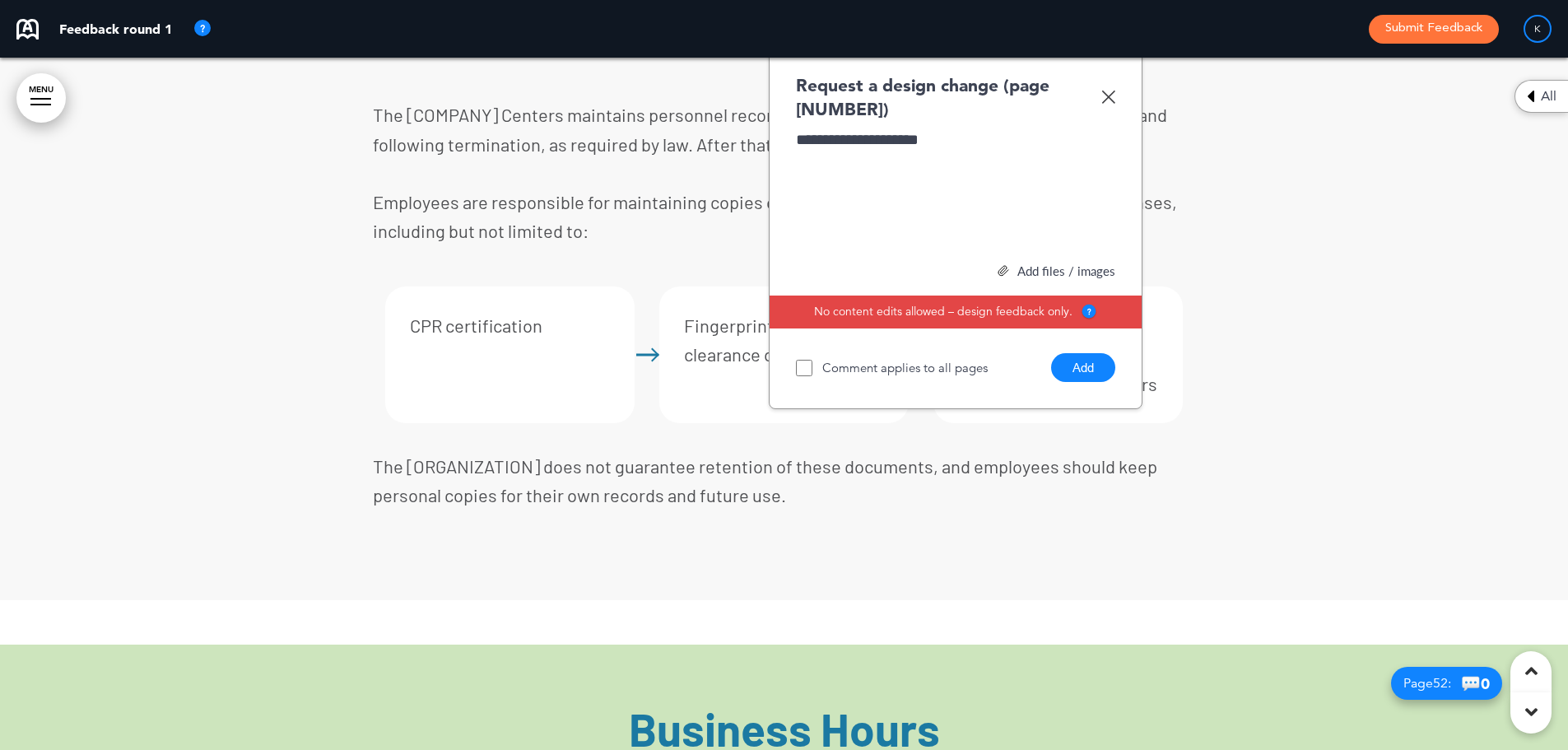 scroll, scrollTop: 43154, scrollLeft: 0, axis: vertical 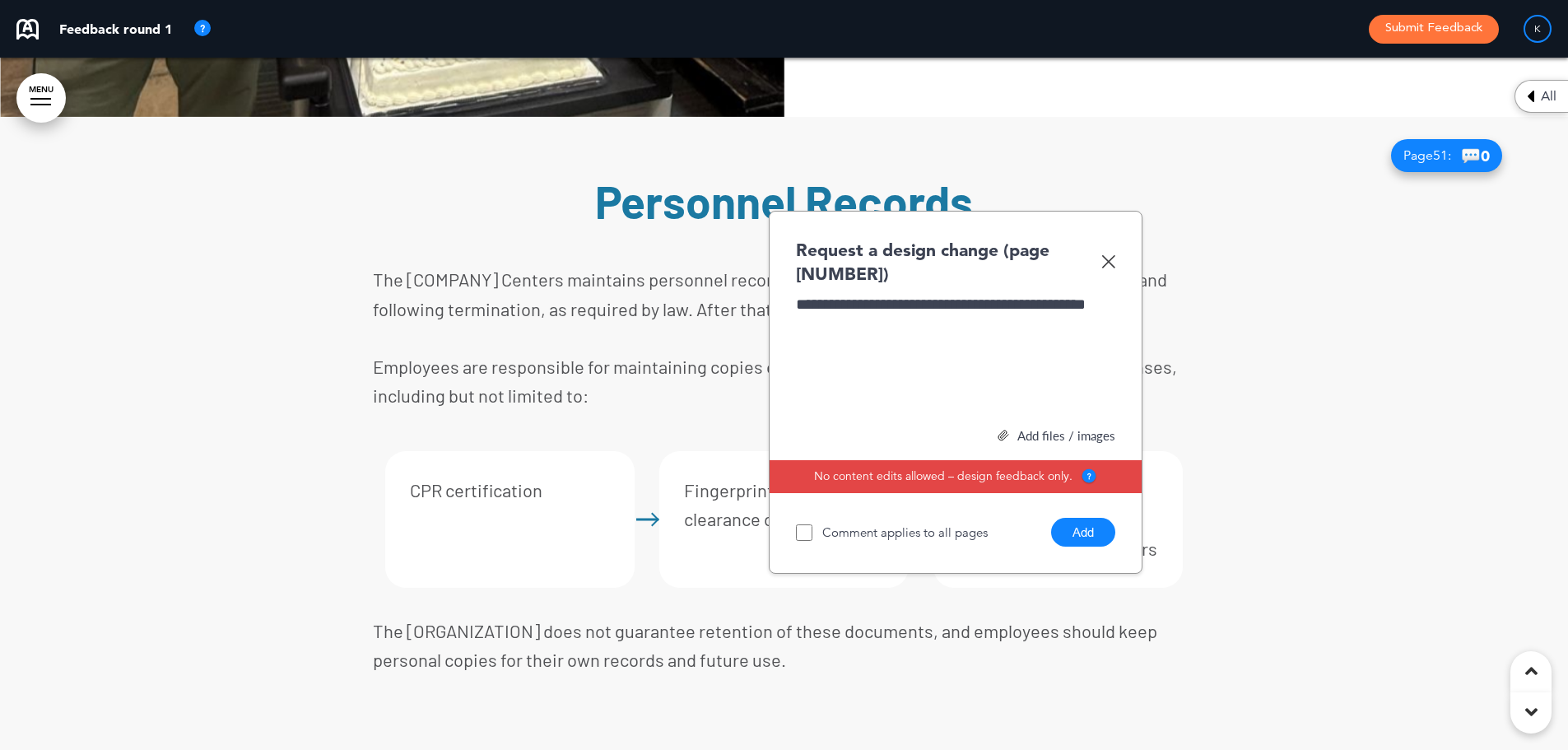 click on "Add" at bounding box center (1083, 532) 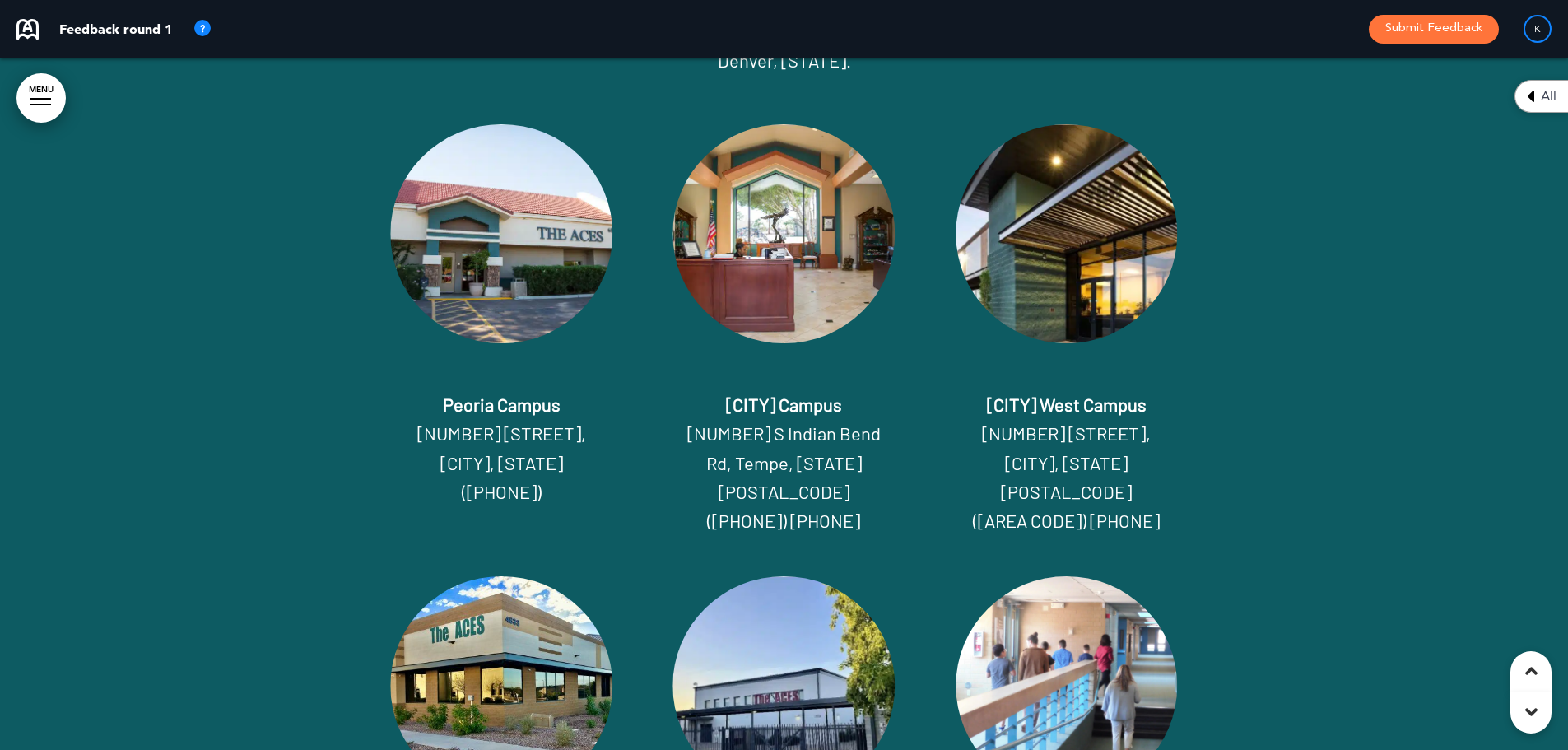 scroll, scrollTop: 44965, scrollLeft: 0, axis: vertical 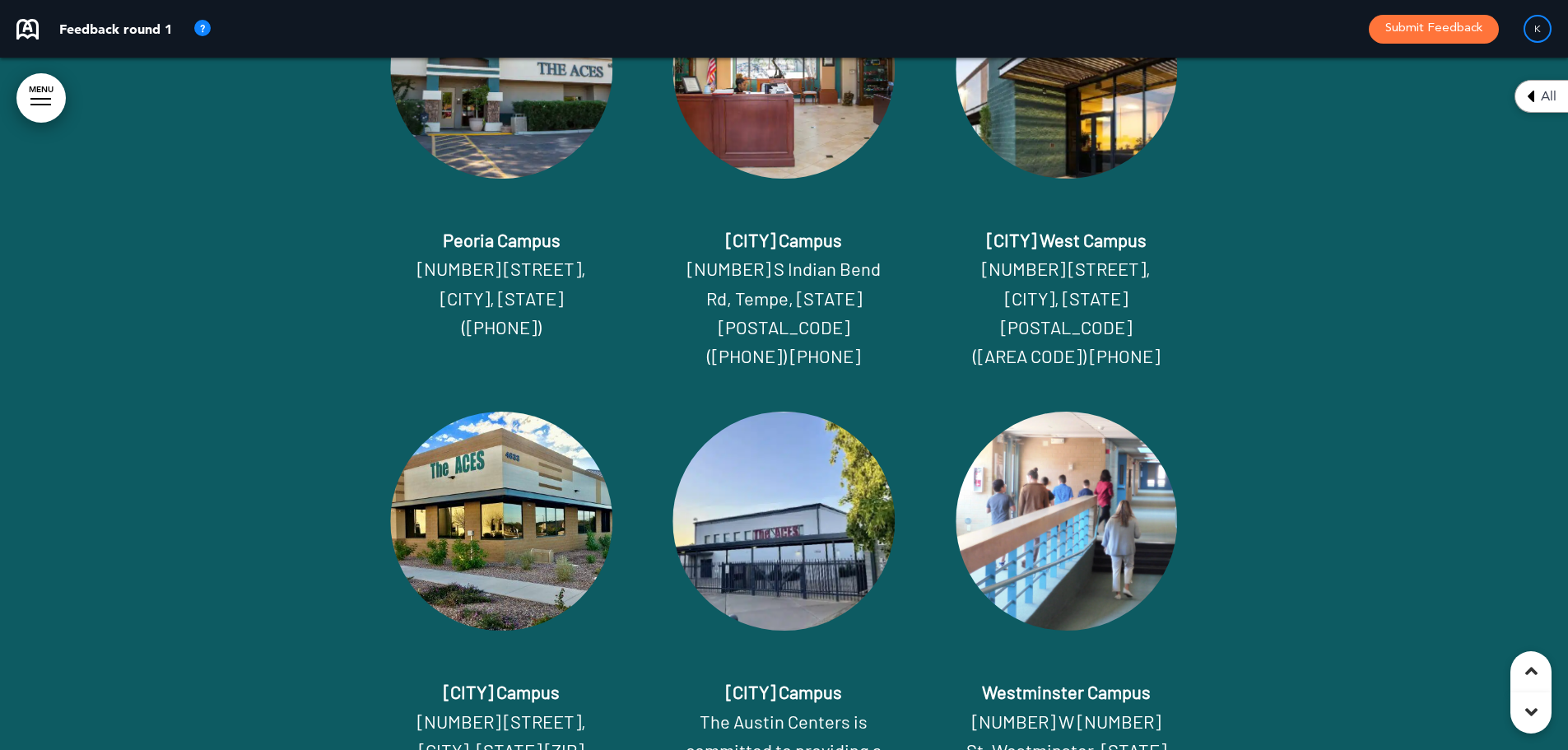 click at bounding box center (784, 521) 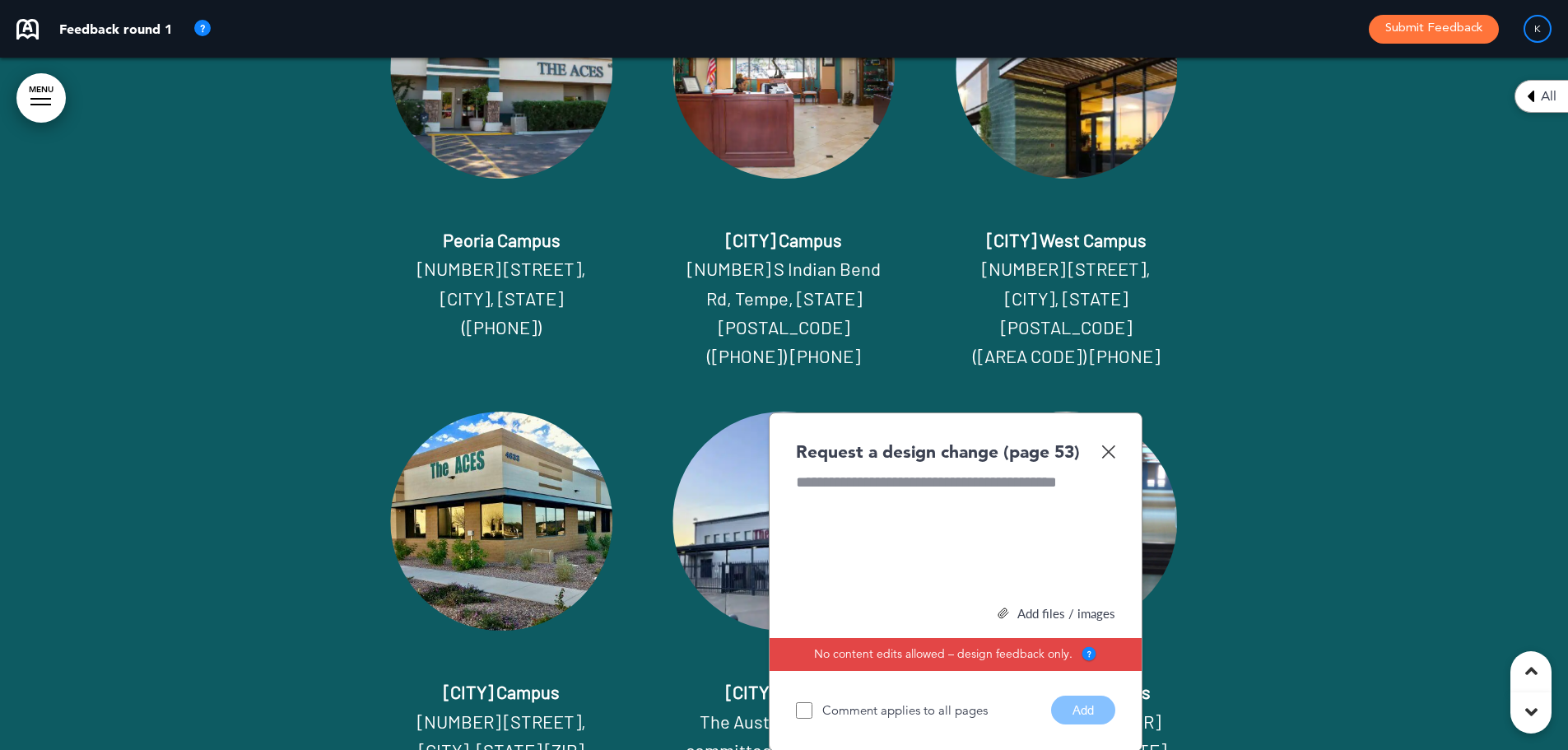 type 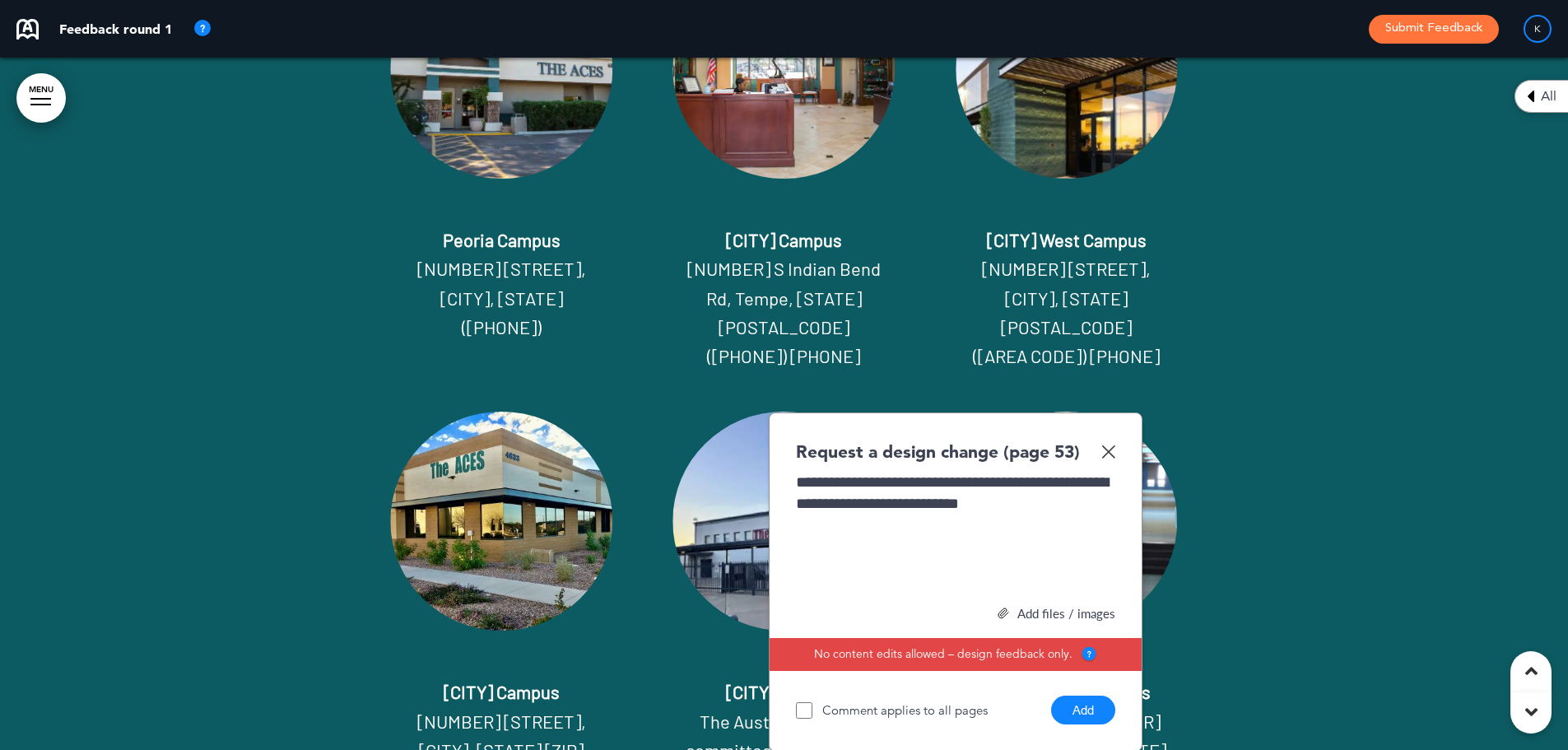 click on "Add" at bounding box center [1083, 710] 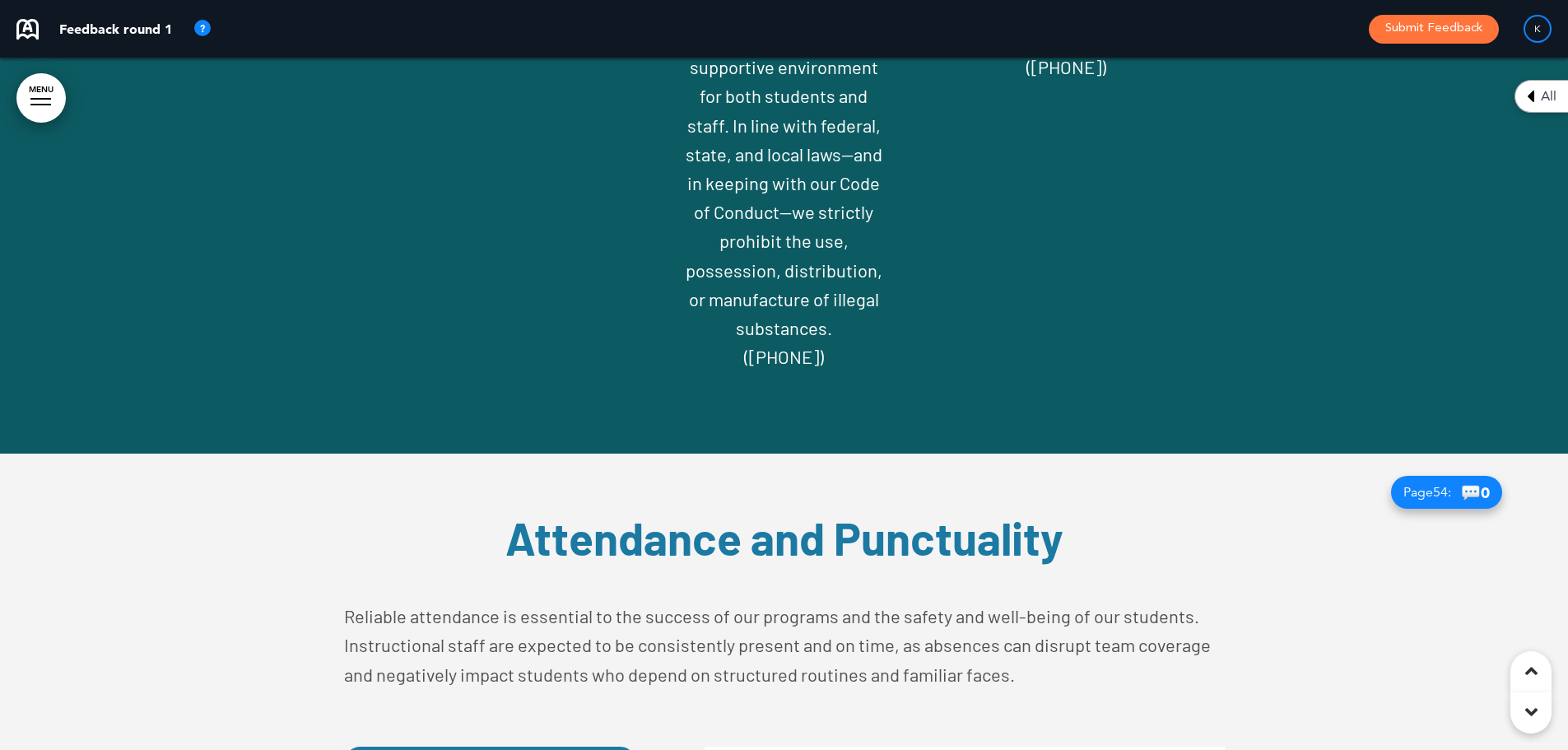 scroll, scrollTop: 45871, scrollLeft: 0, axis: vertical 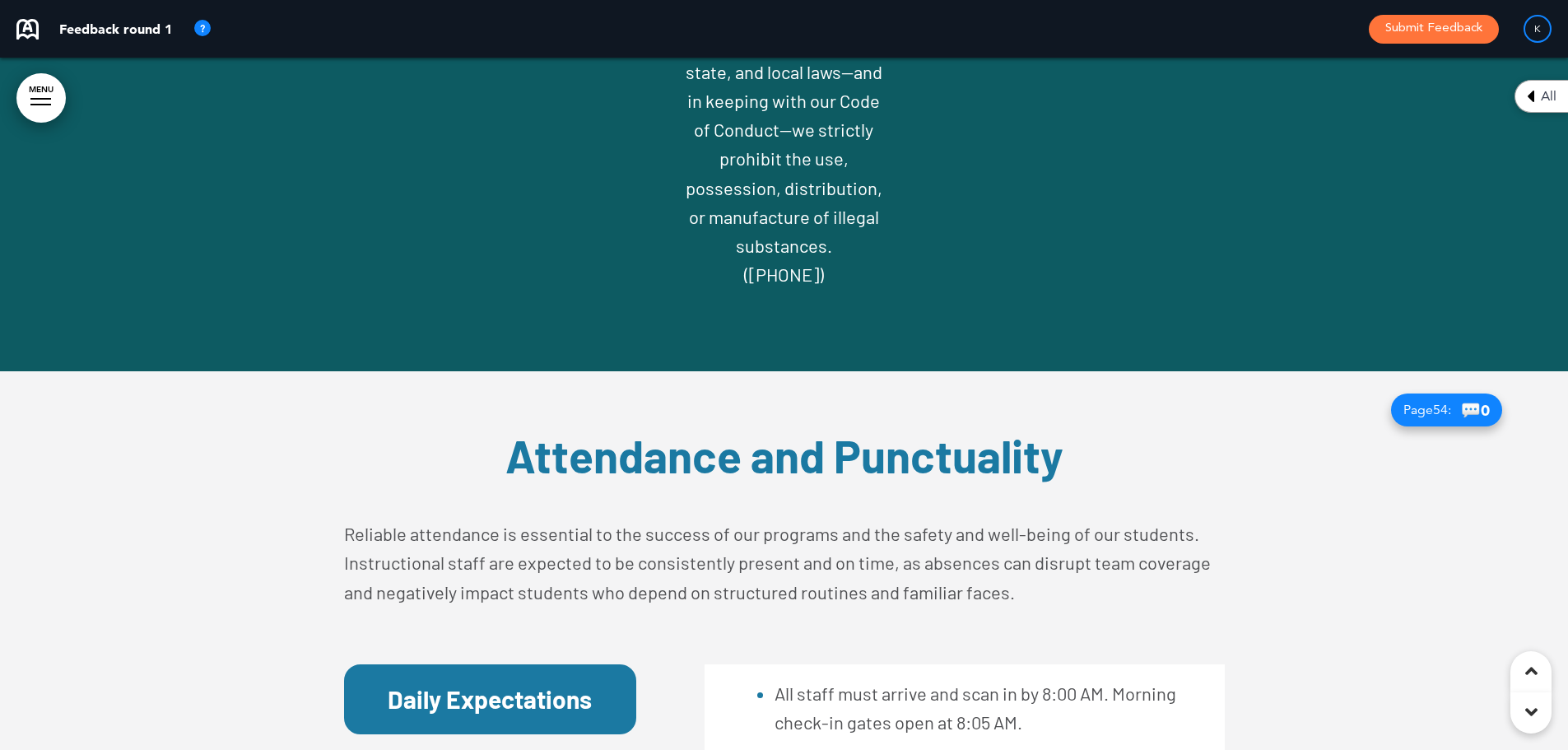 click on "Planned Absences" at bounding box center [490, 794] 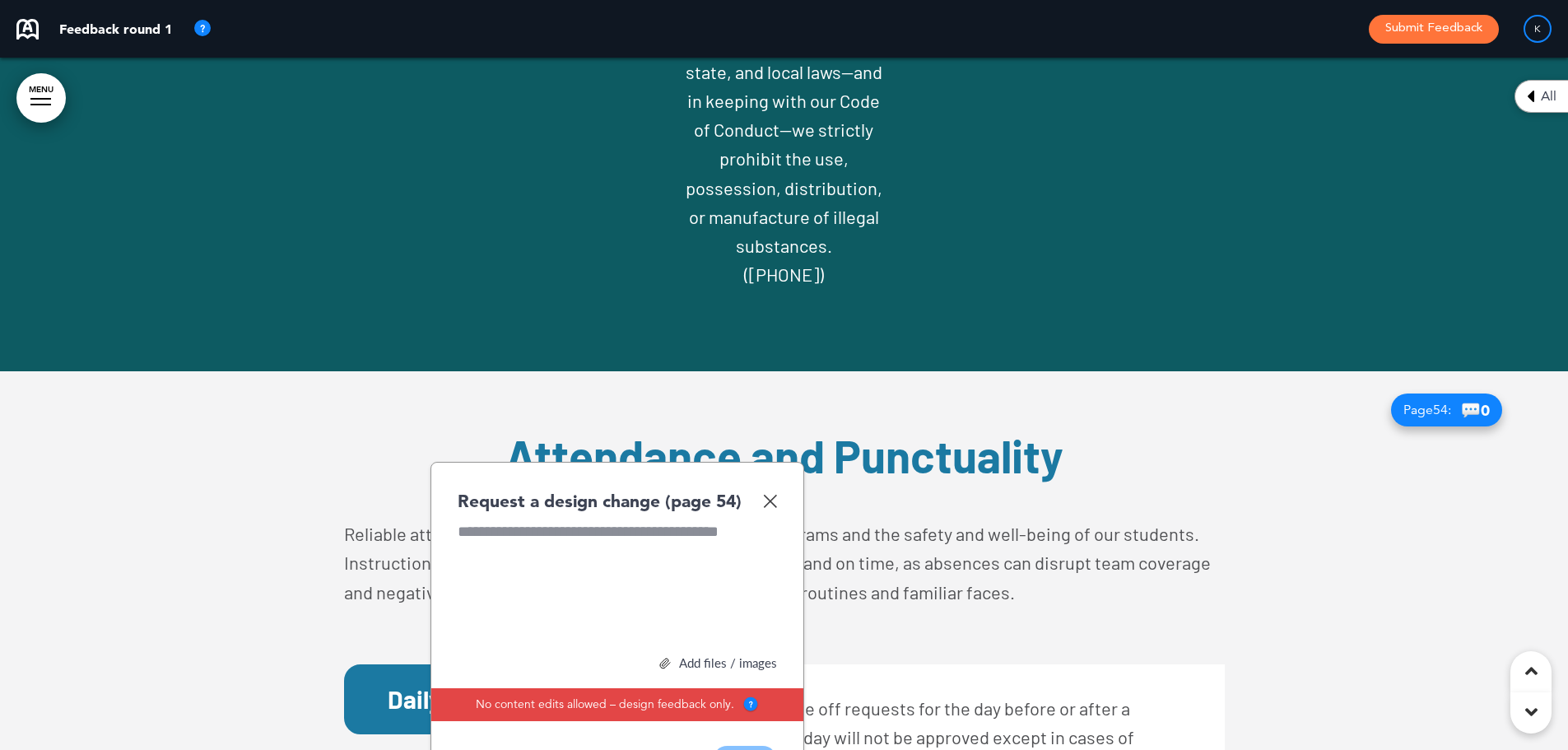 scroll, scrollTop: 493, scrollLeft: 0, axis: vertical 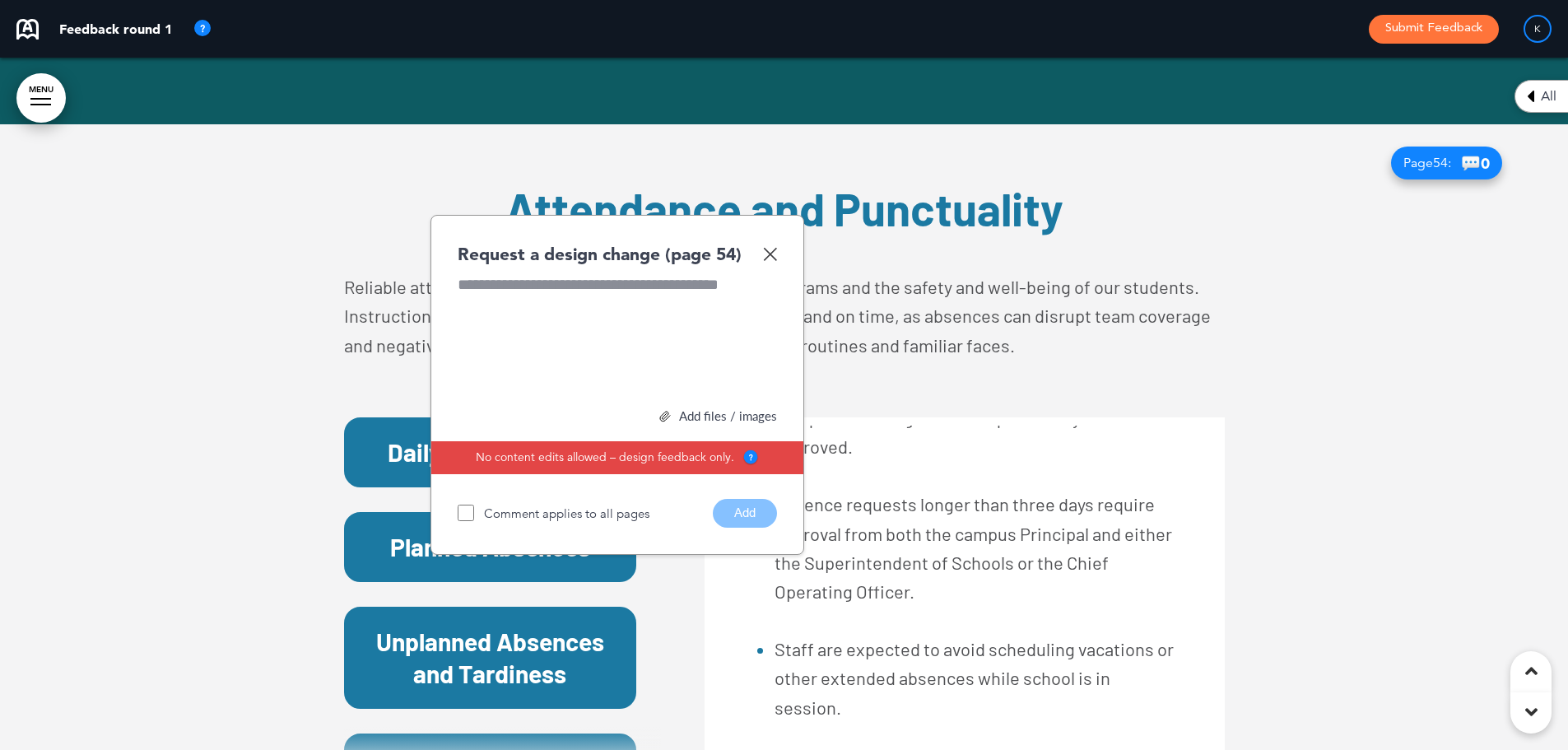 click on "Unplanned Absences and Tardiness" at bounding box center [491, 658] 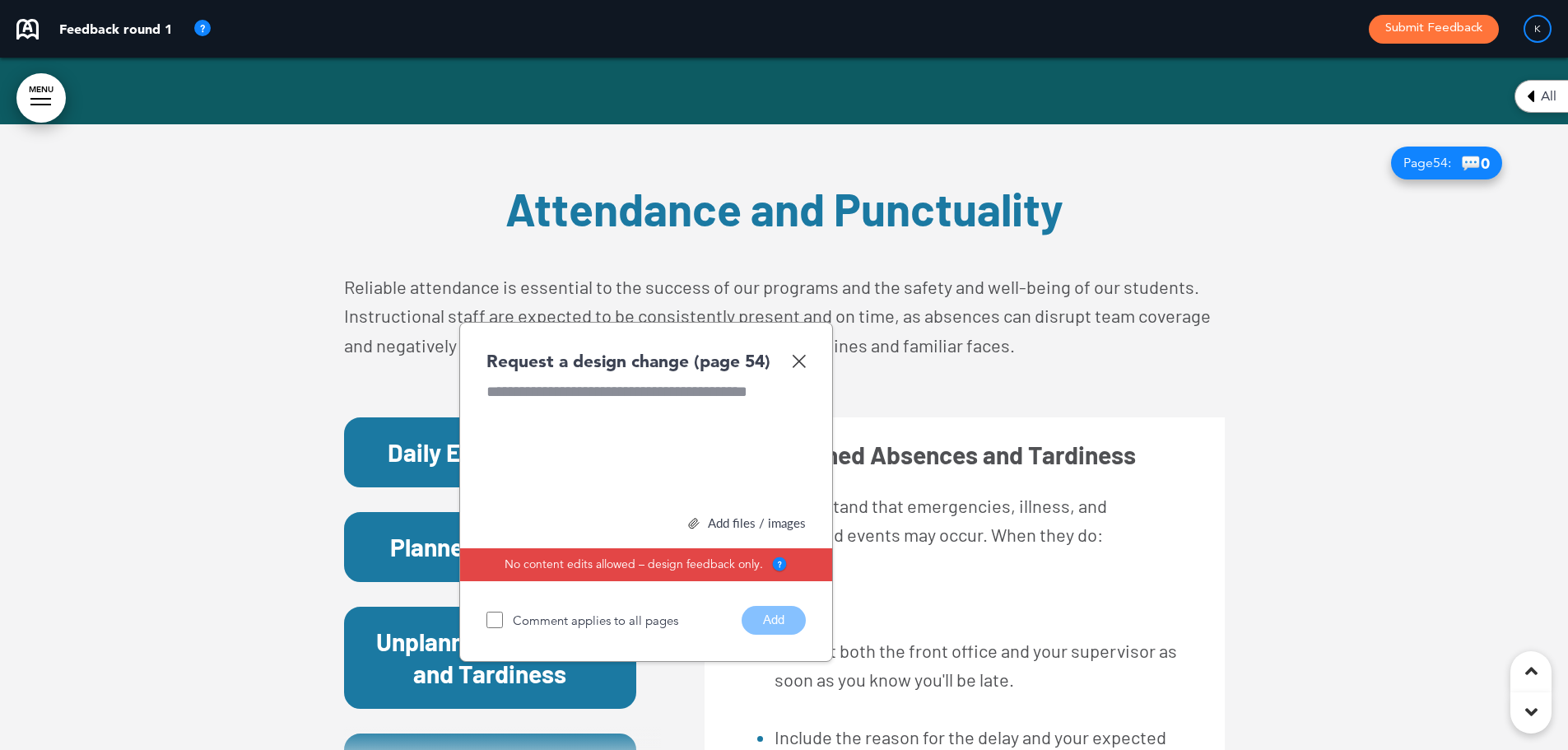 scroll, scrollTop: 45619, scrollLeft: 0, axis: vertical 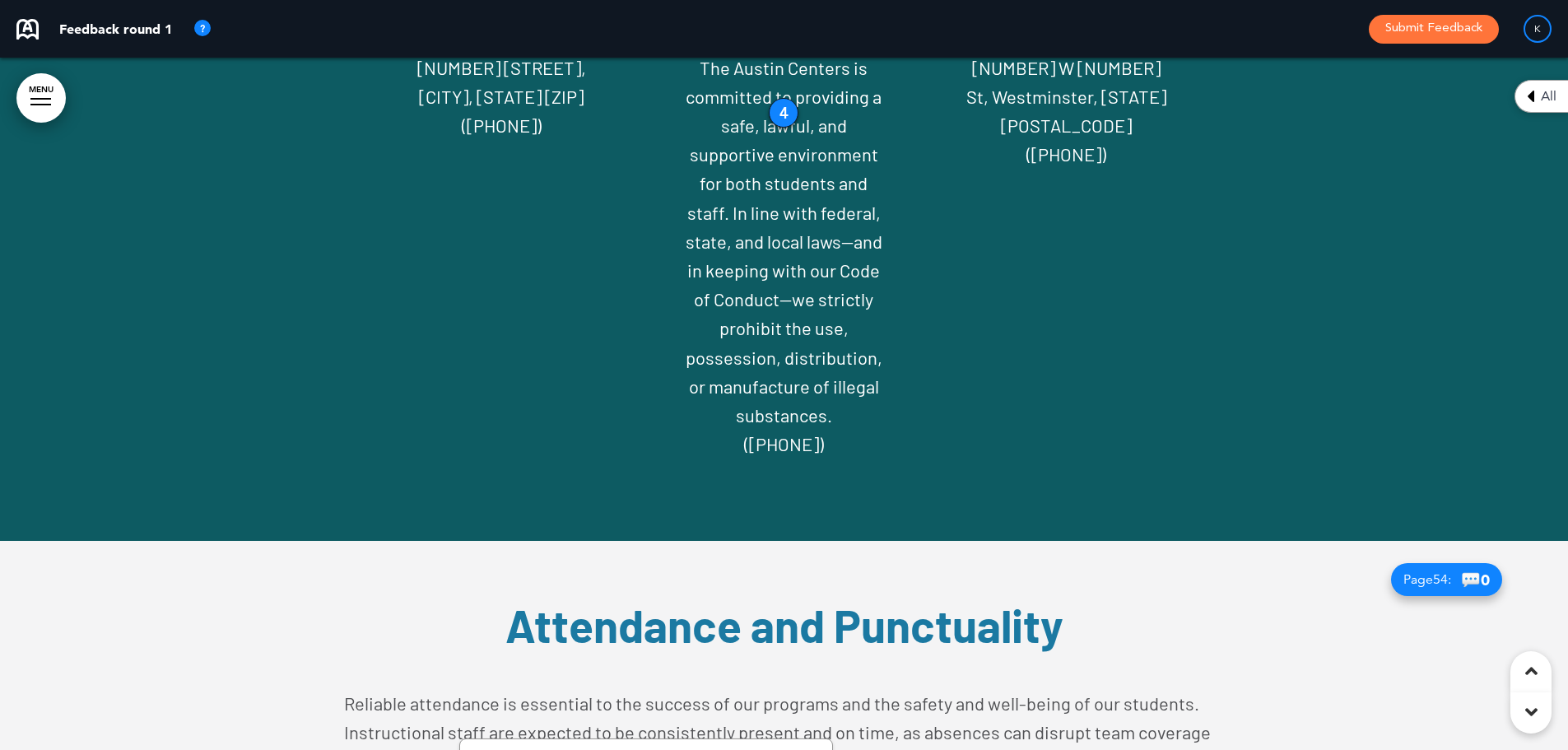 click at bounding box center (798, 777) 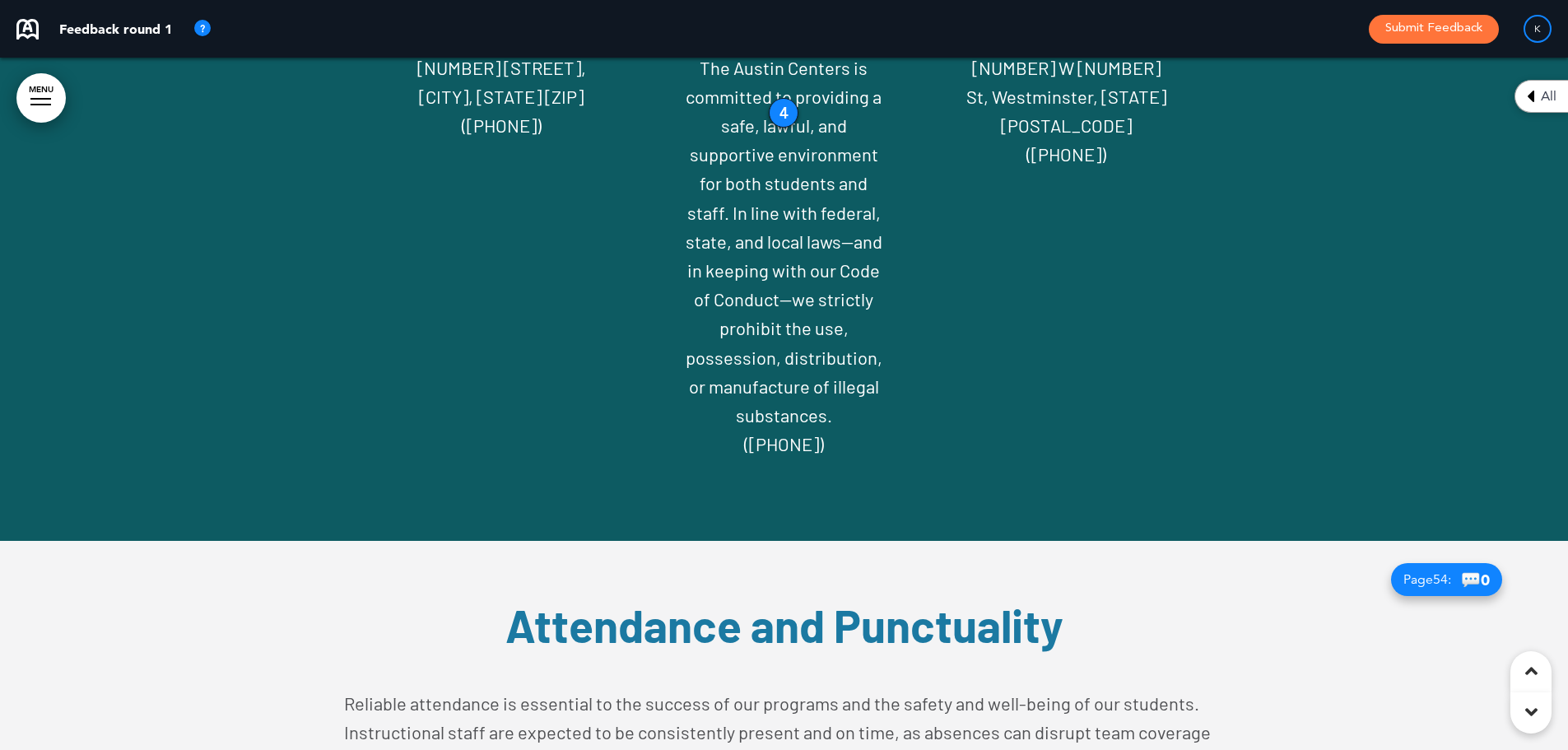 scroll, scrollTop: 45866, scrollLeft: 0, axis: vertical 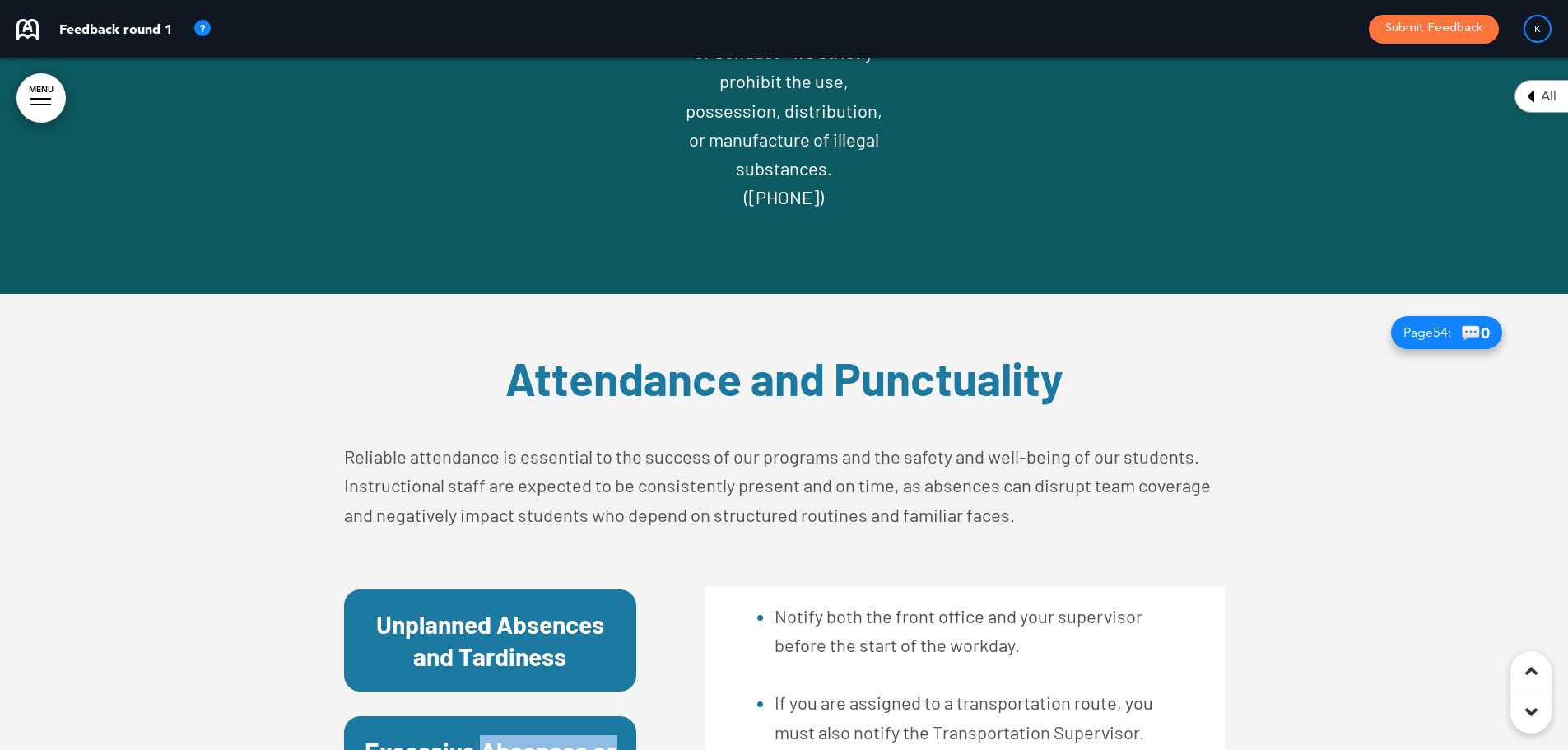 click on "Excessive Absences or Tardiness" at bounding box center (491, 767) 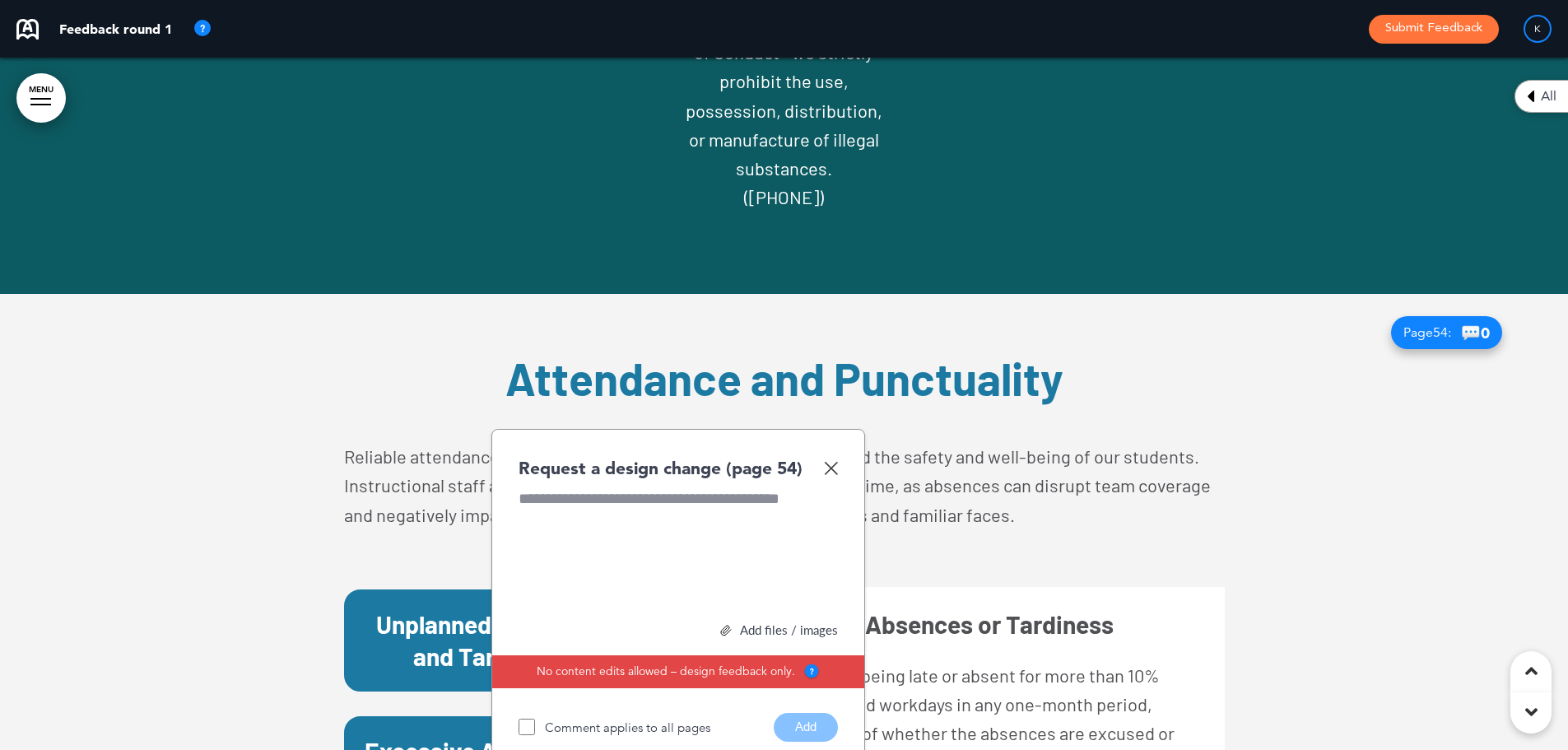 scroll, scrollTop: 45701, scrollLeft: 0, axis: vertical 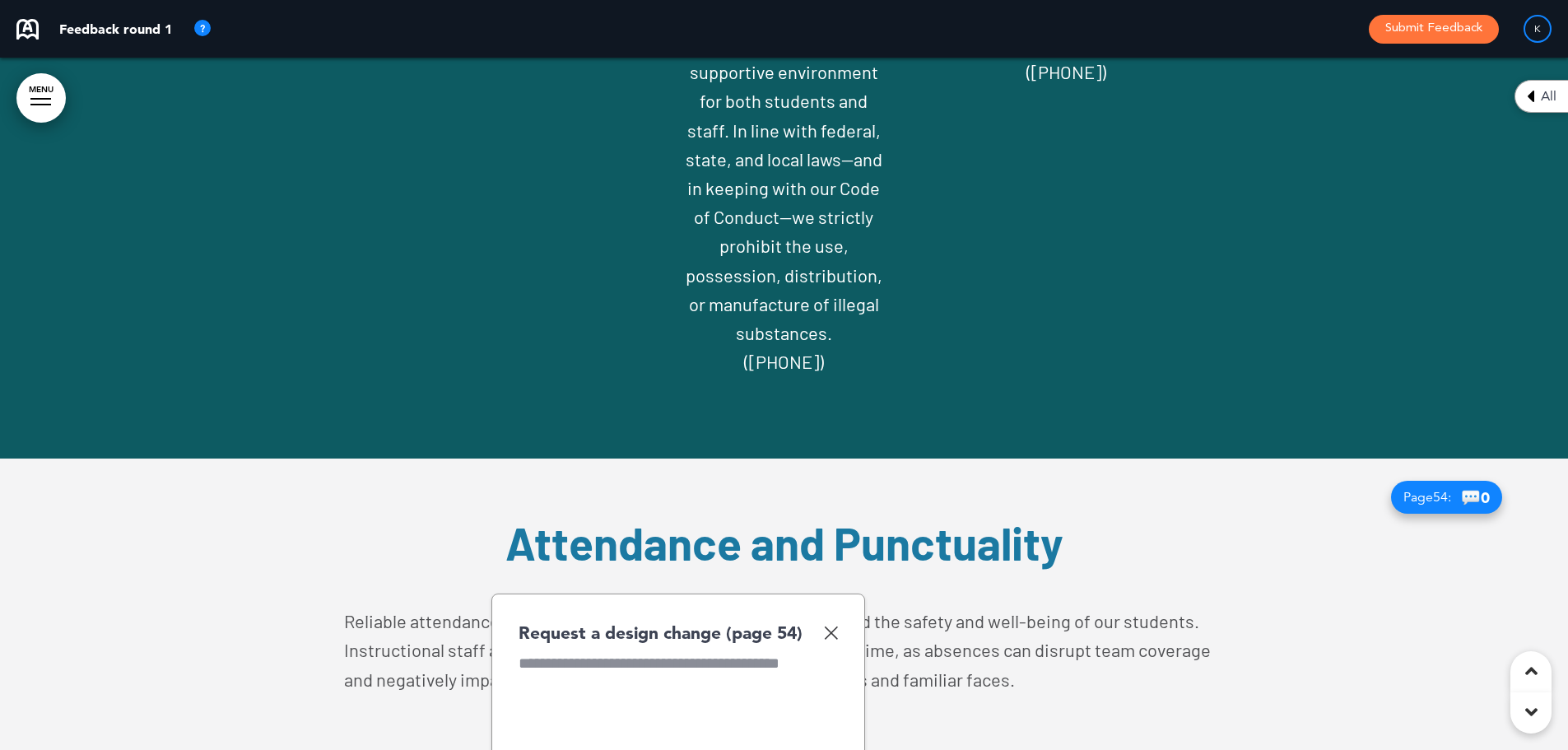 click at bounding box center (831, 632) 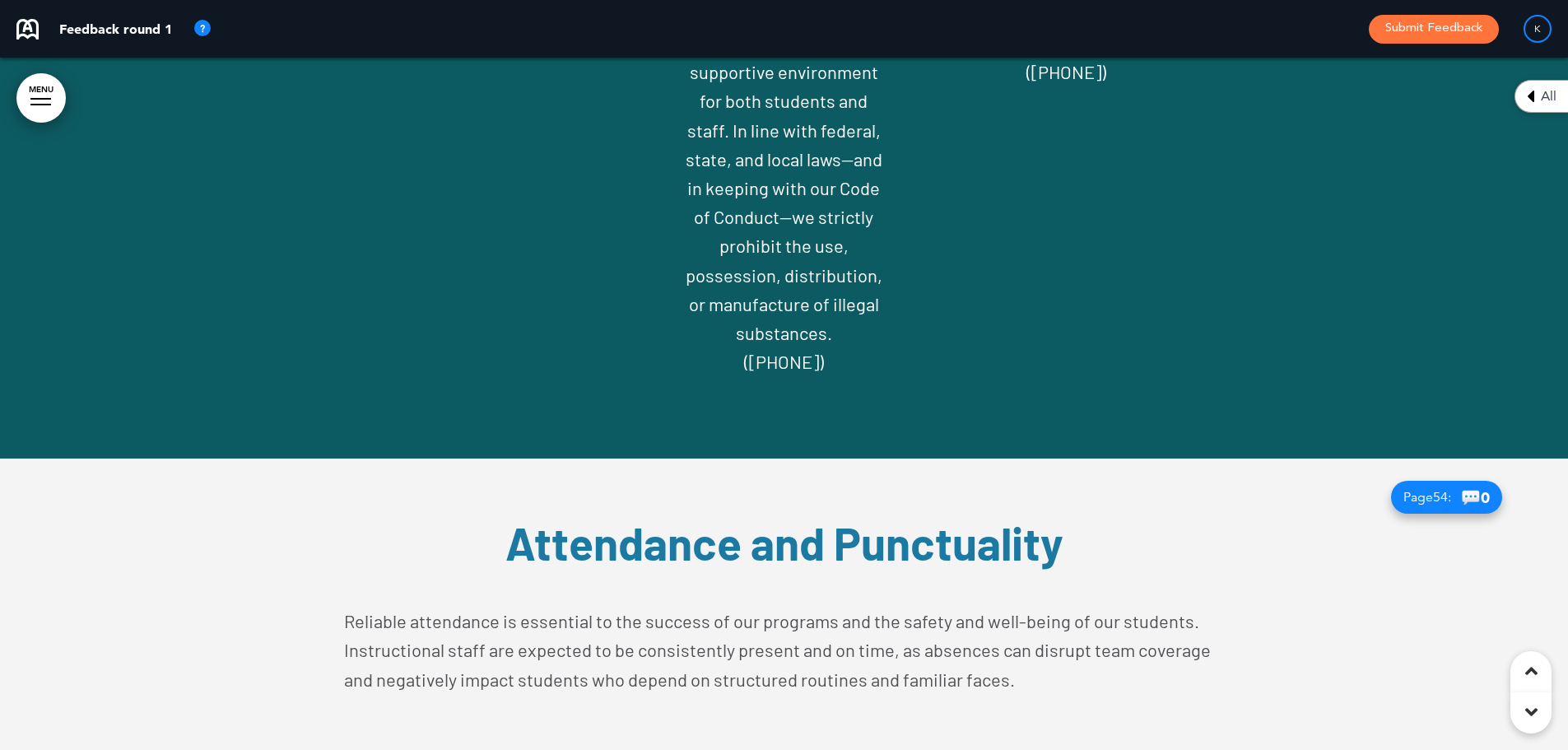 scroll, scrollTop: 45948, scrollLeft: 0, axis: vertical 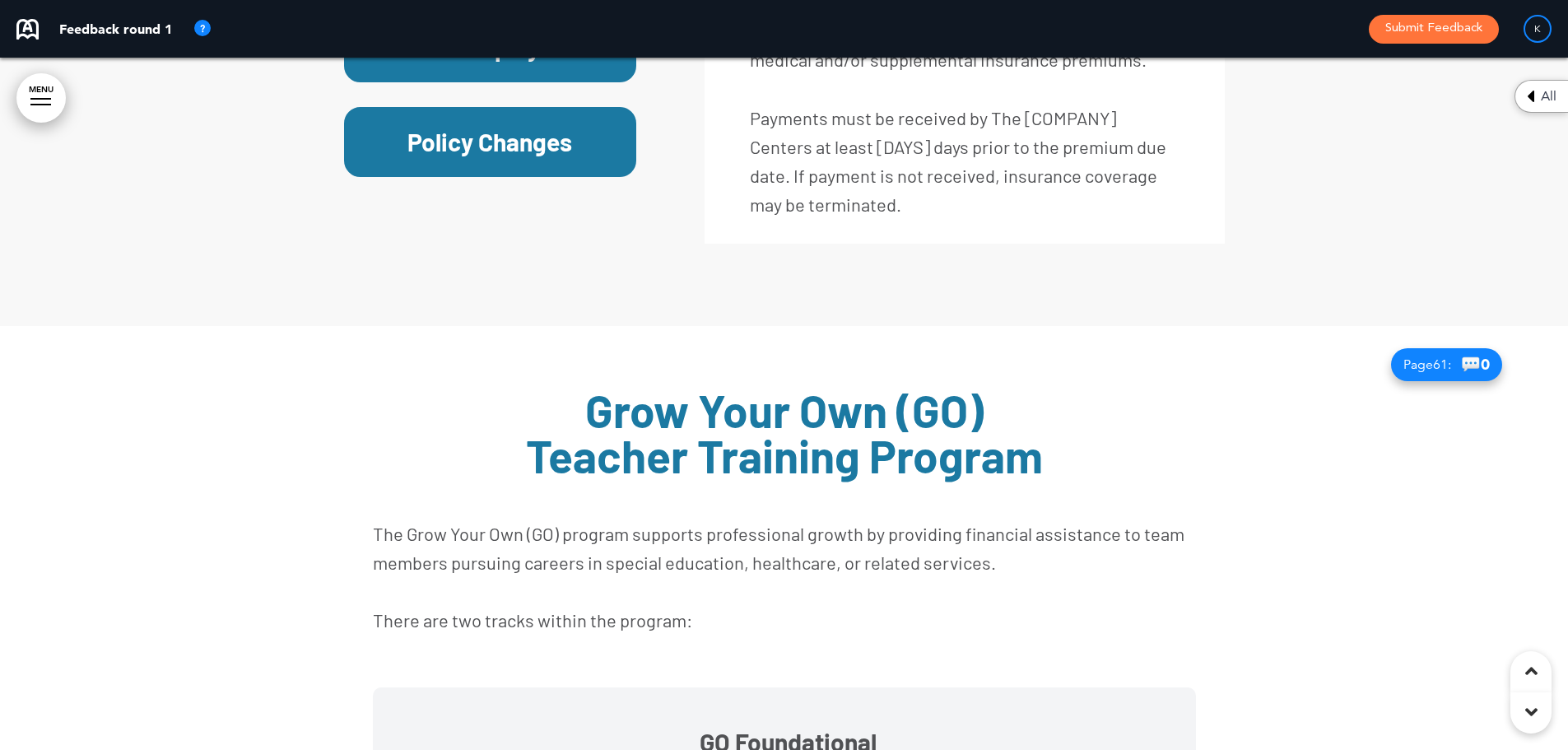 click at bounding box center (1518, 905) 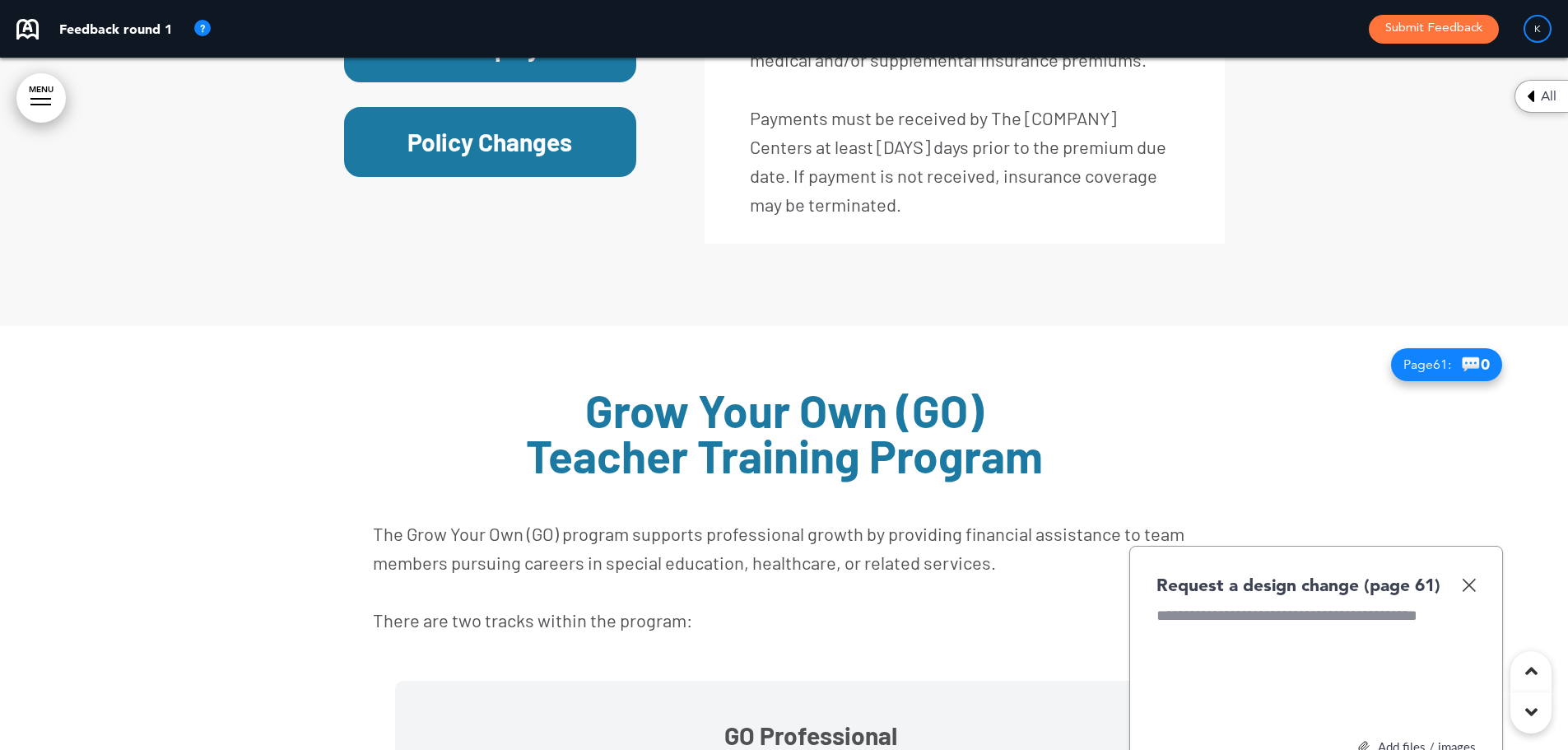 scroll, scrollTop: 0, scrollLeft: 1543, axis: horizontal 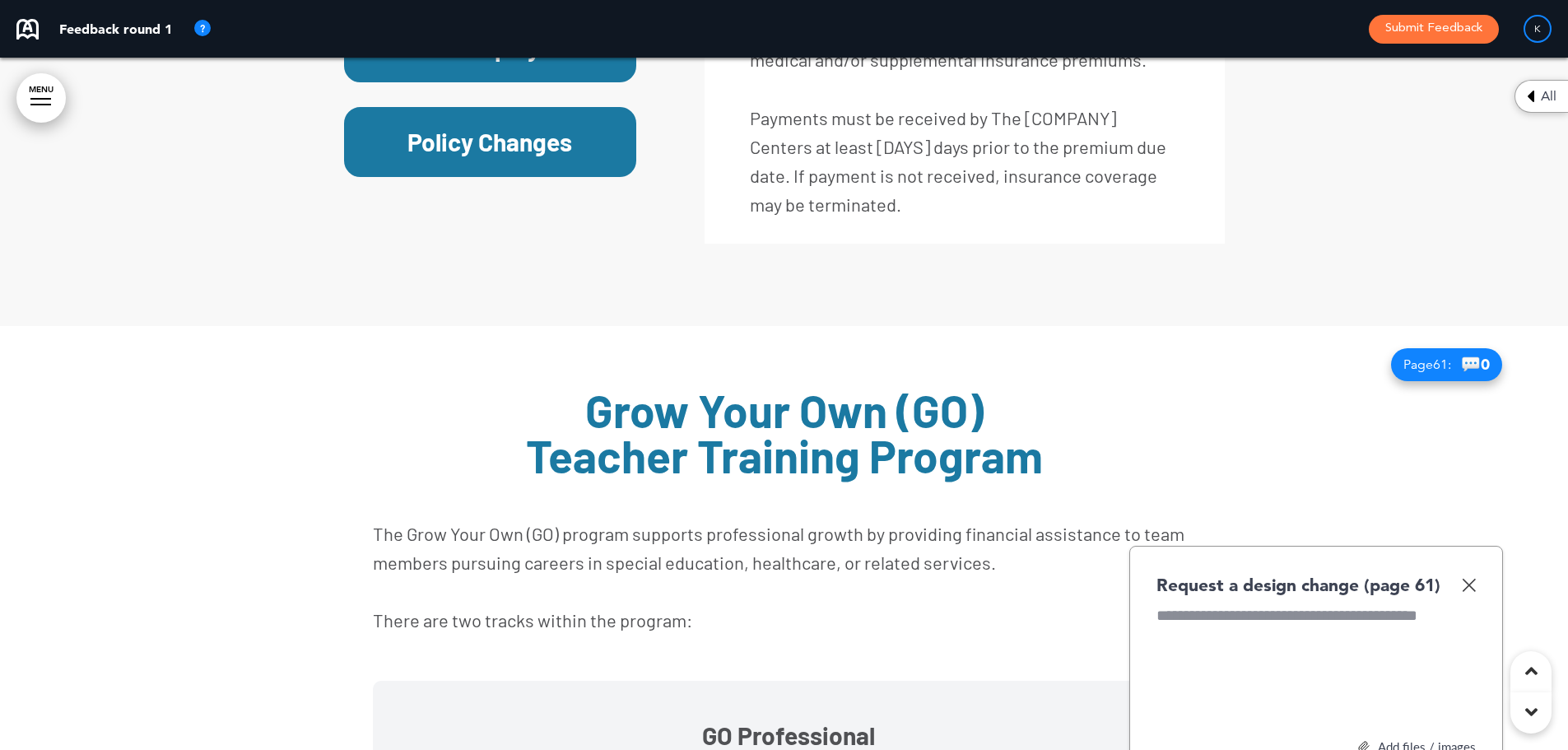 click on "GO Professional
Supports individuals who are enrolled in or completing an approved teacher preparation or related service provider program. This track is also open to current Austin Centers employees with: Alternative teaching certificates General education certificates Substitute teaching certificates Potential Assistance: Up to $10,000 To learn more about eligibility, application requirements, or funding details, contact the HR team directly. The Austin Centers reserves the right to modify or discontinue this program based on organizational needs." at bounding box center [784, 906] 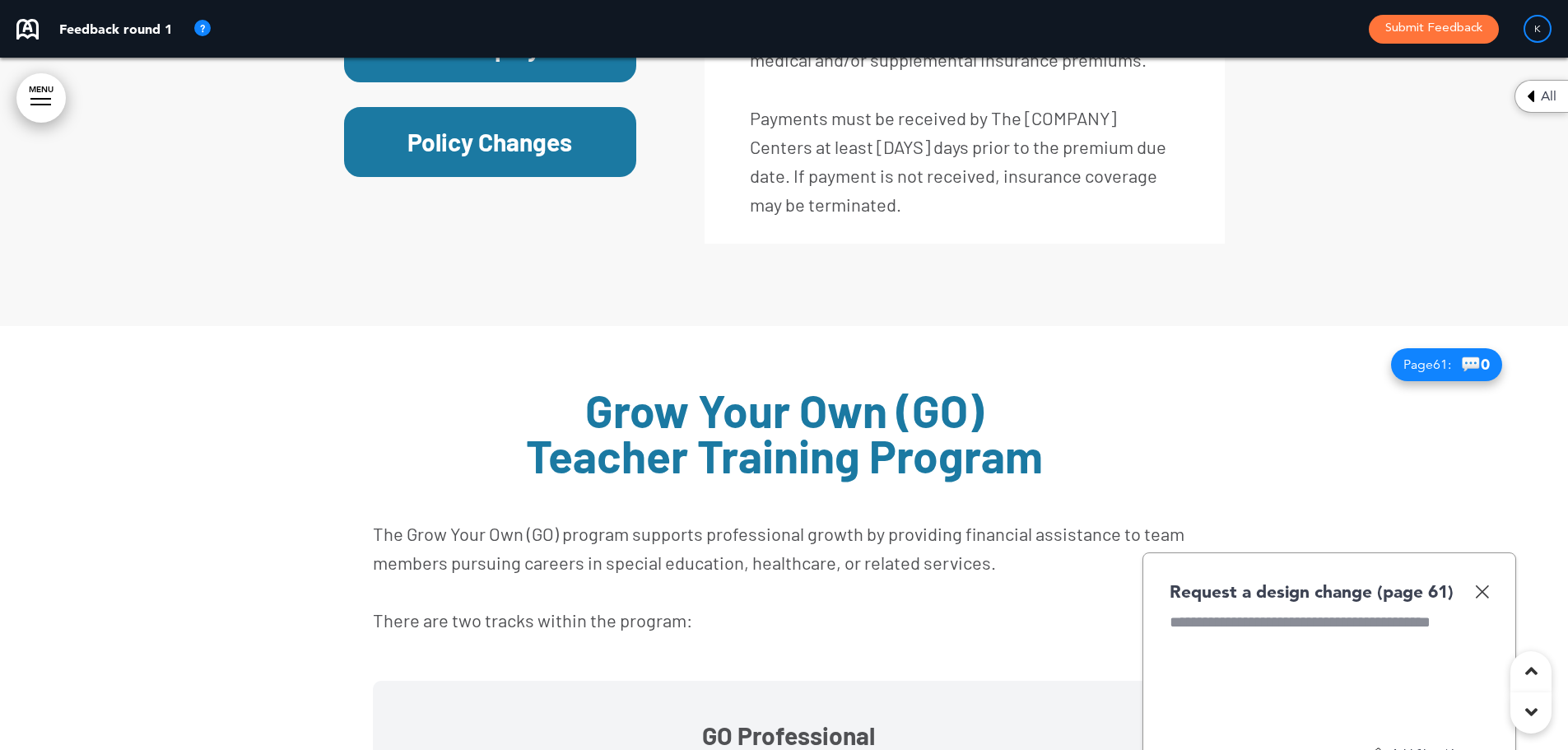 click on "Request a design change (page 61)" at bounding box center (1329, 591) 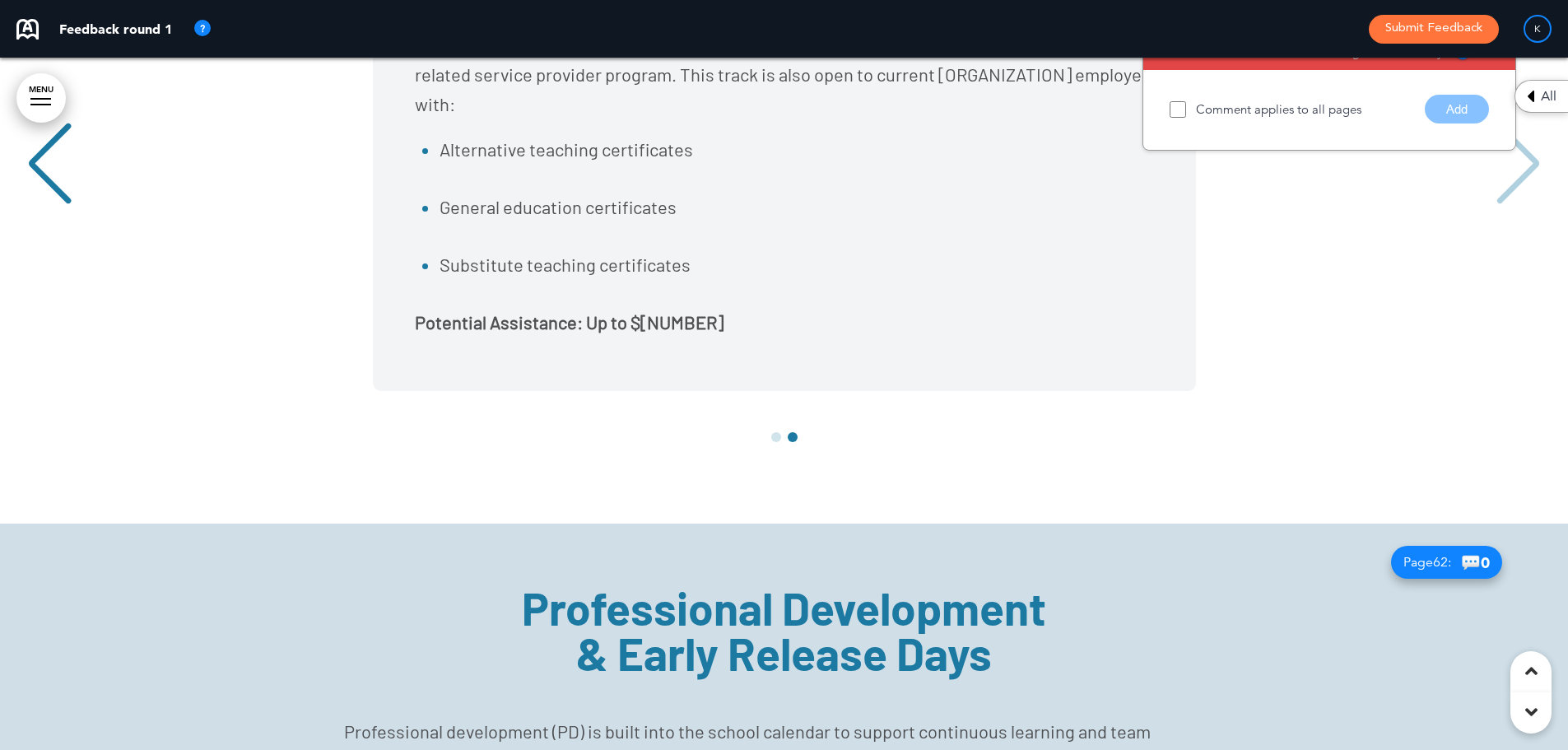 scroll, scrollTop: 1, scrollLeft: 0, axis: vertical 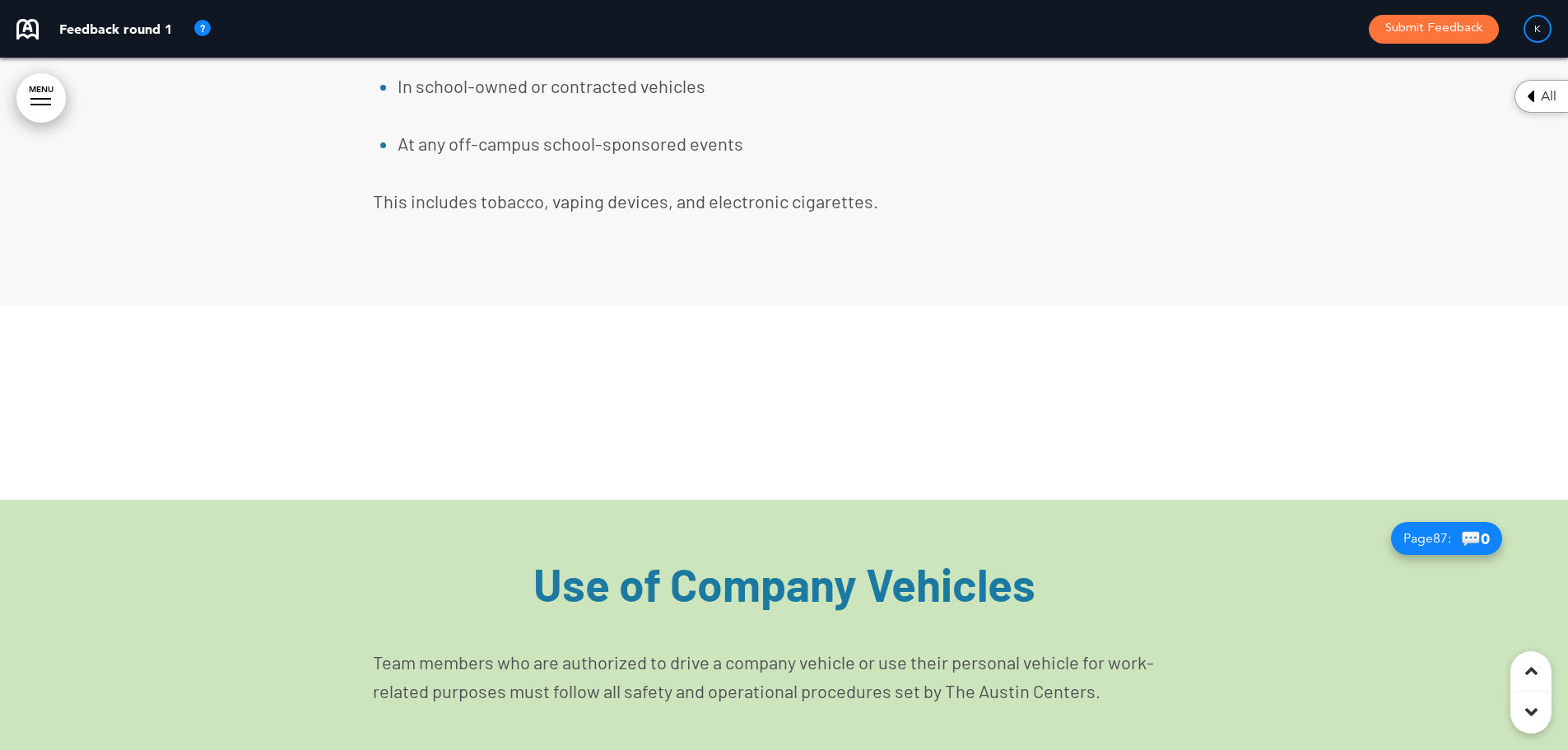 click at bounding box center (1518, 976) 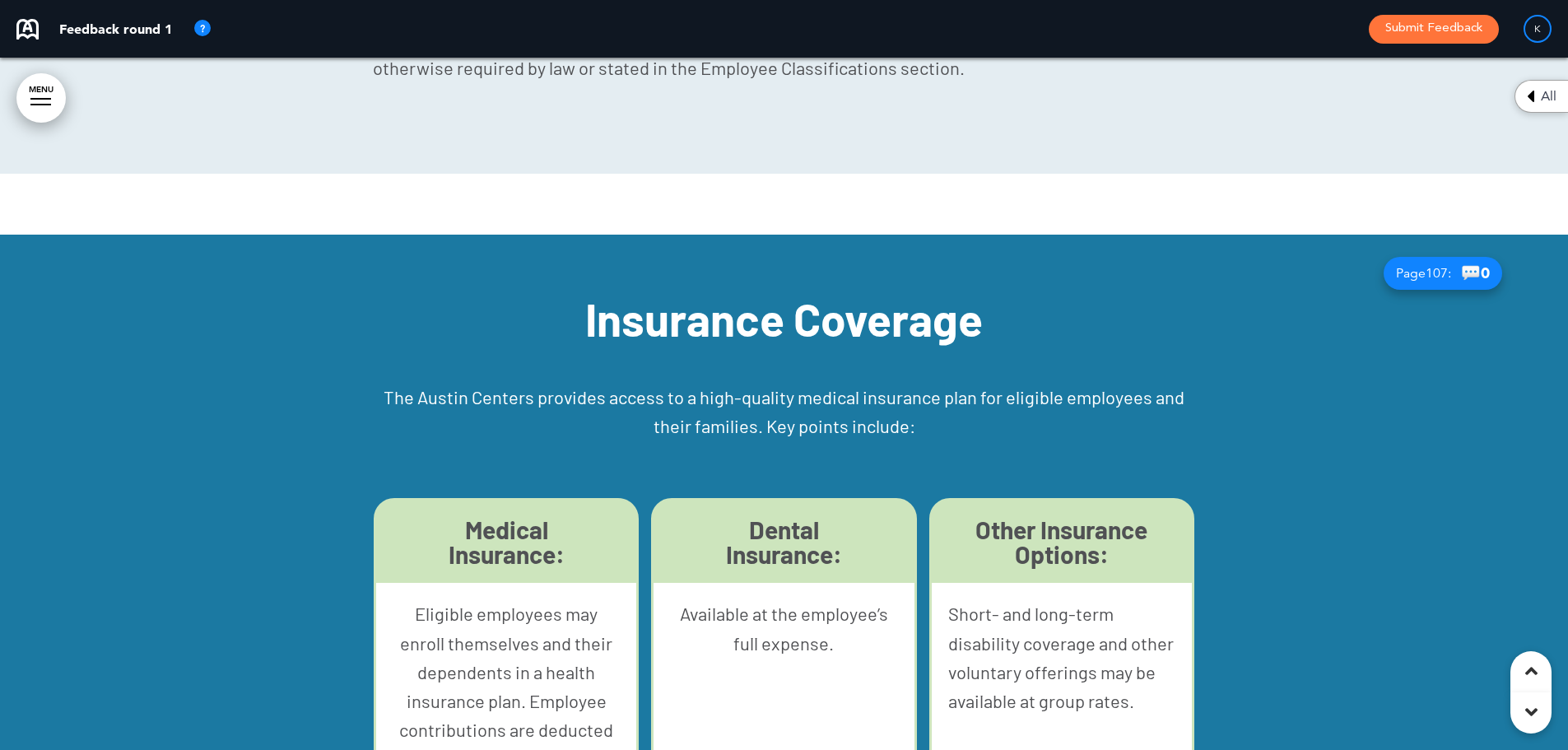 scroll, scrollTop: 93400, scrollLeft: 0, axis: vertical 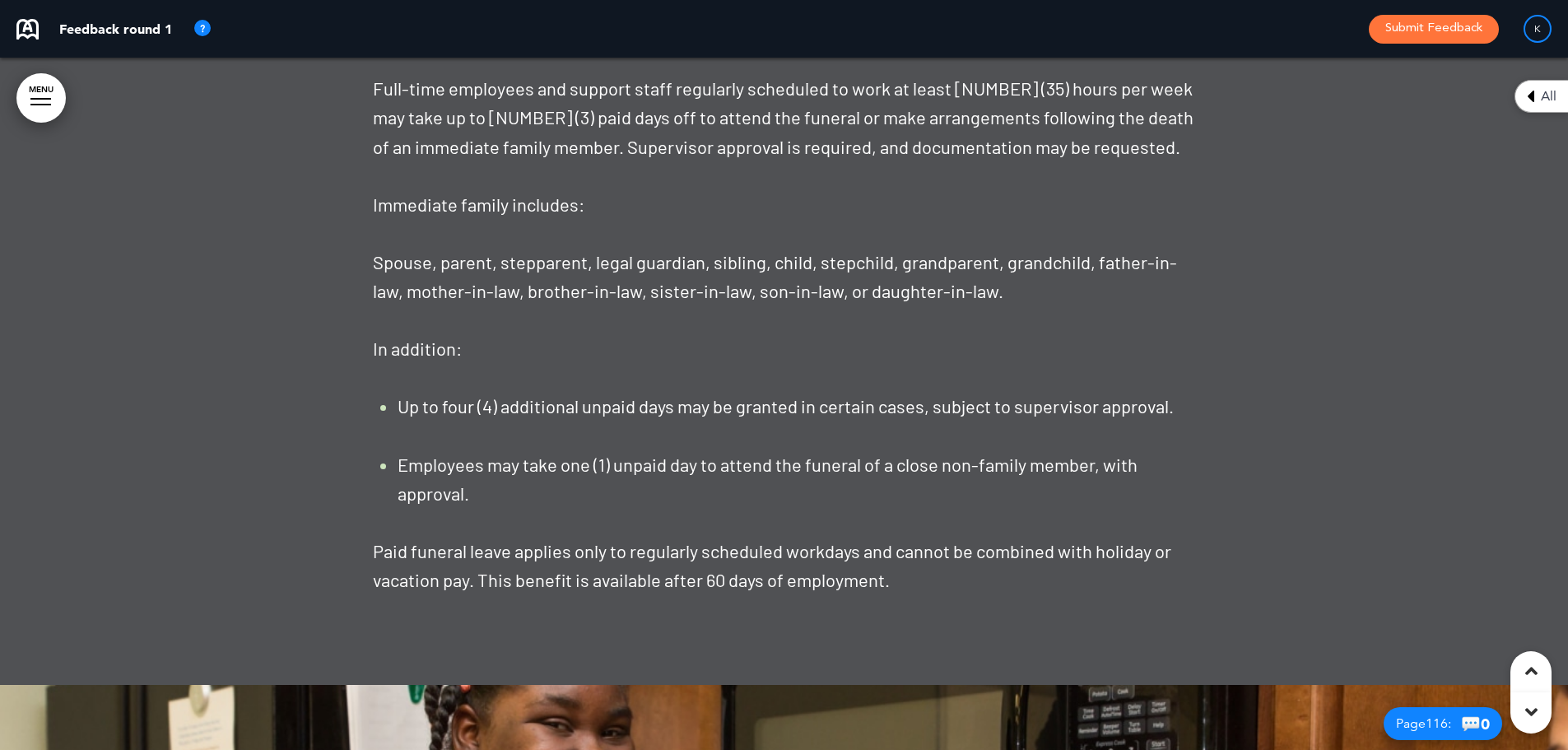click at bounding box center (784, 1031) 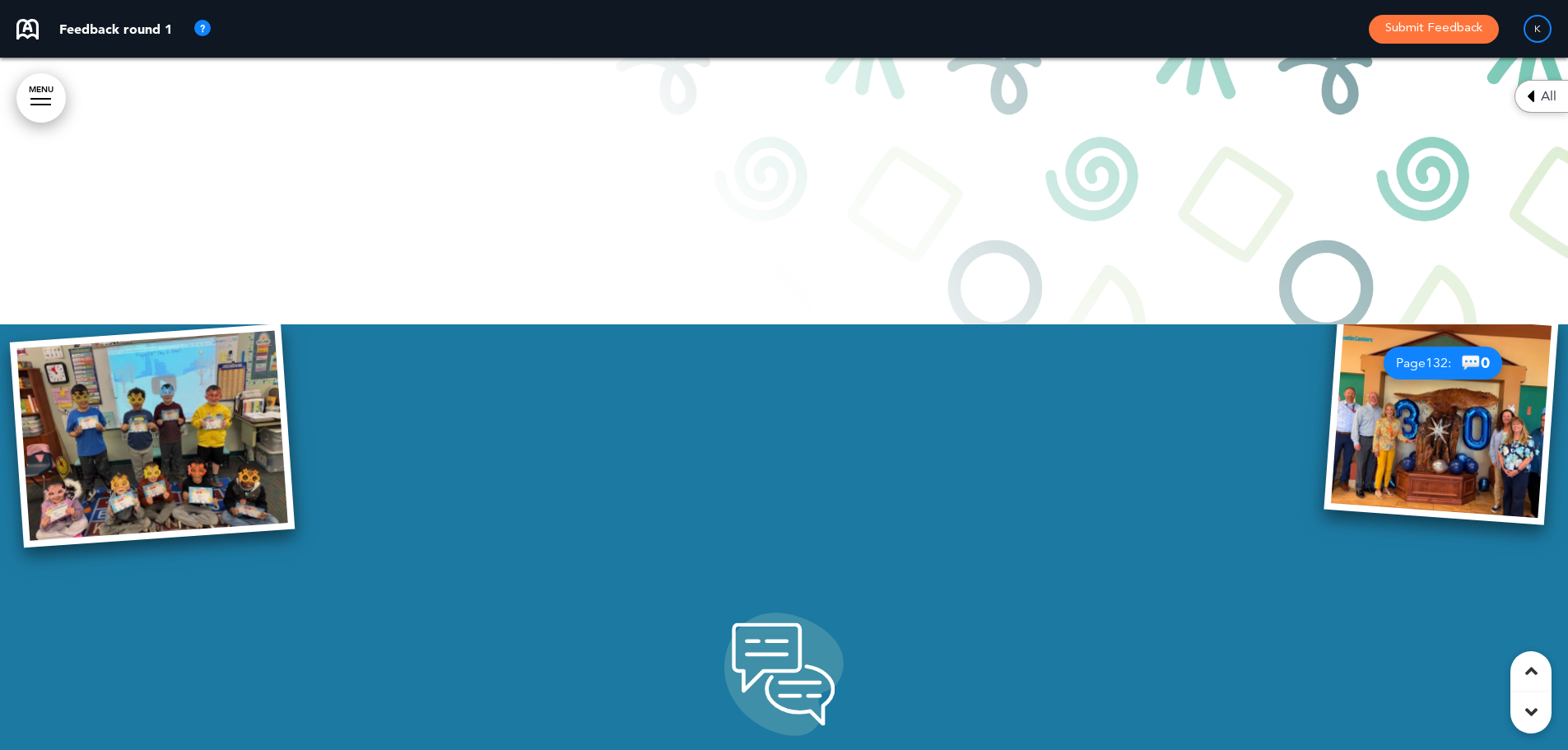 scroll, scrollTop: 111220, scrollLeft: 0, axis: vertical 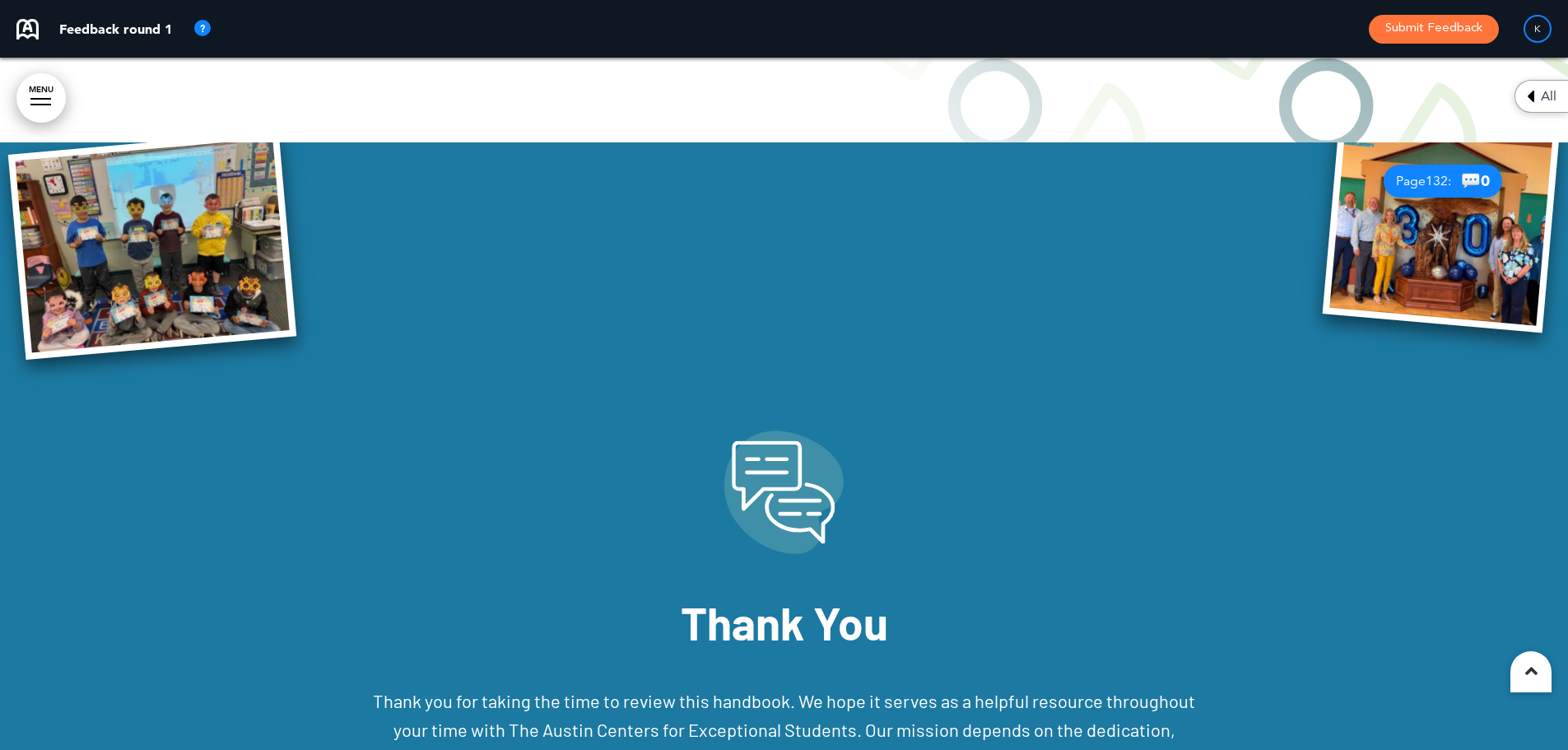 click at bounding box center (1531, 672) 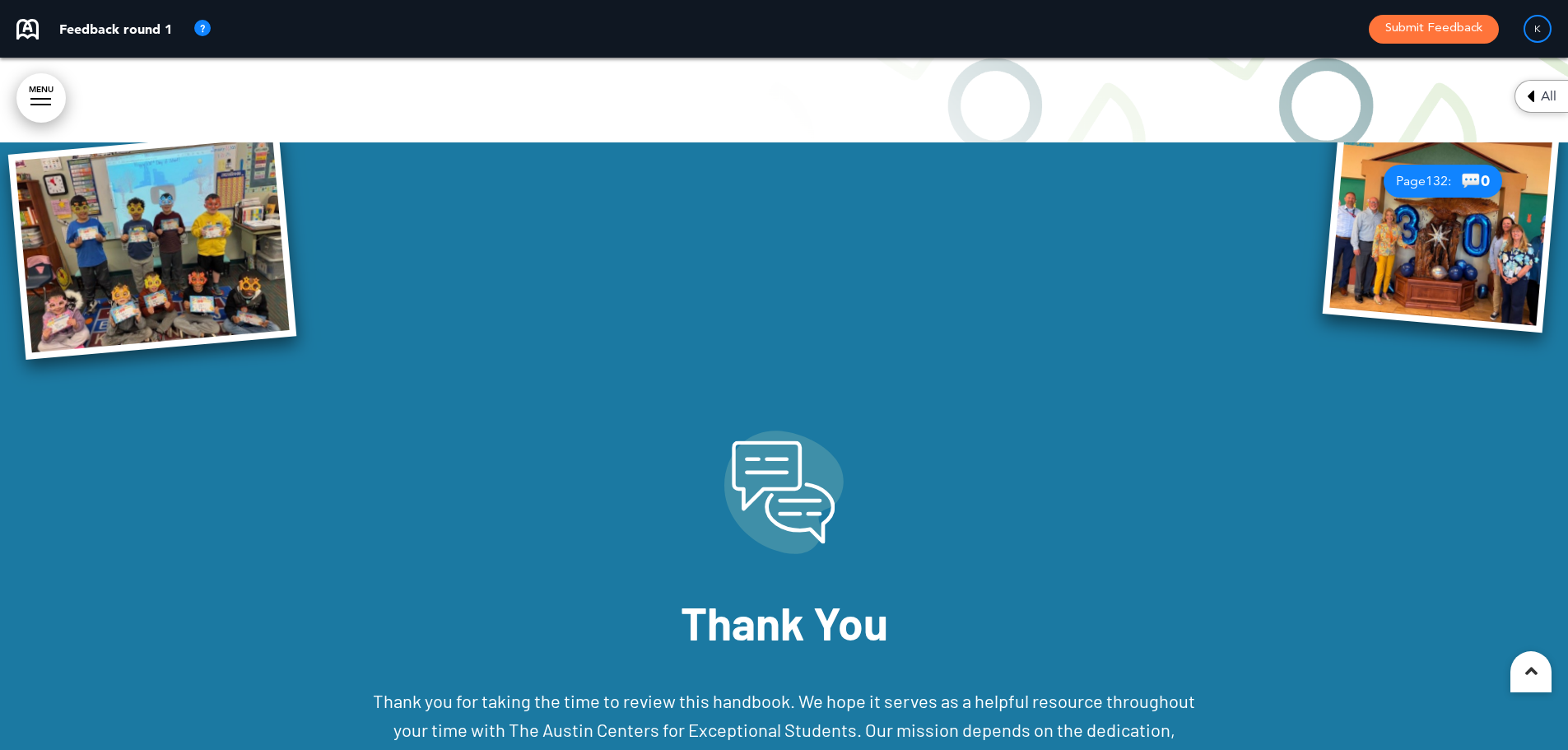 scroll, scrollTop: 110004, scrollLeft: 0, axis: vertical 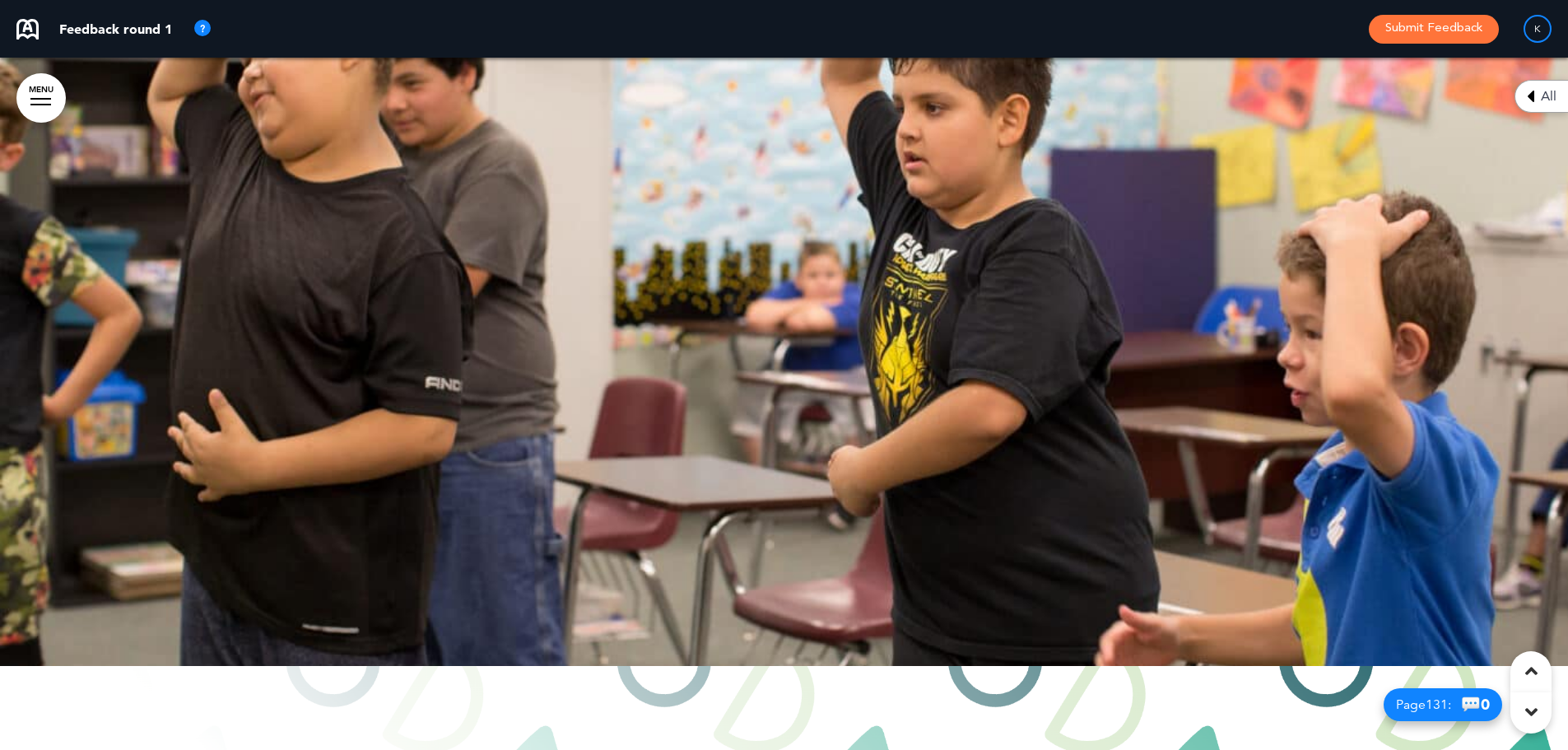 click at bounding box center [1531, 672] 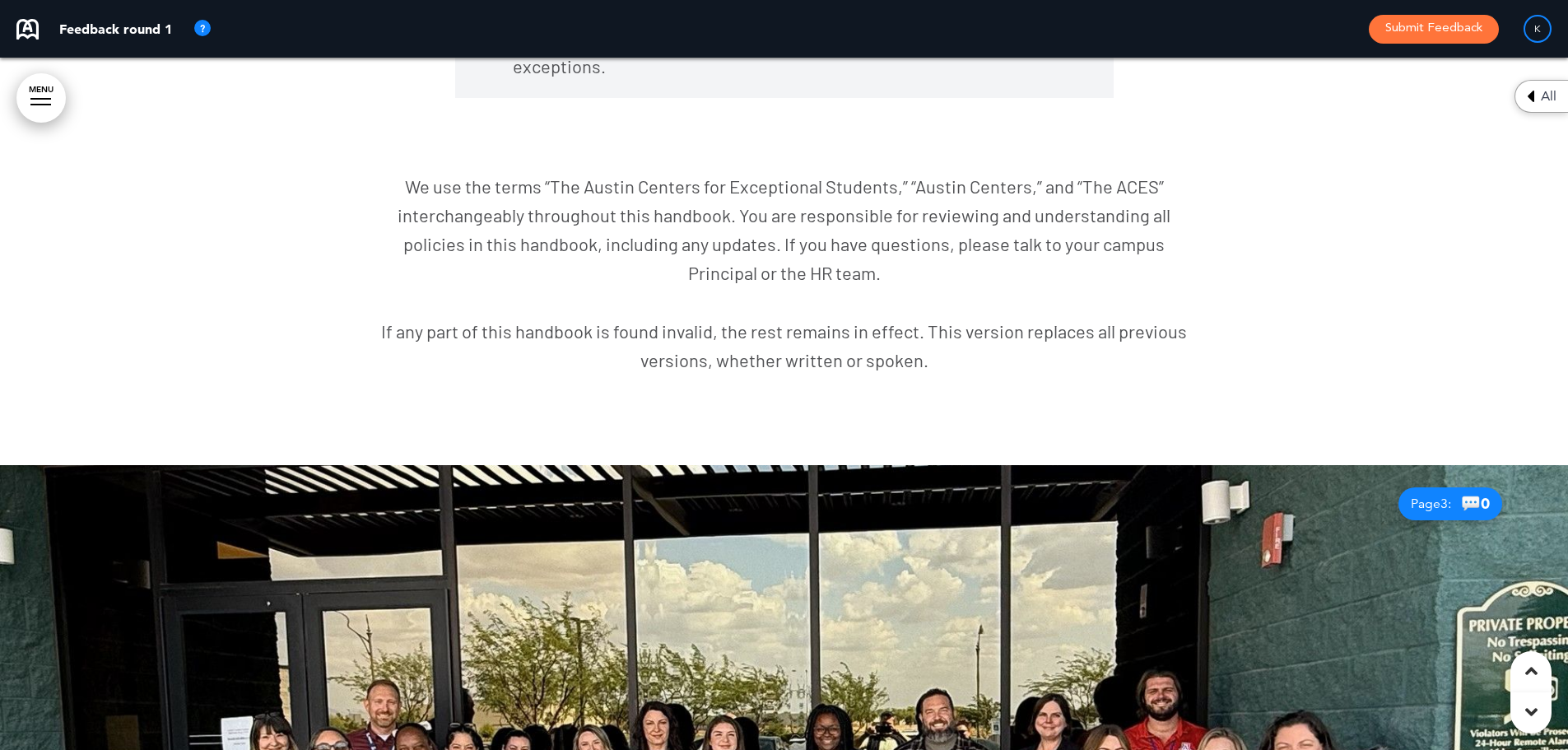 scroll, scrollTop: 2799, scrollLeft: 0, axis: vertical 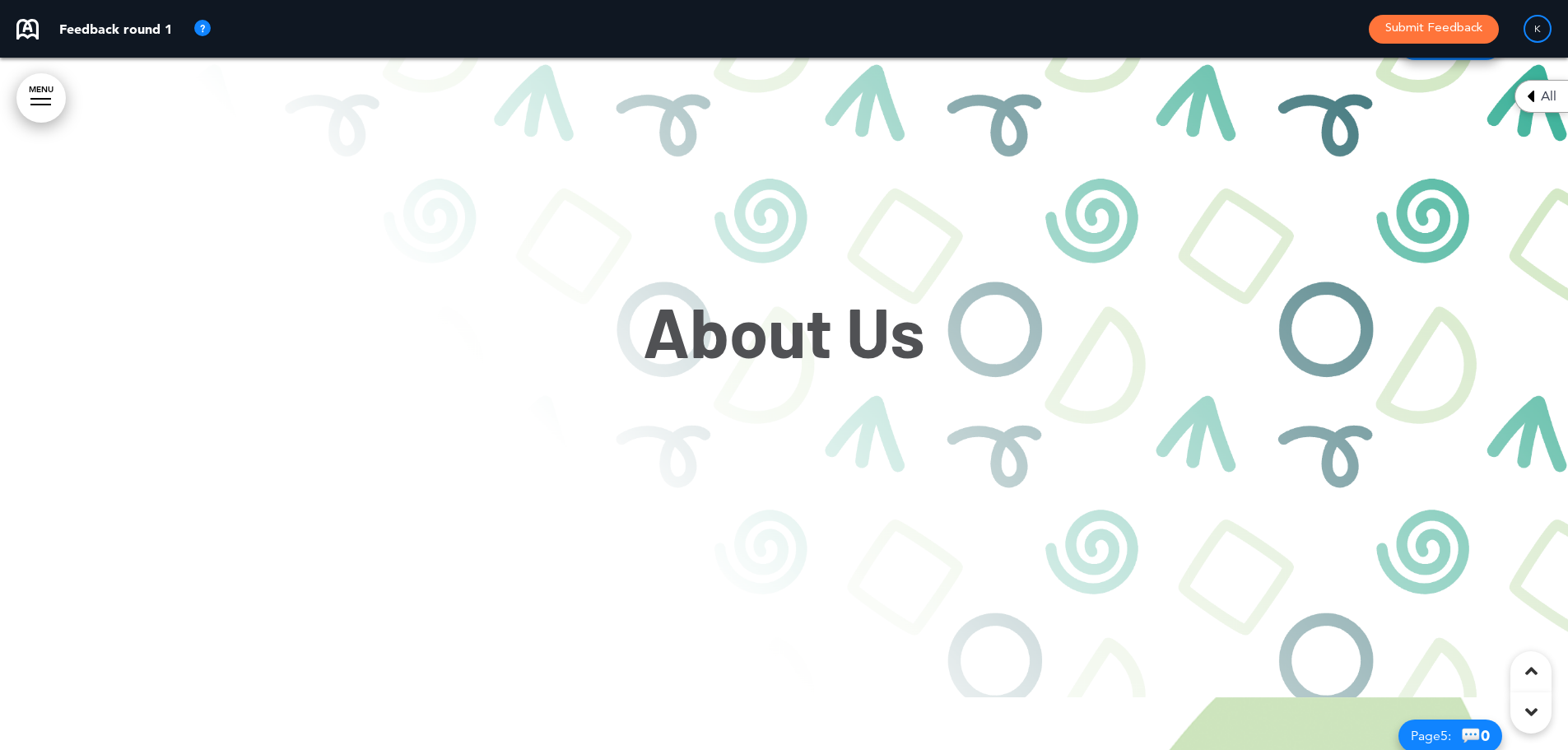click at bounding box center [784, 351] 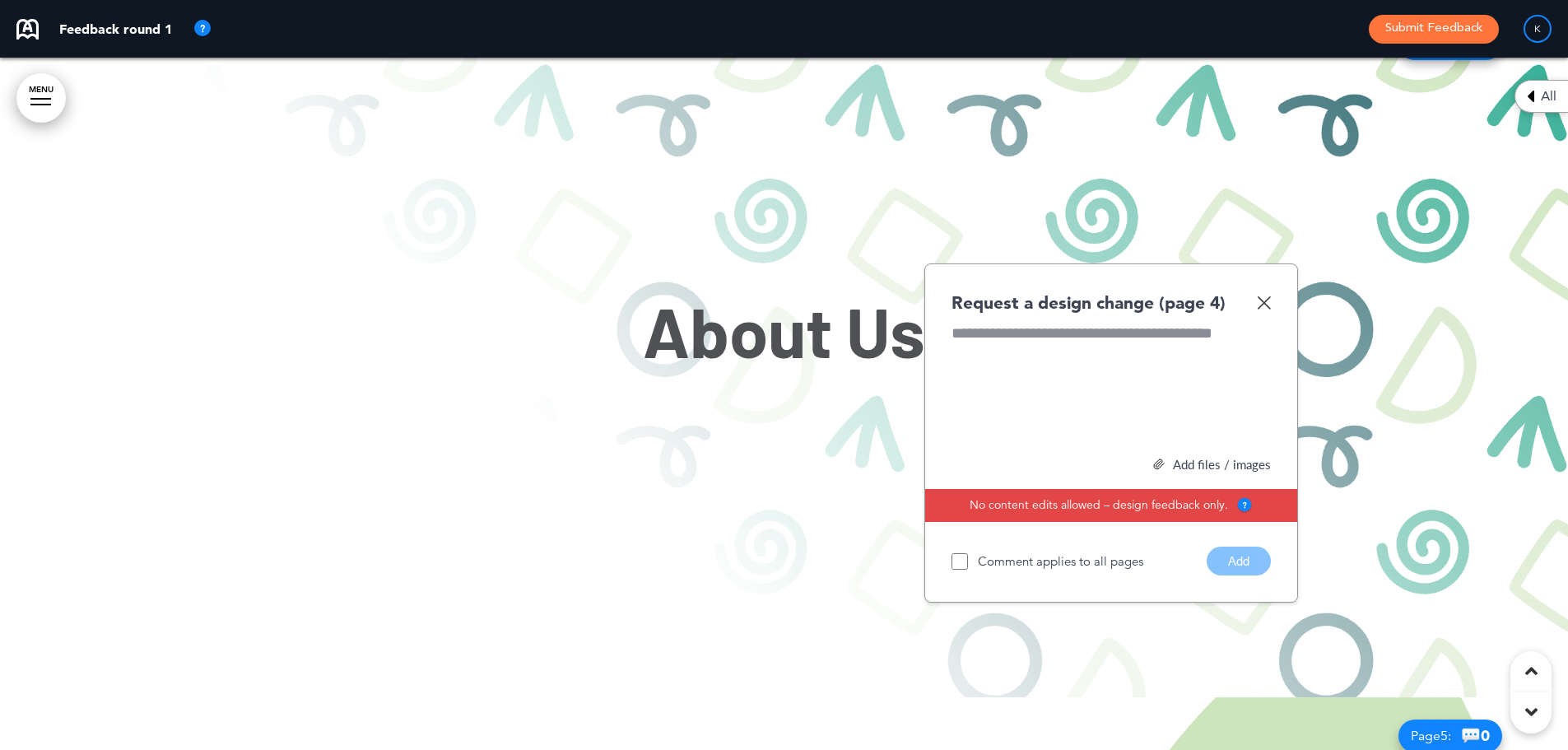 type 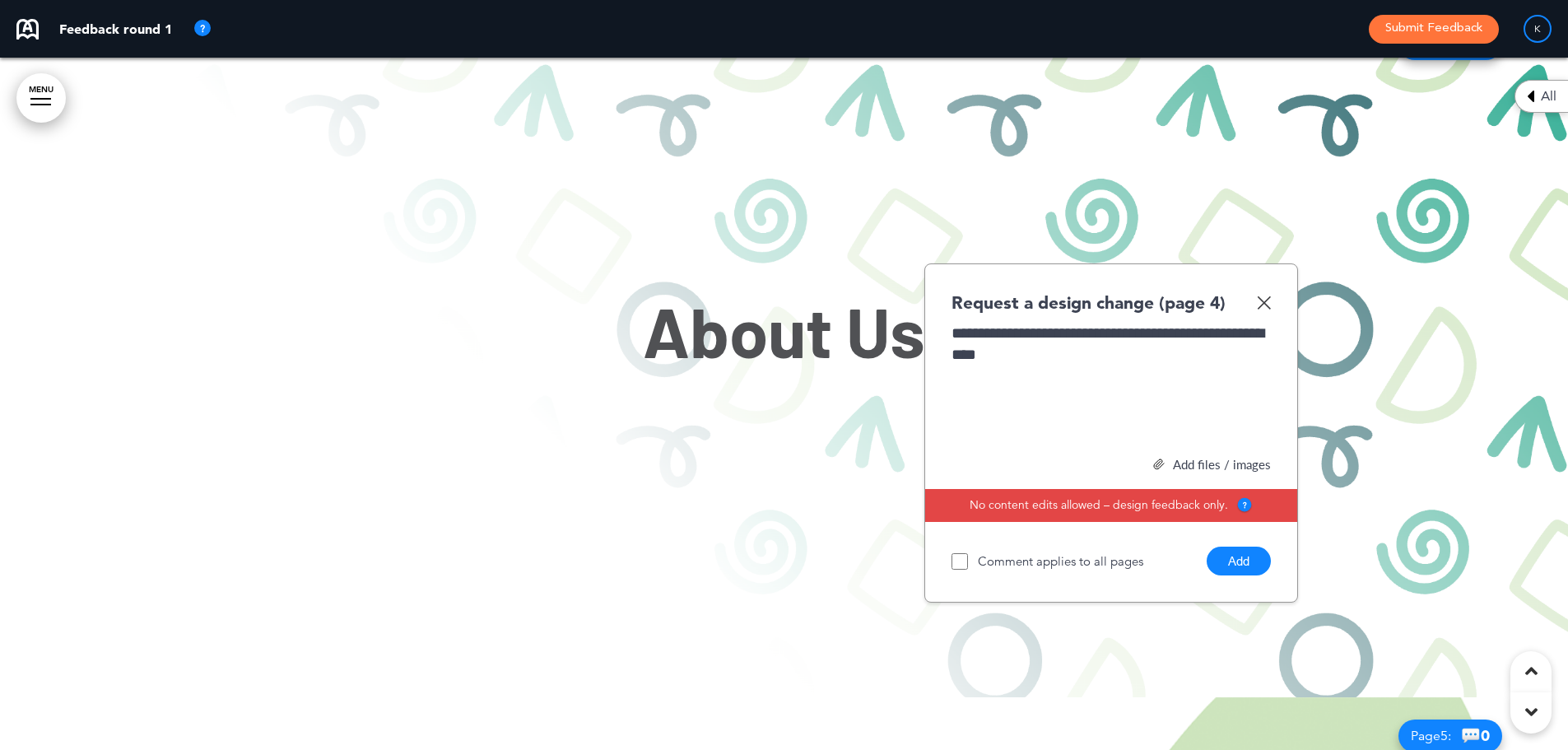 click on "Add" at bounding box center [1239, 561] 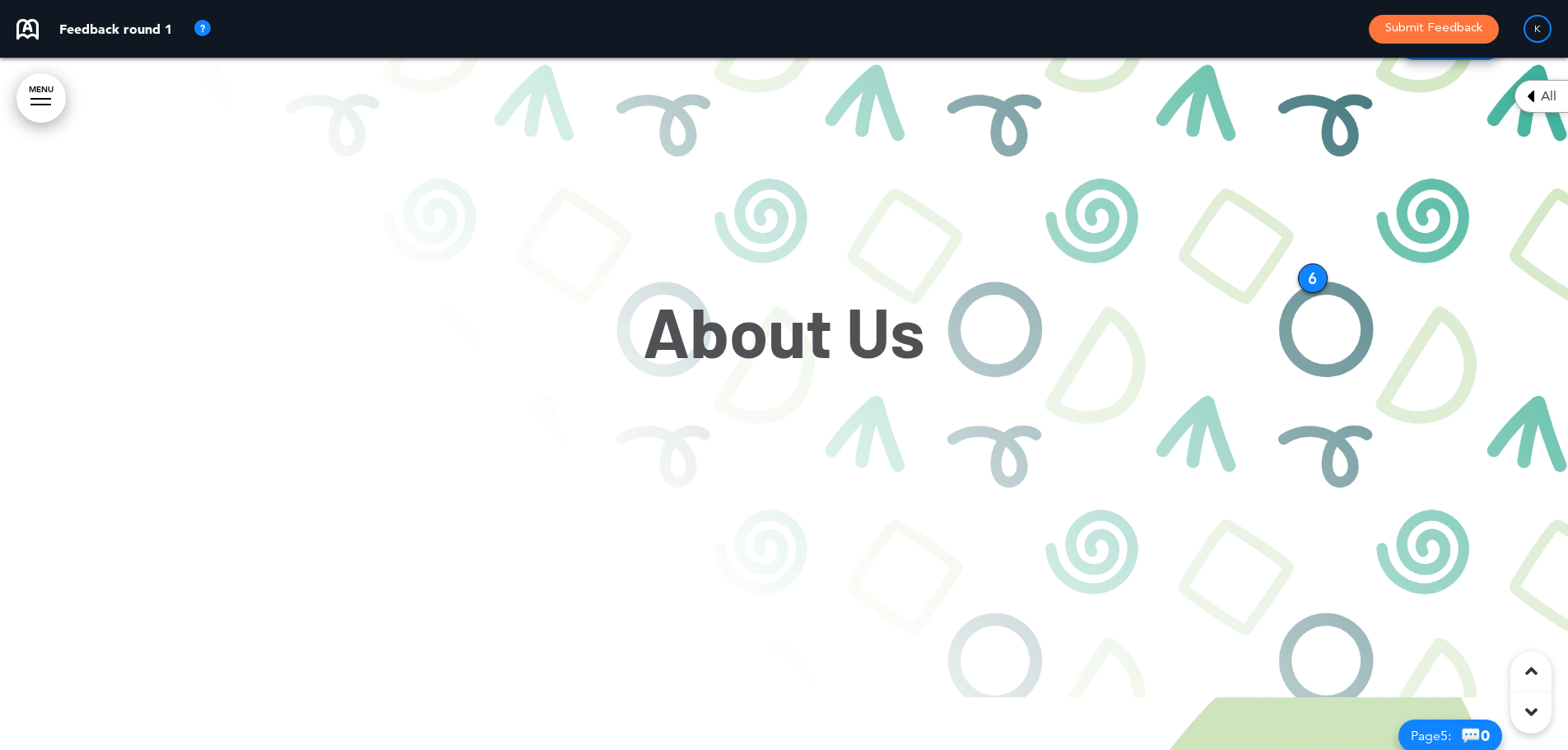 click at bounding box center [784, 351] 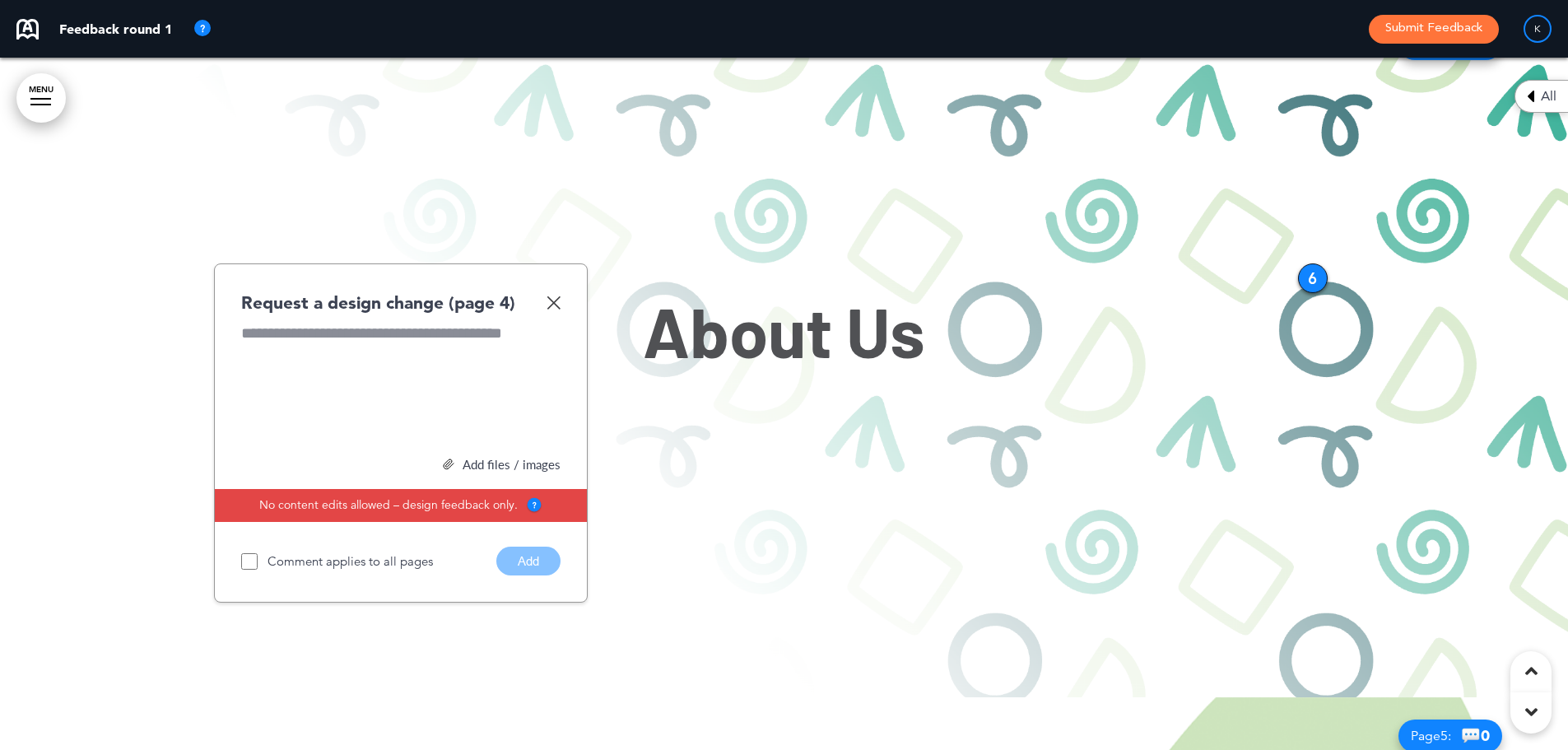 click at bounding box center [784, 351] 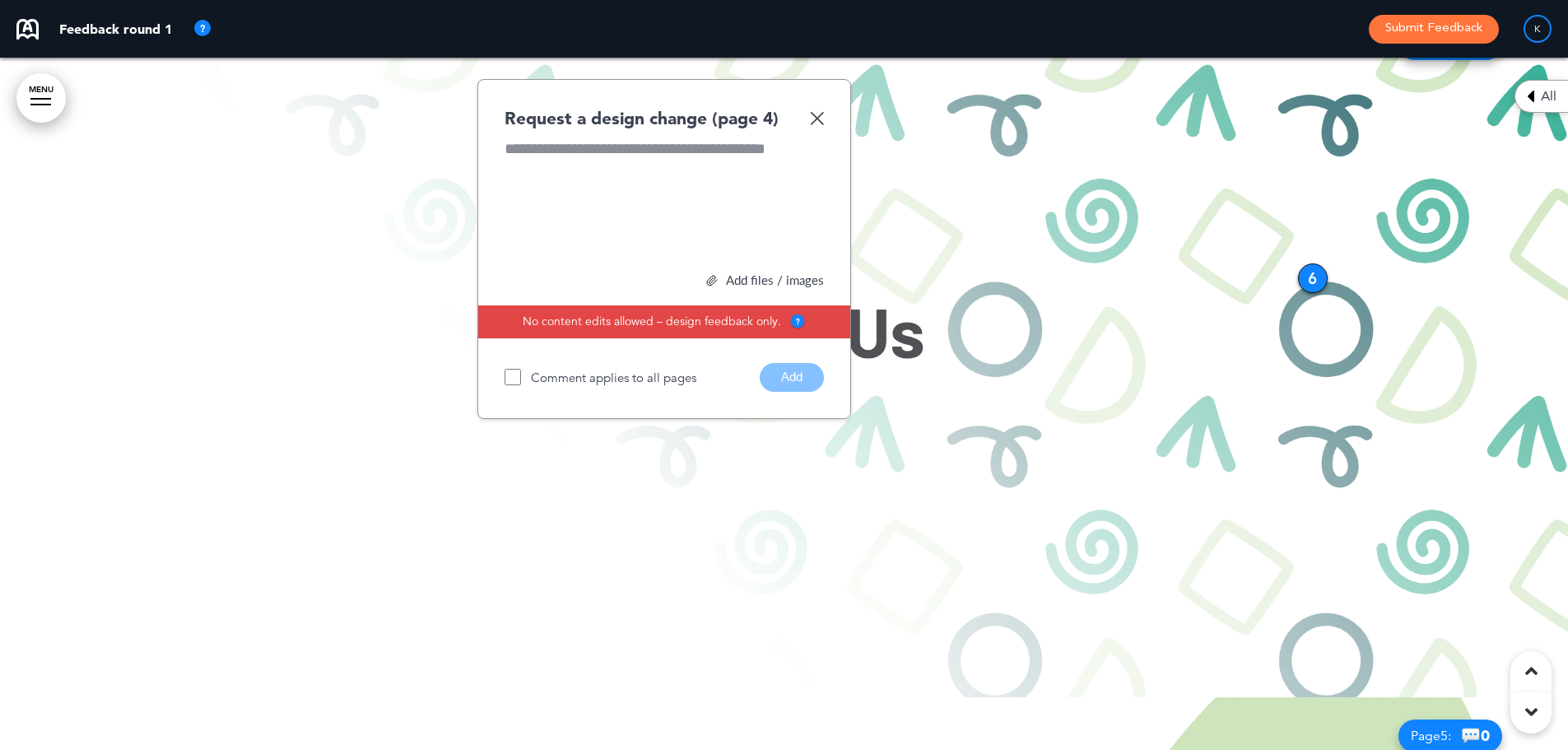 click on "Feedback round 1
Submit Feedback
K" at bounding box center (784, 29) 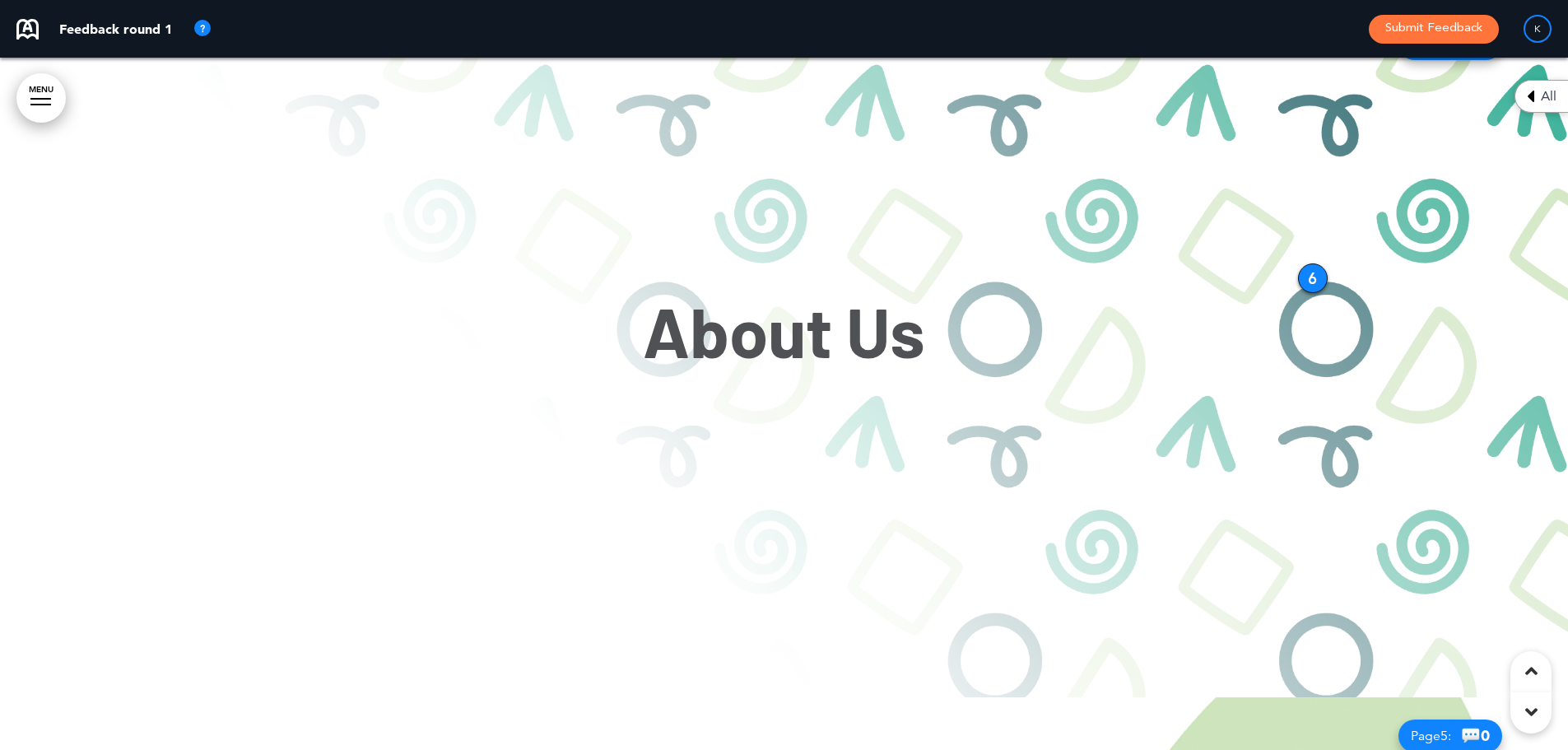 click at bounding box center [784, 351] 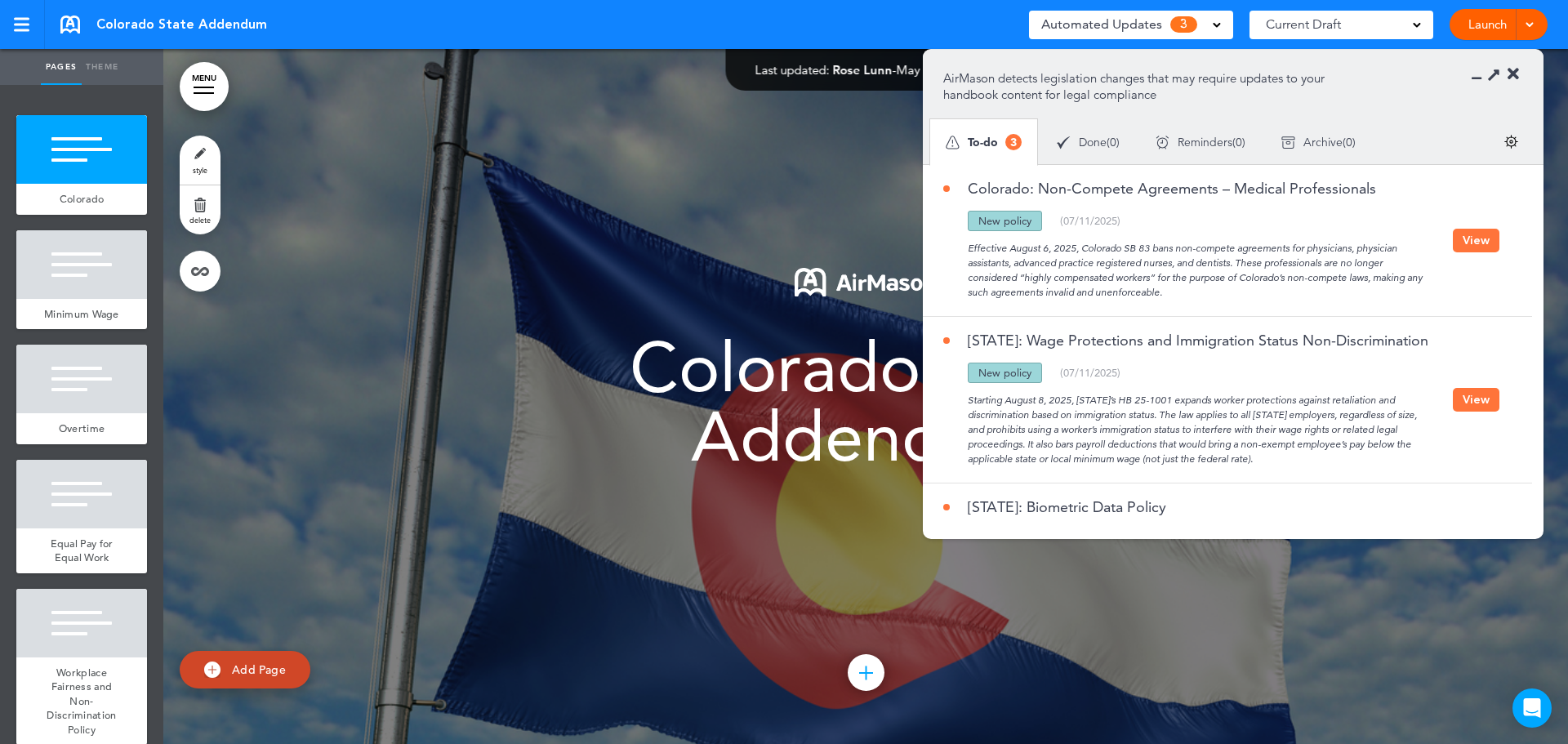 scroll, scrollTop: 0, scrollLeft: 0, axis: both 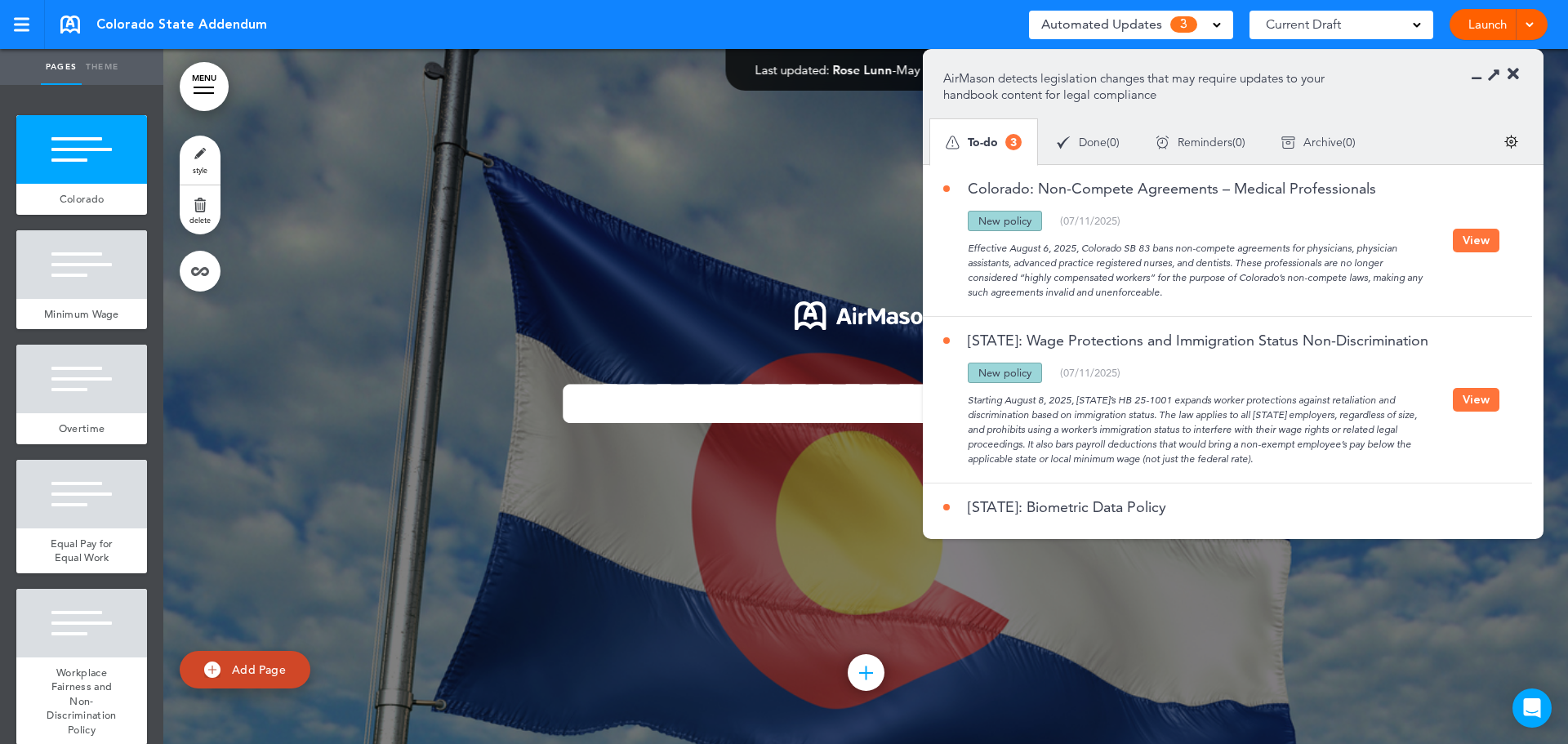drag, startPoint x: 1125, startPoint y: 247, endPoint x: 1292, endPoint y: 306, distance: 177.11578 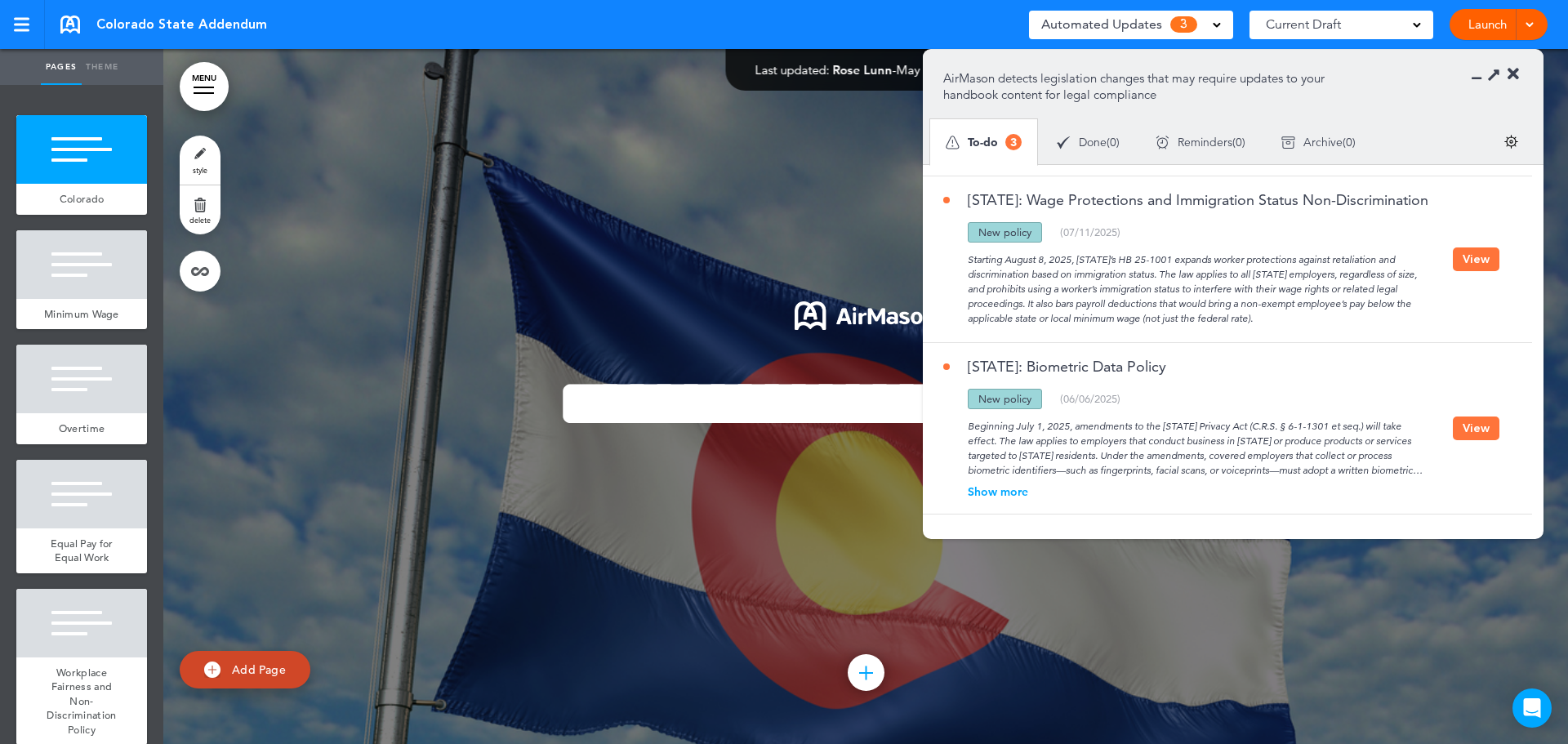 scroll, scrollTop: 143, scrollLeft: 0, axis: vertical 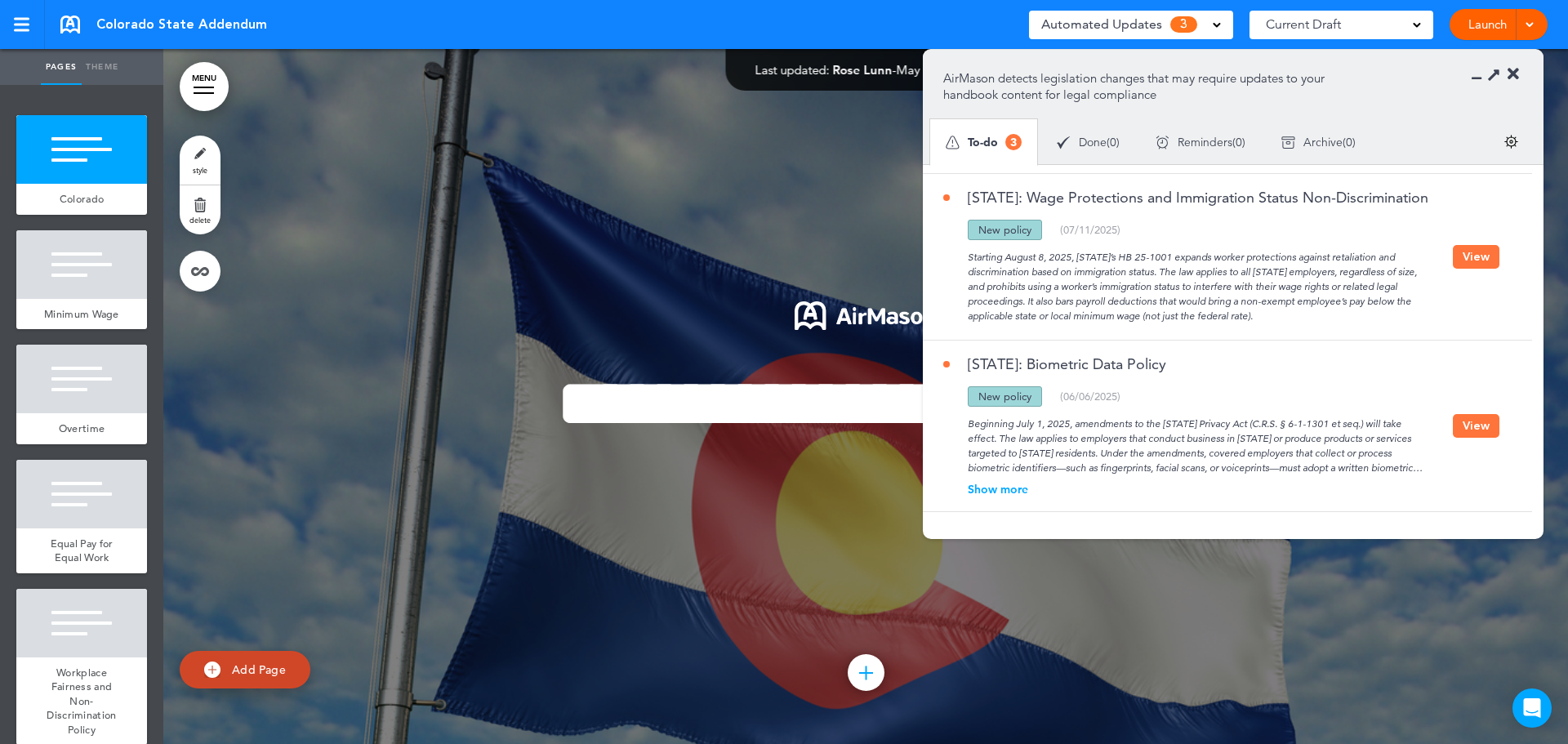 click at bounding box center [866, 396] 